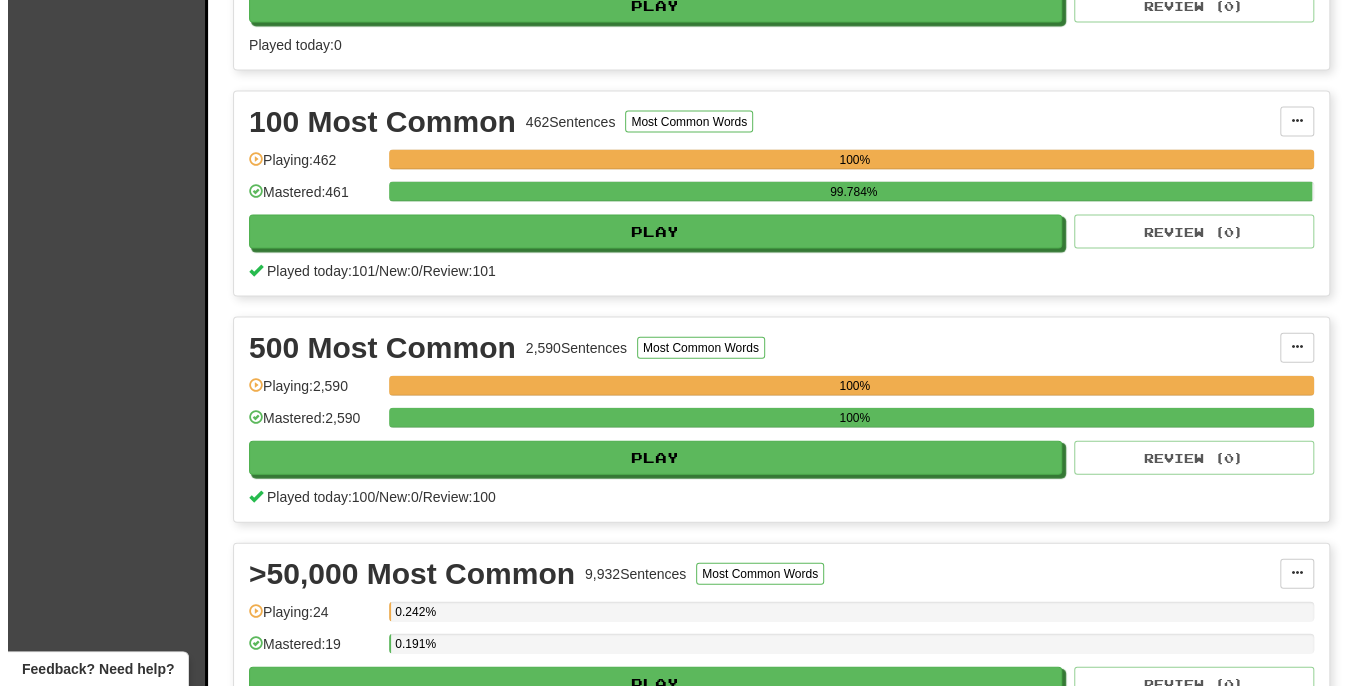 scroll, scrollTop: 2300, scrollLeft: 0, axis: vertical 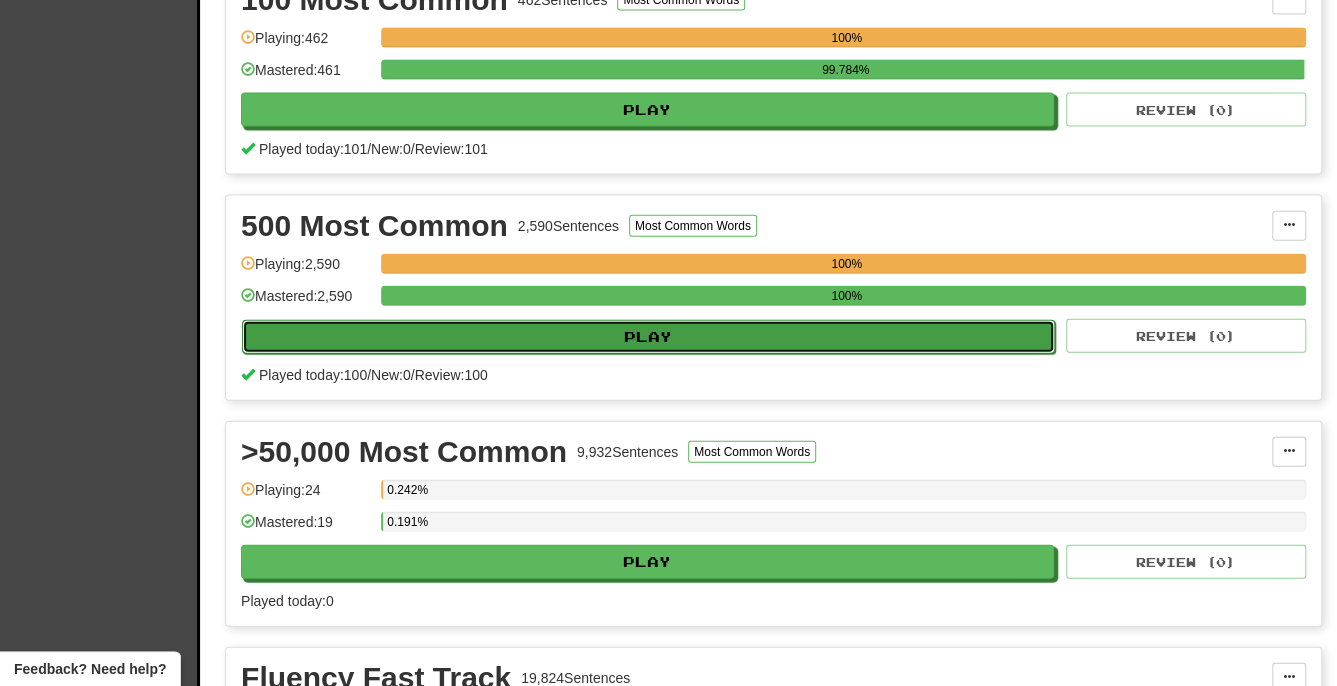 click on "Play" at bounding box center (648, 337) 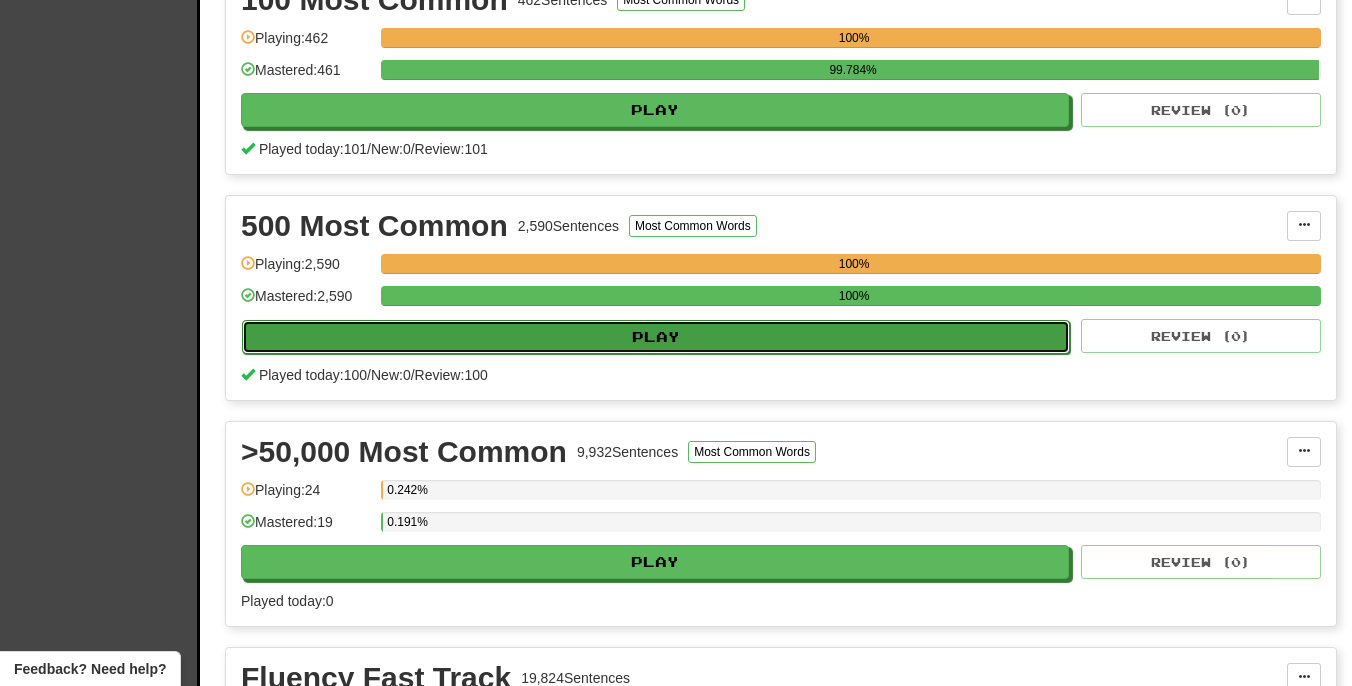 select on "***" 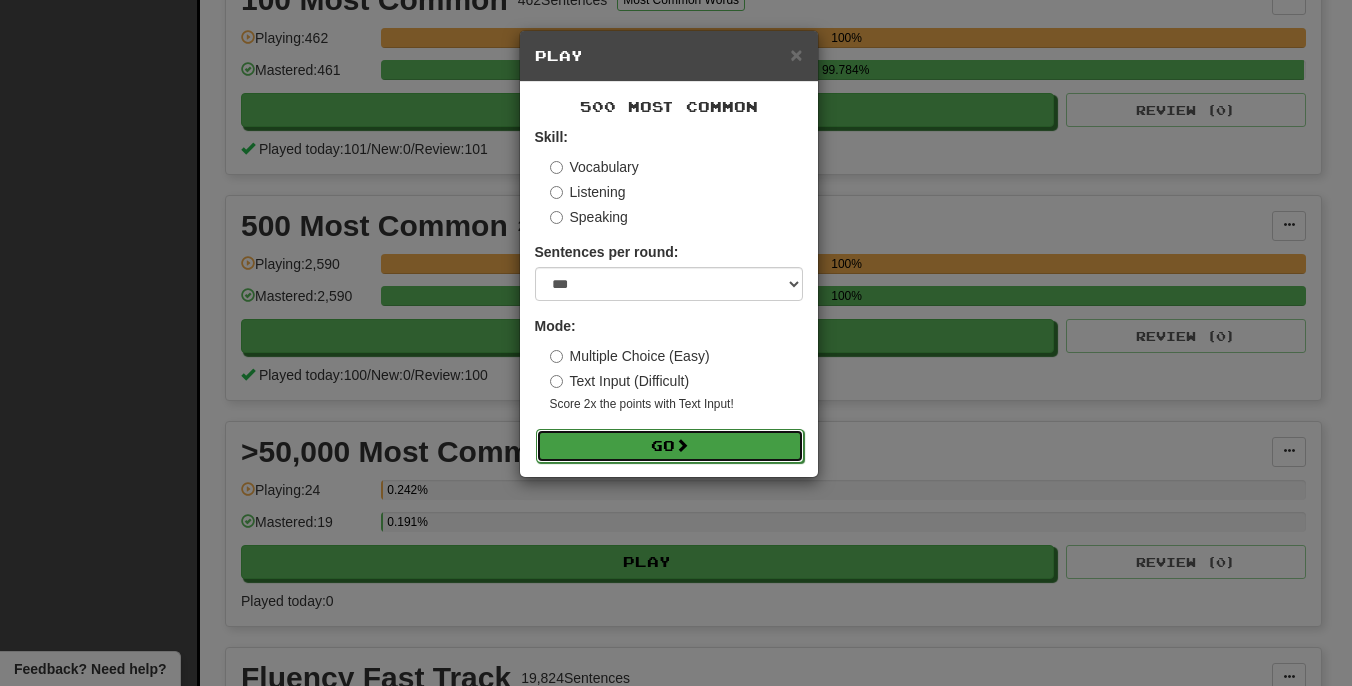 click on "Go" at bounding box center (670, 446) 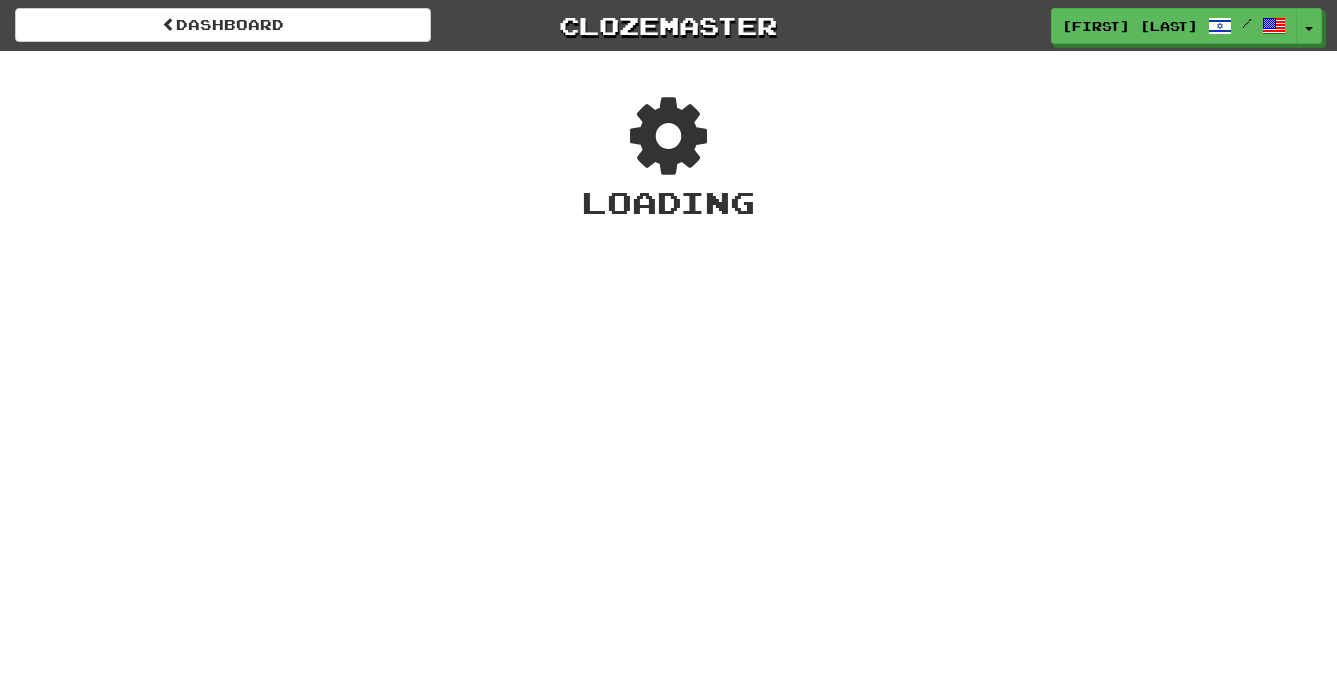 scroll, scrollTop: 0, scrollLeft: 0, axis: both 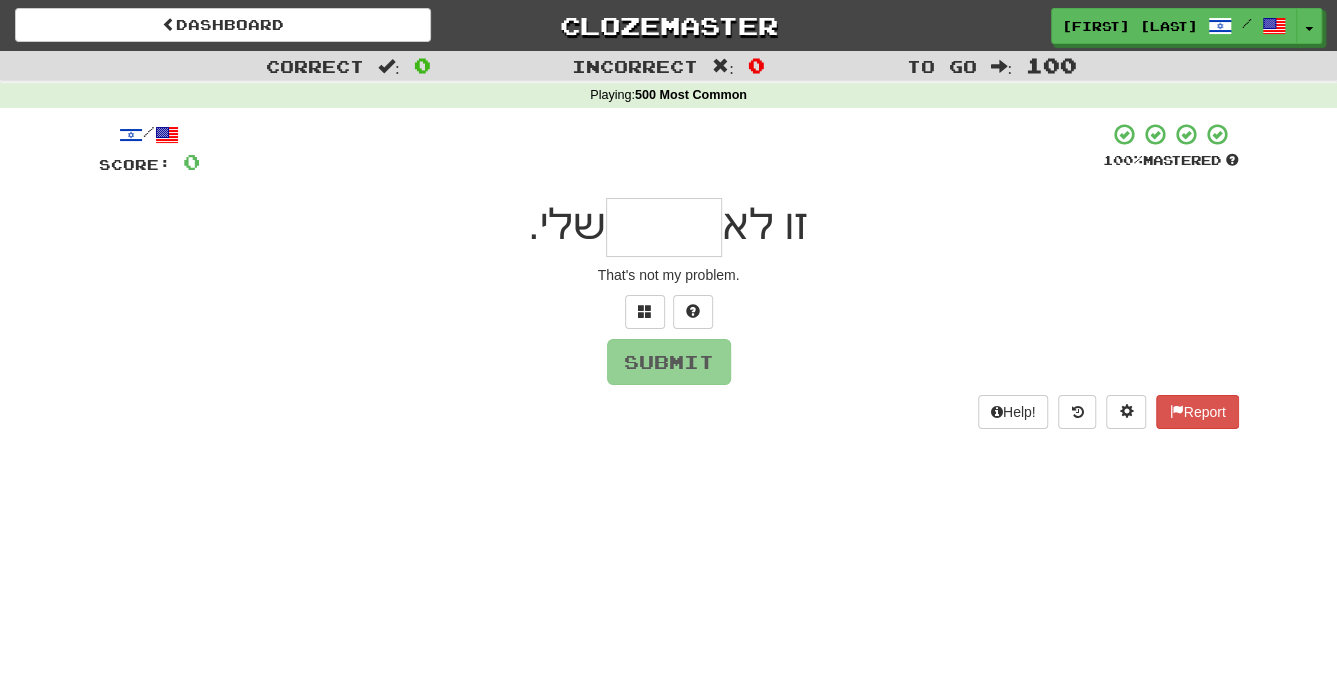 type on "*" 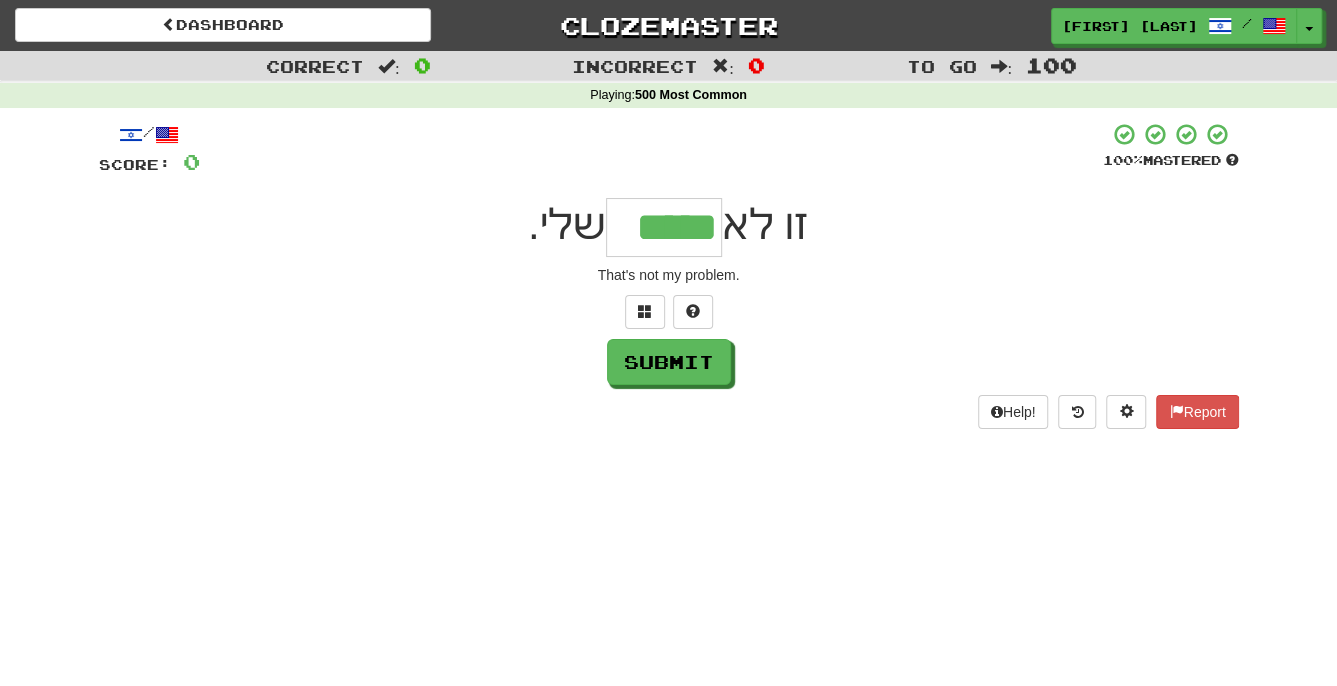 type on "*****" 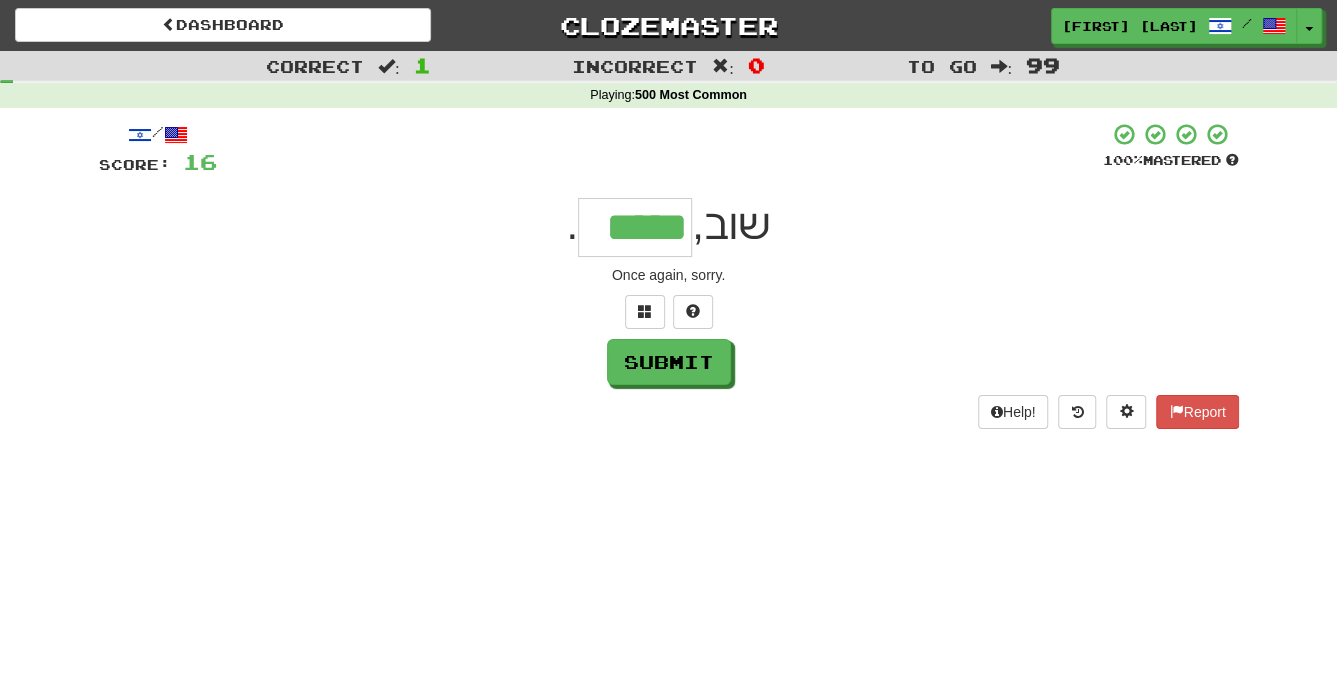 type on "*****" 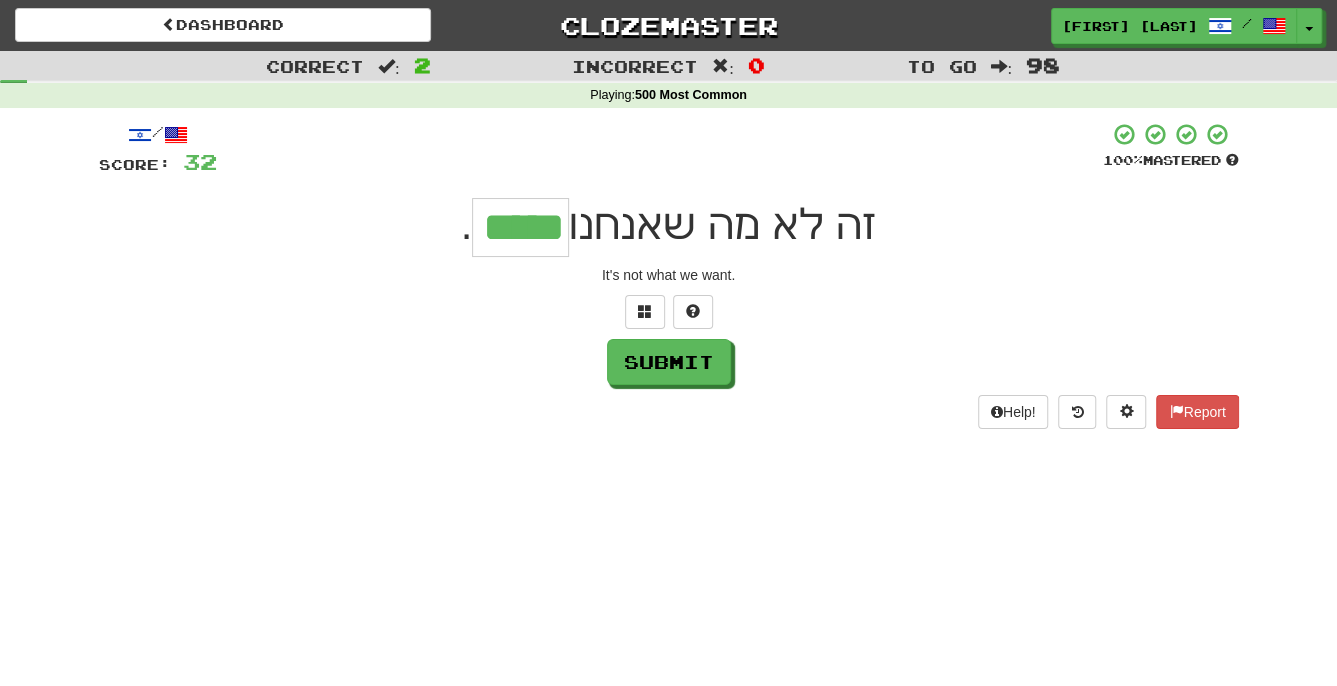 type on "*****" 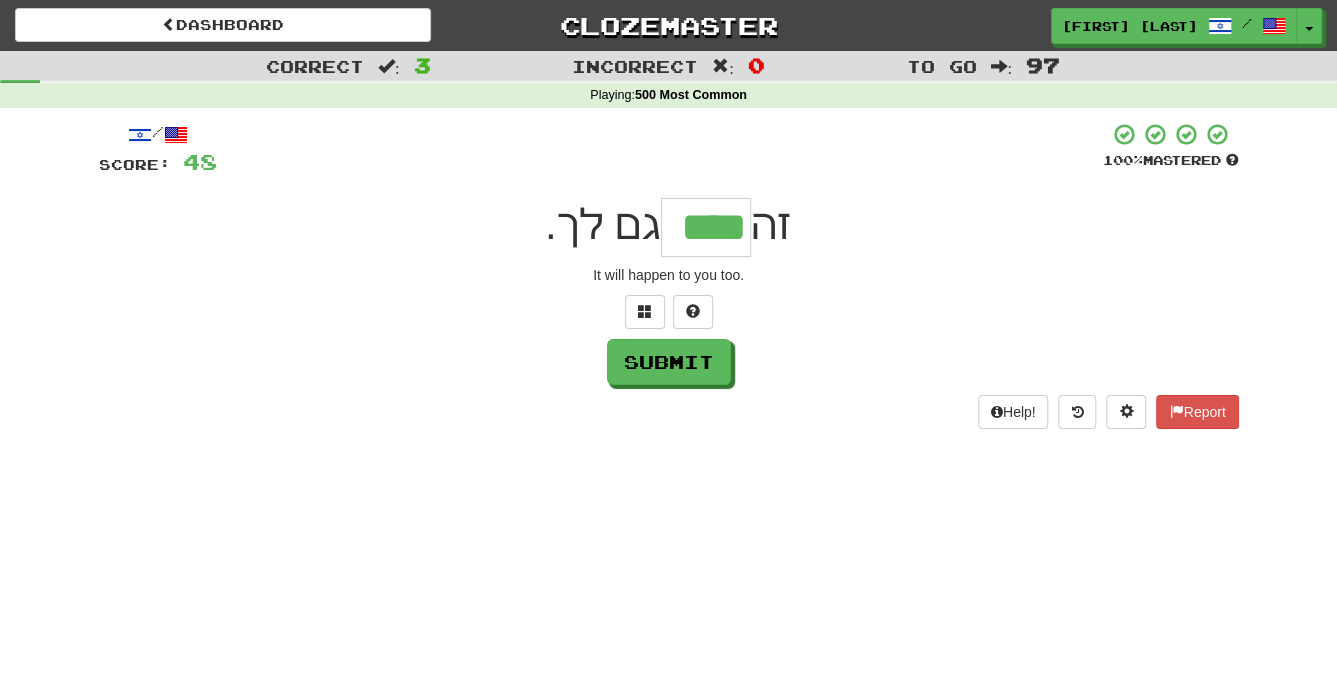 type on "****" 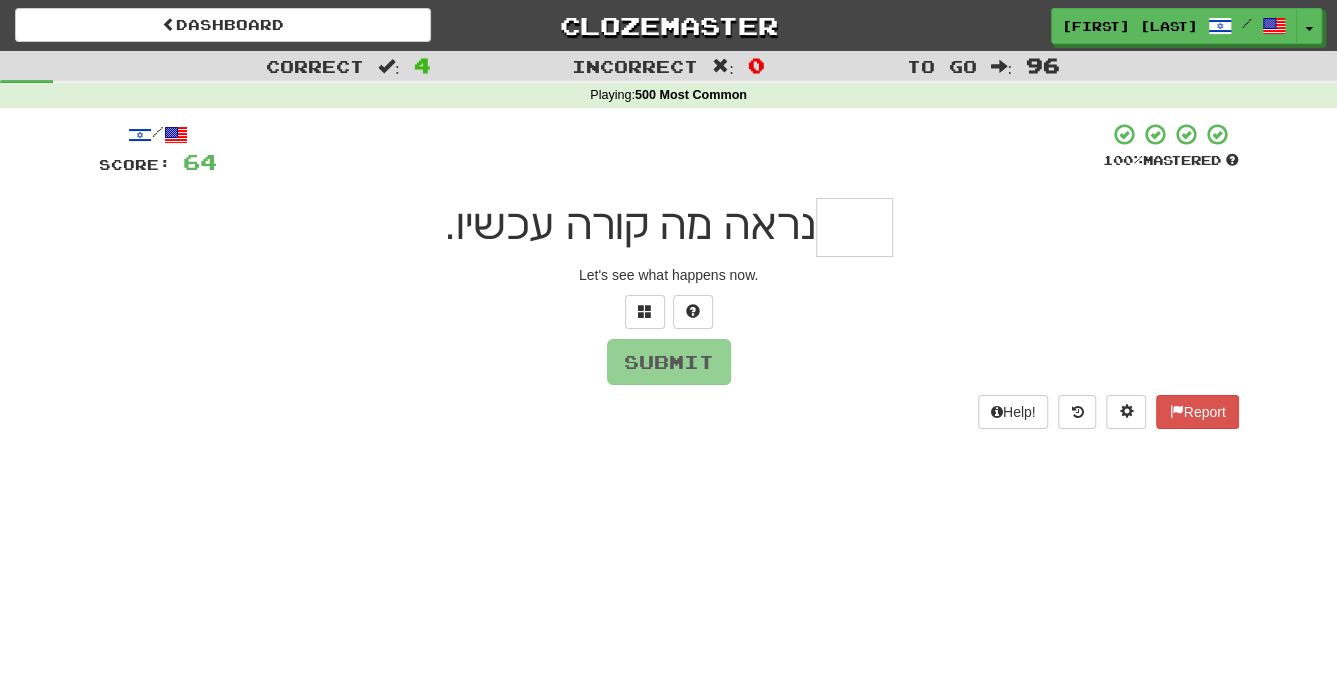 type on "*" 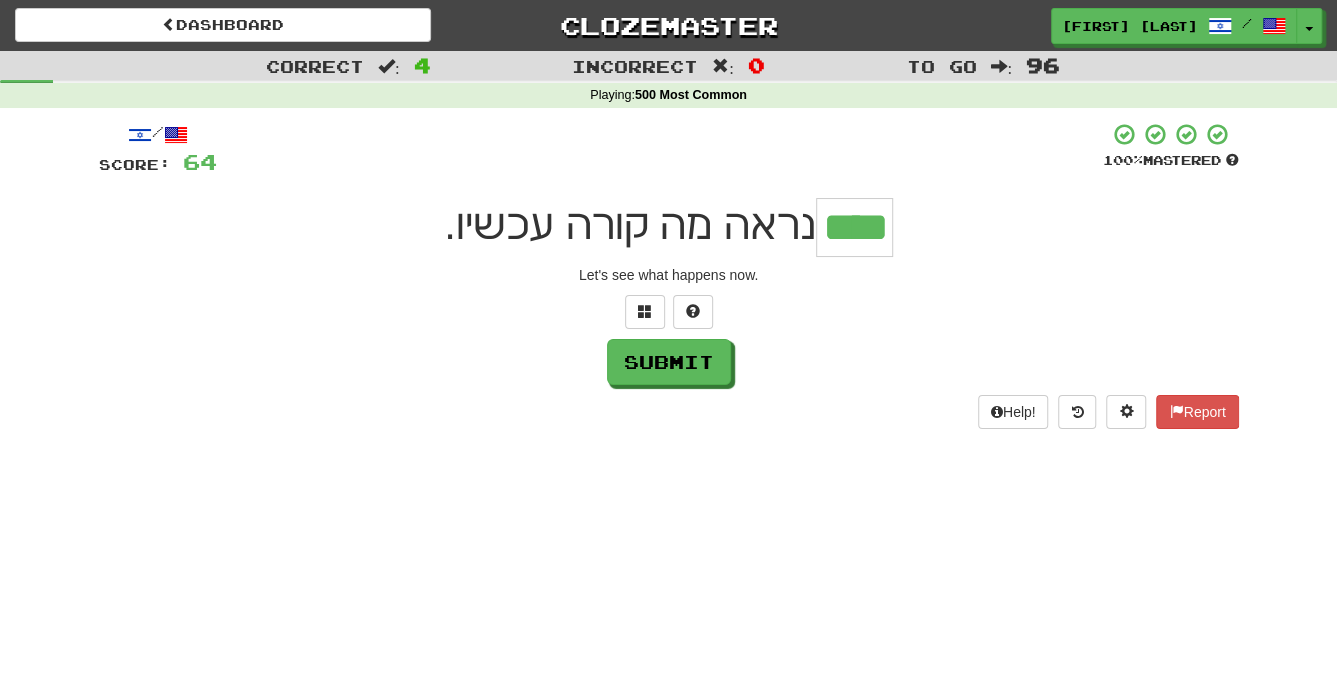 type on "****" 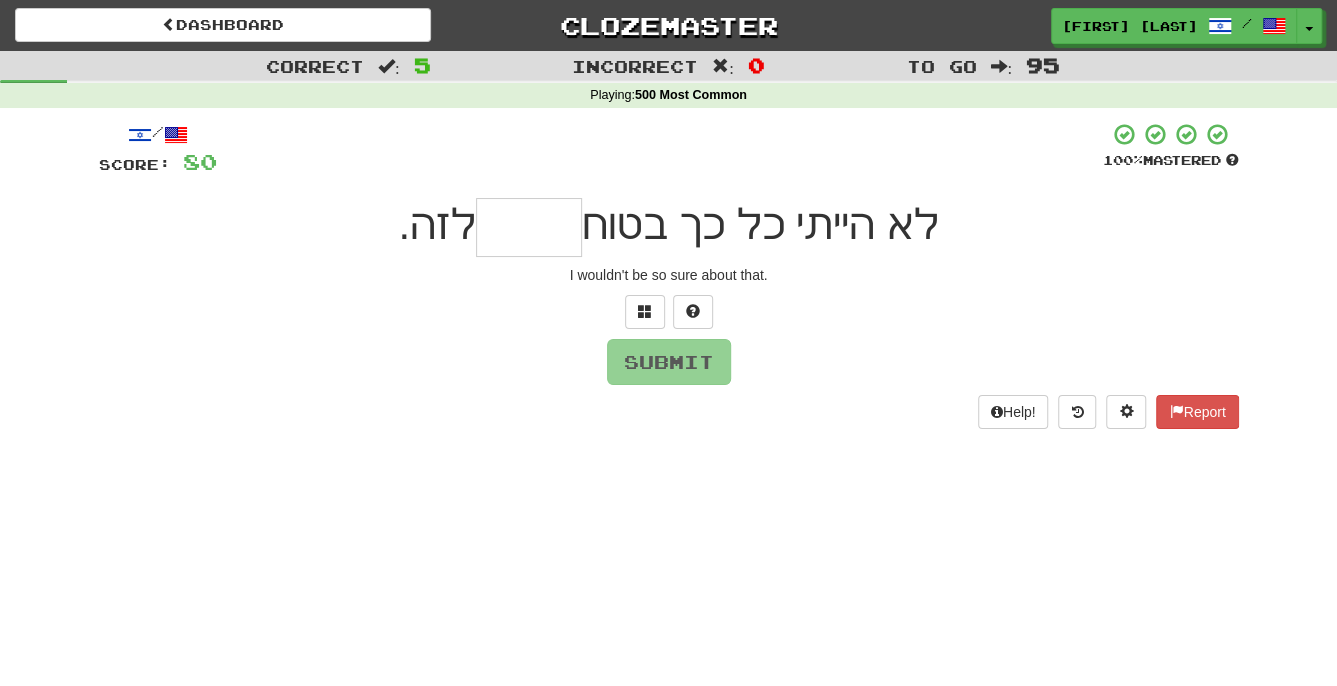 type on "*" 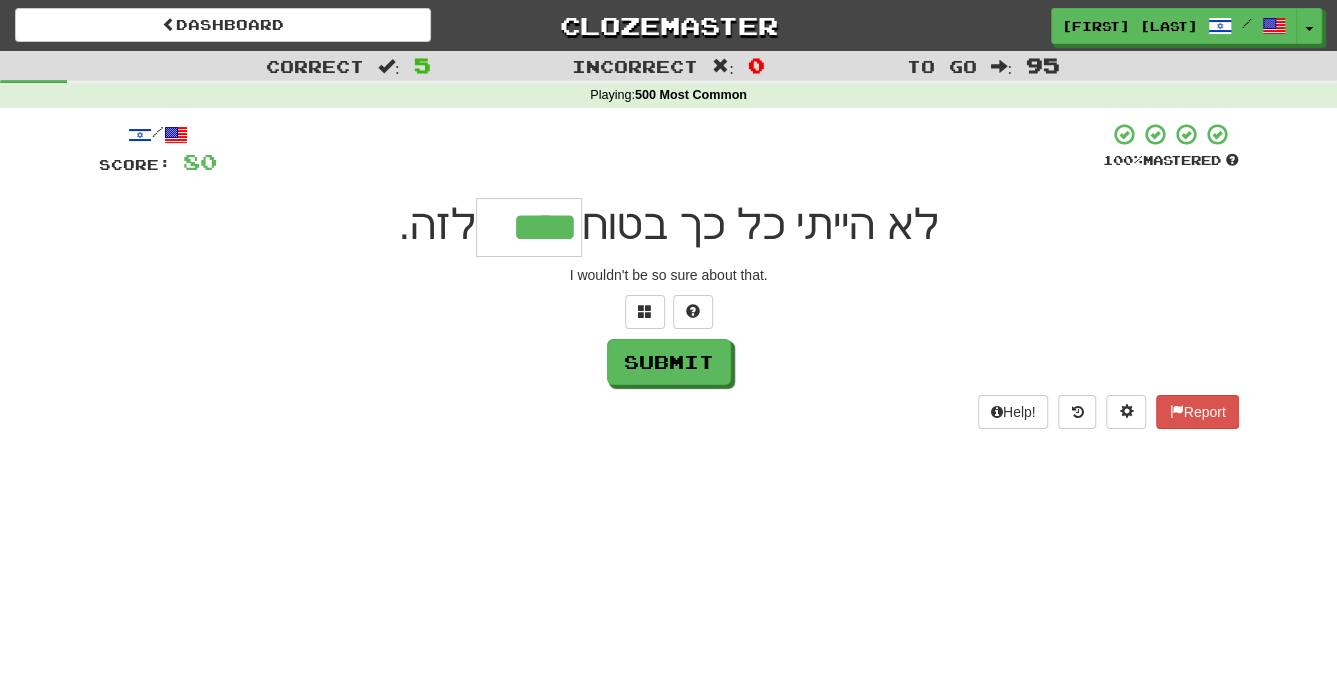 type on "****" 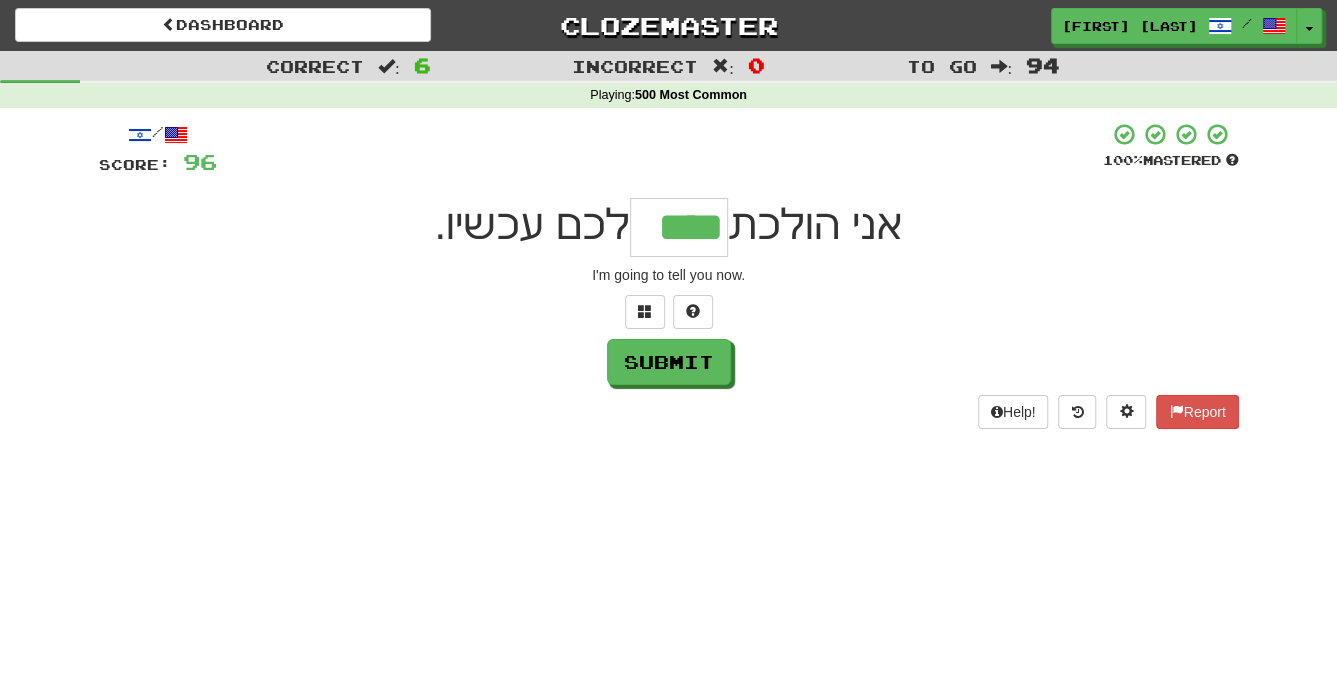 type on "****" 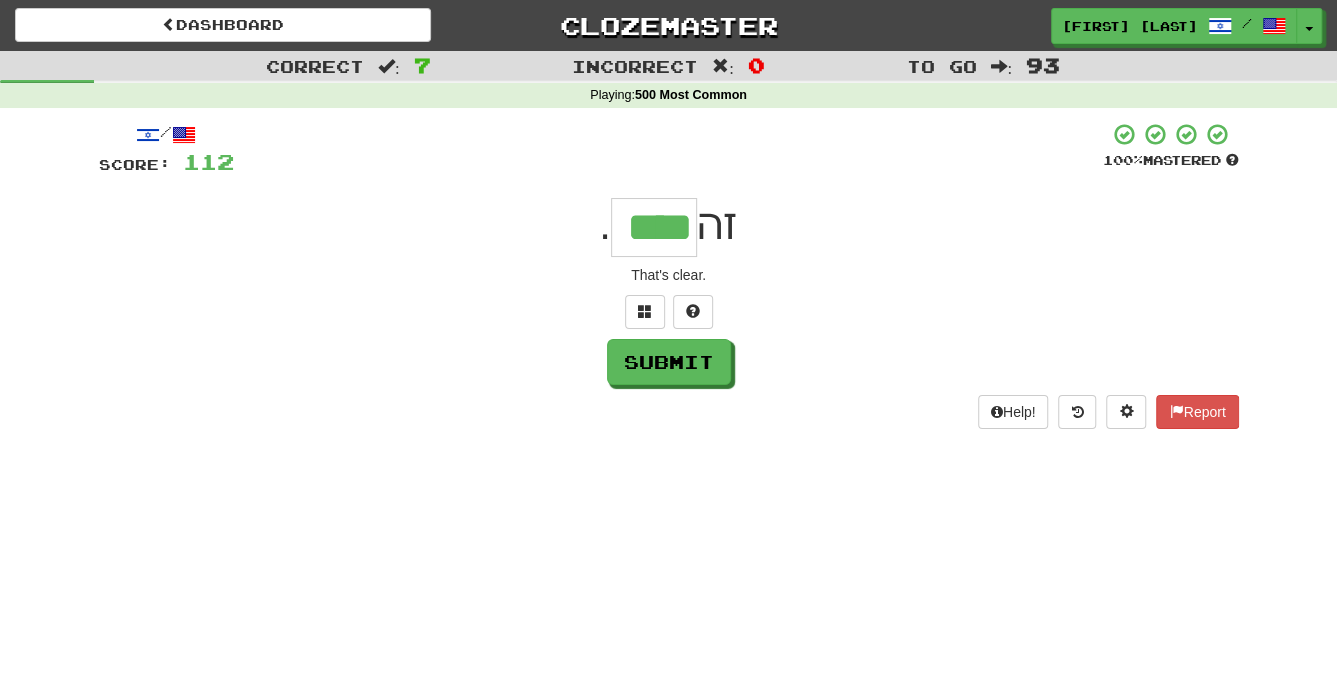 type on "****" 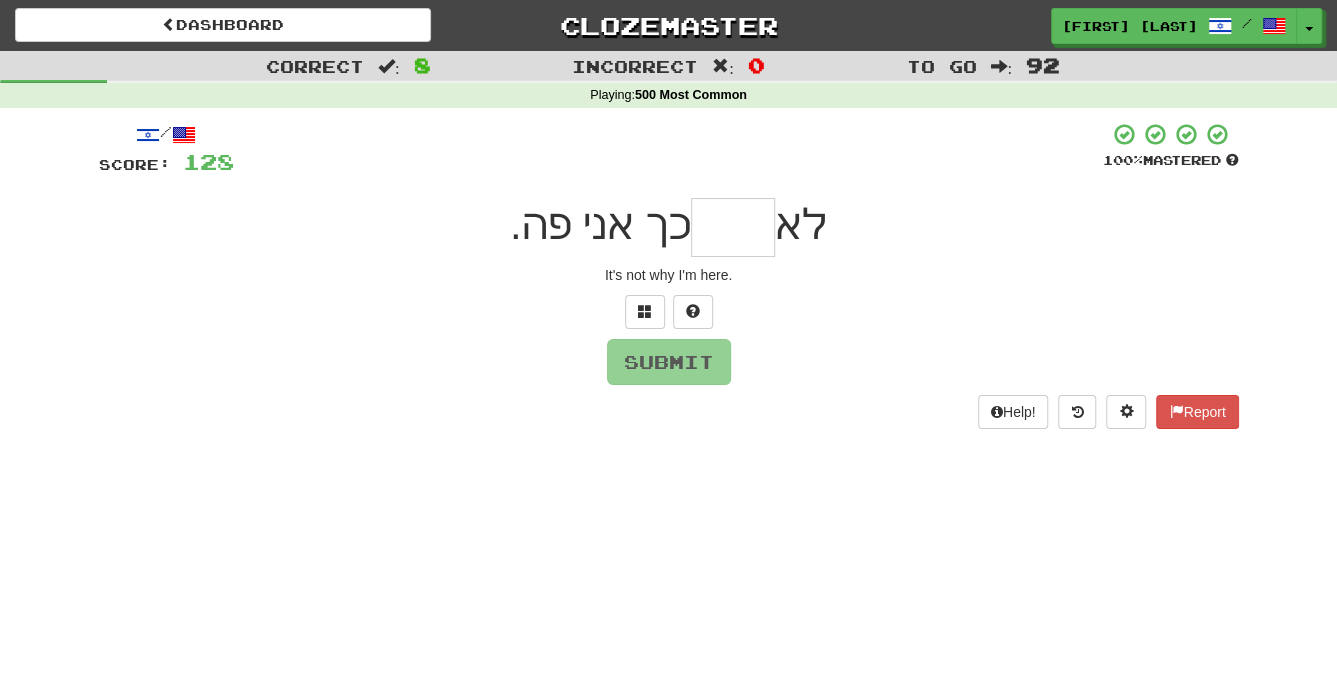 type on "*" 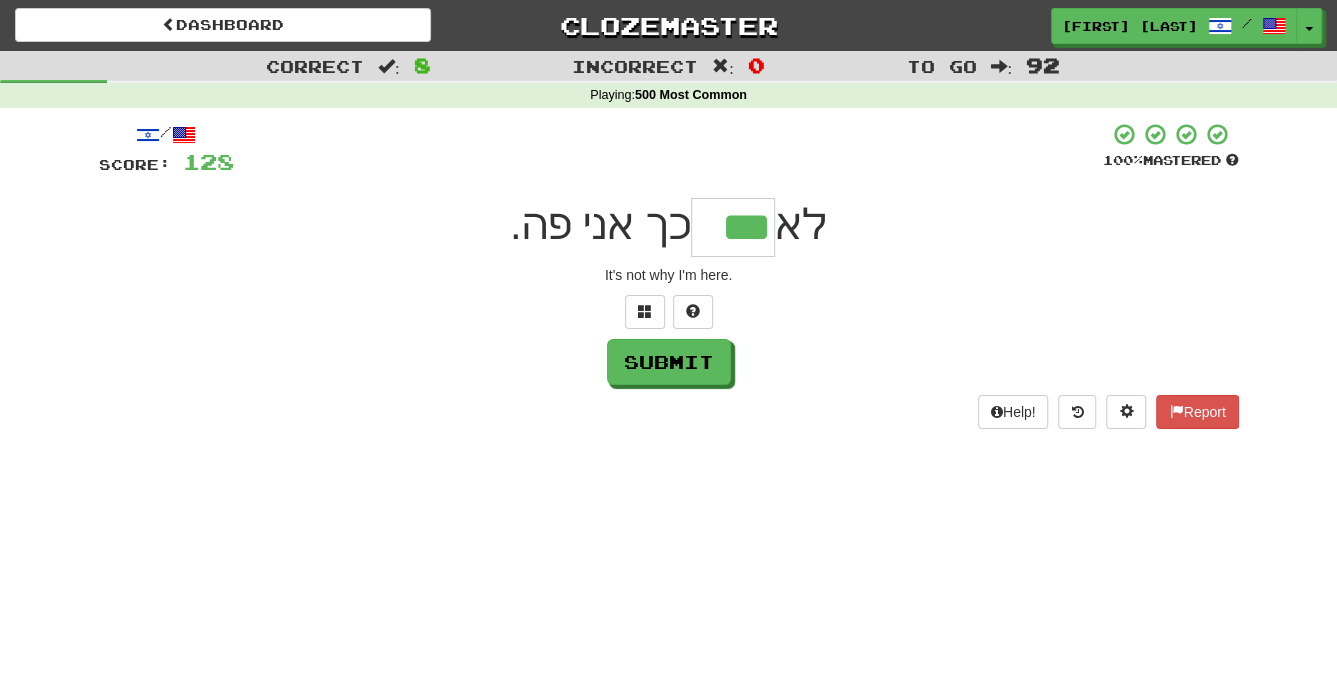 type on "***" 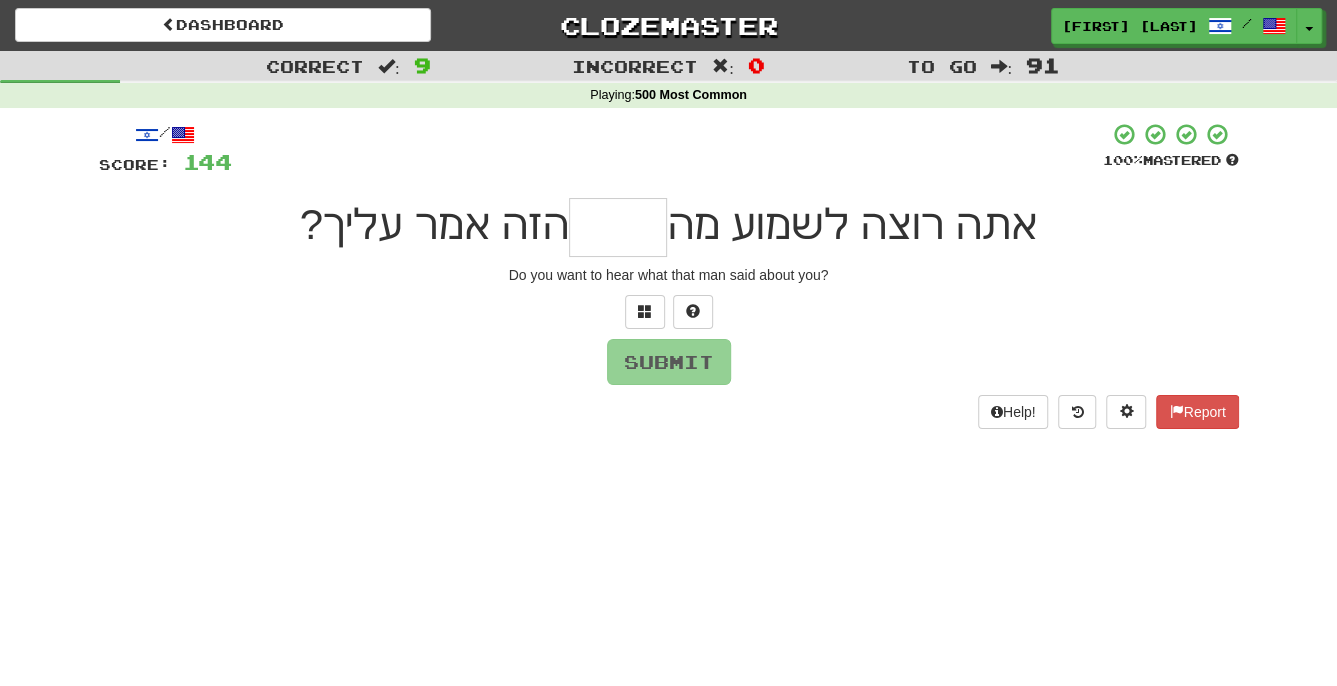 type on "*" 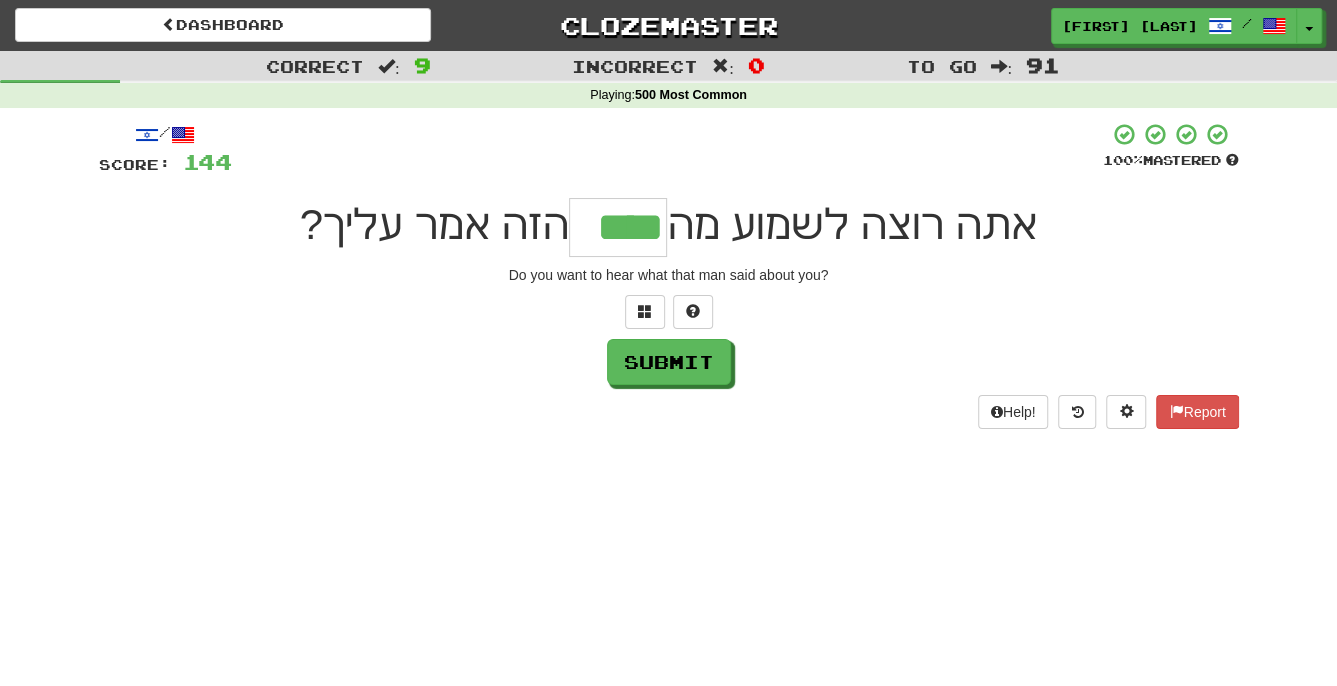 type on "****" 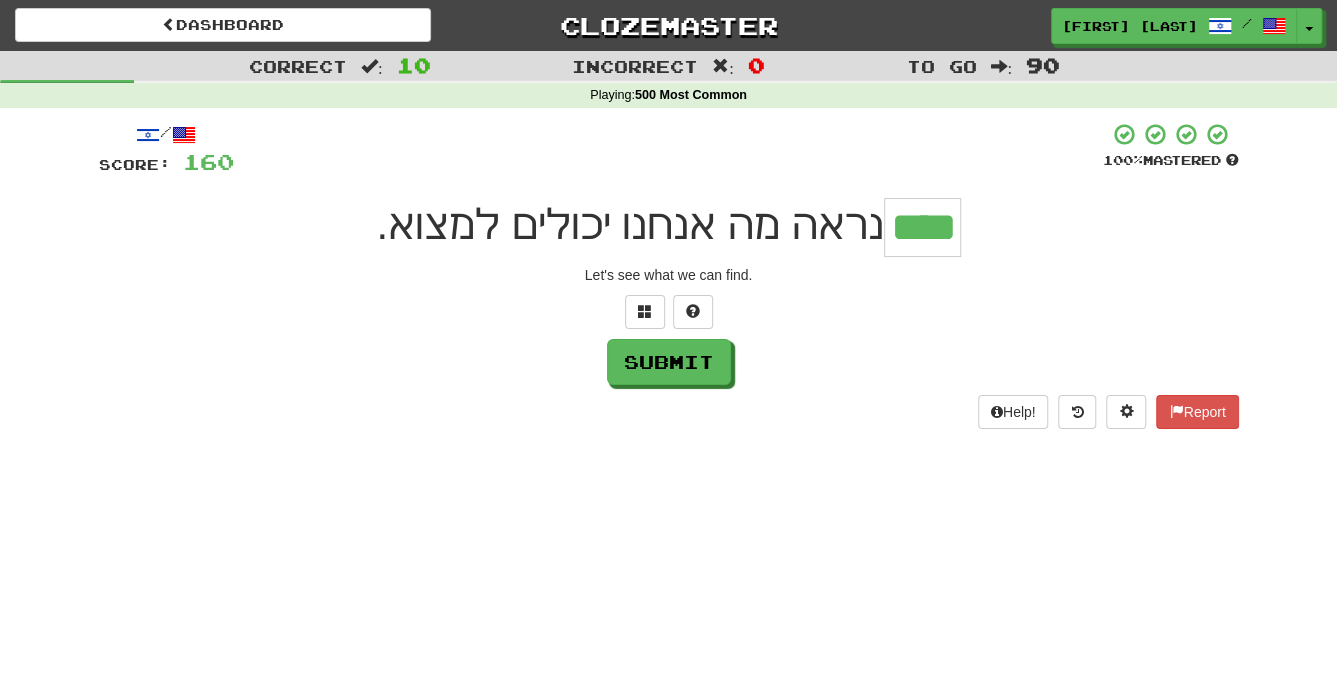 type on "****" 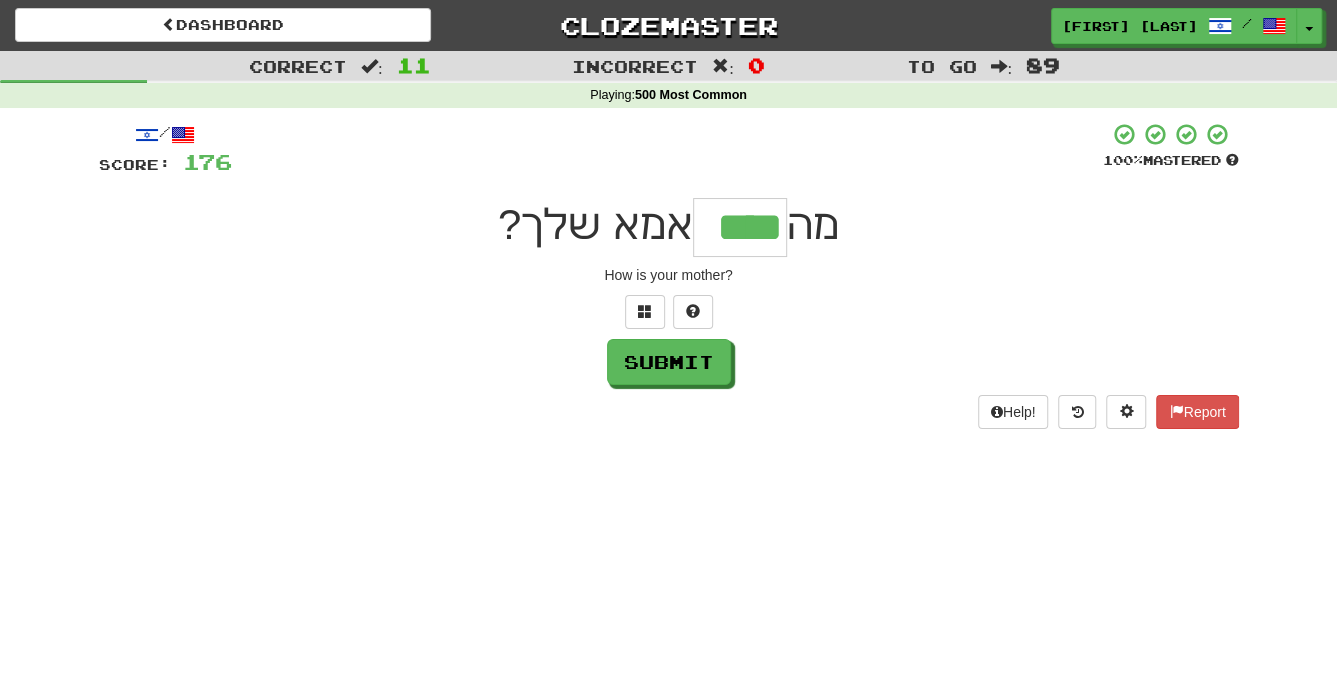 type on "****" 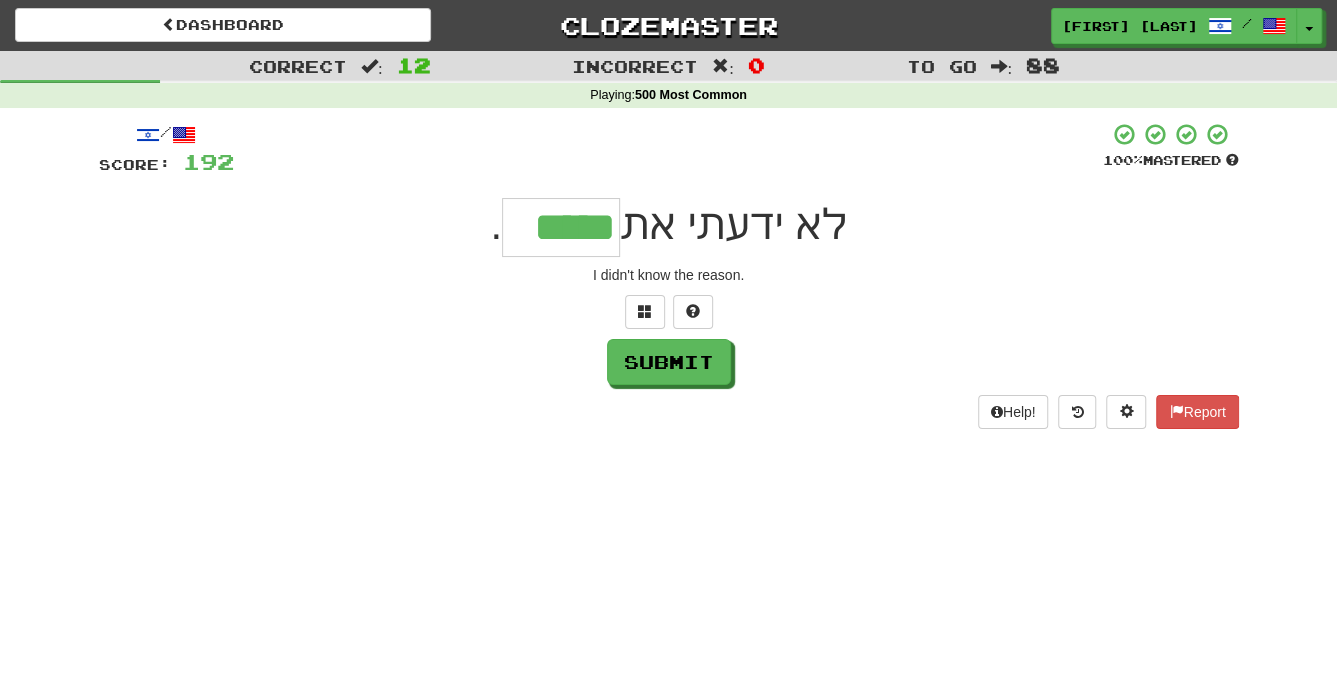 type on "*****" 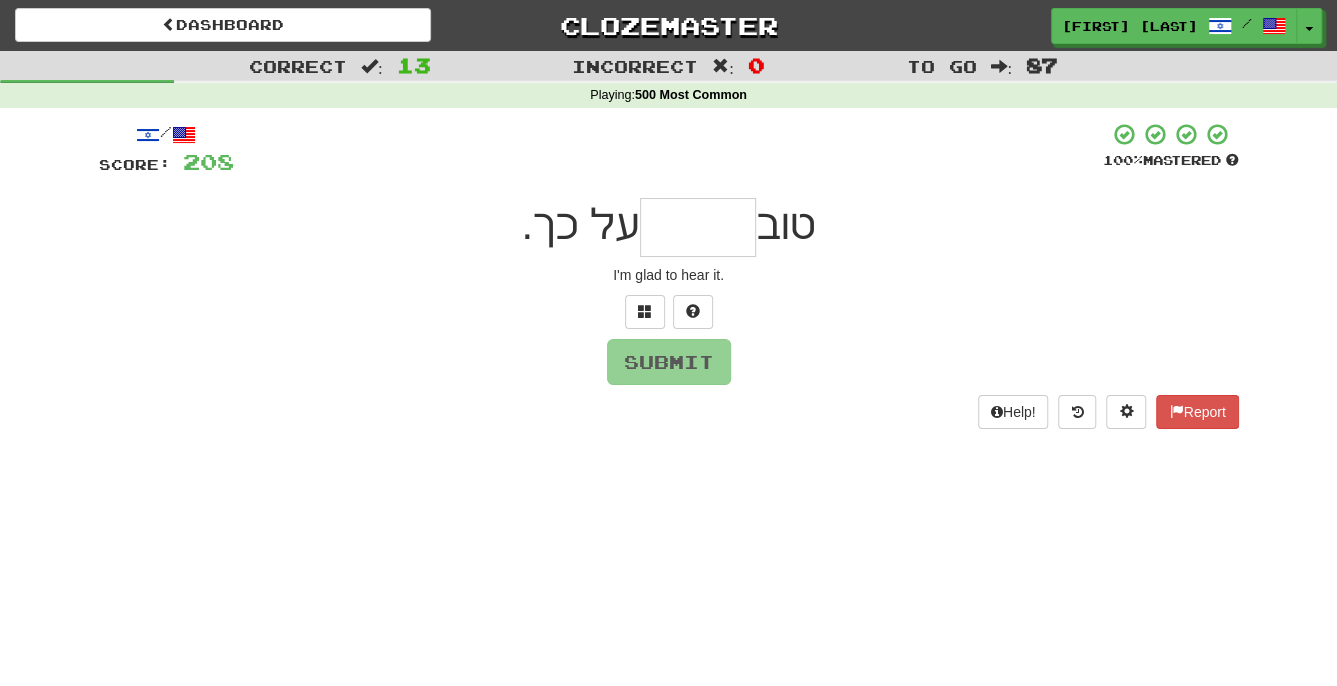 type on "*" 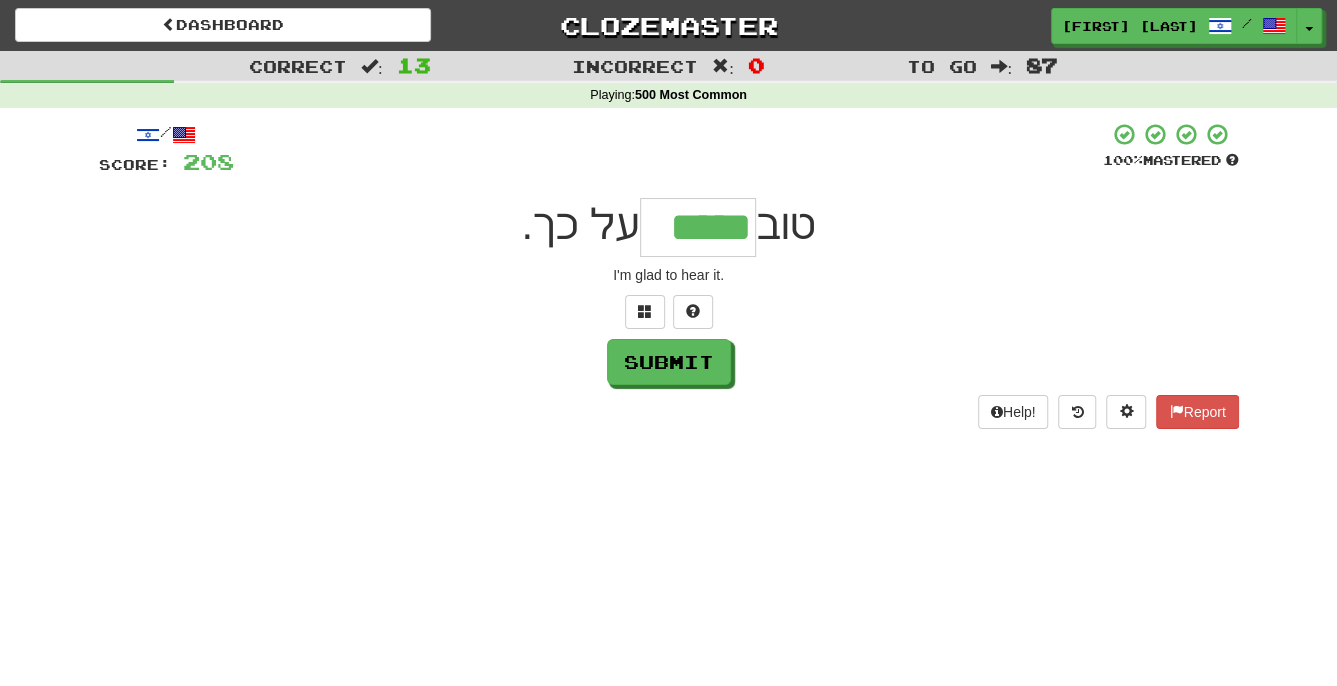 type on "*****" 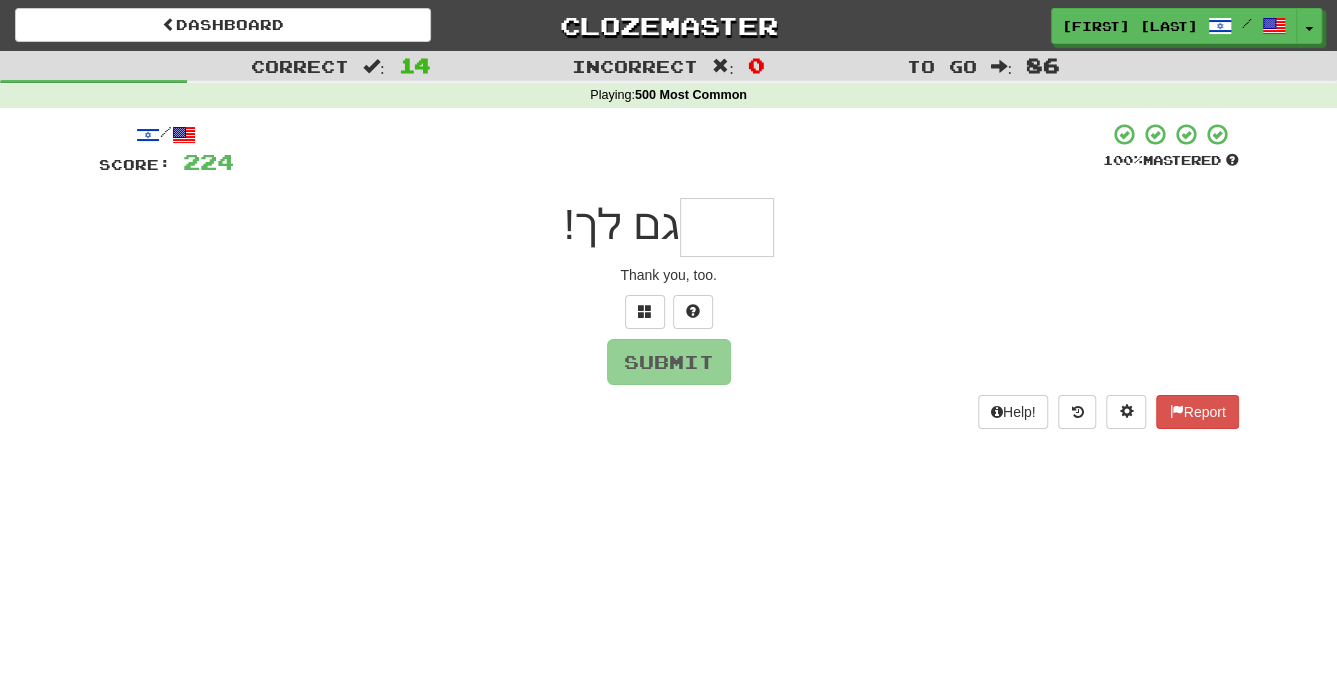 click at bounding box center (727, 227) 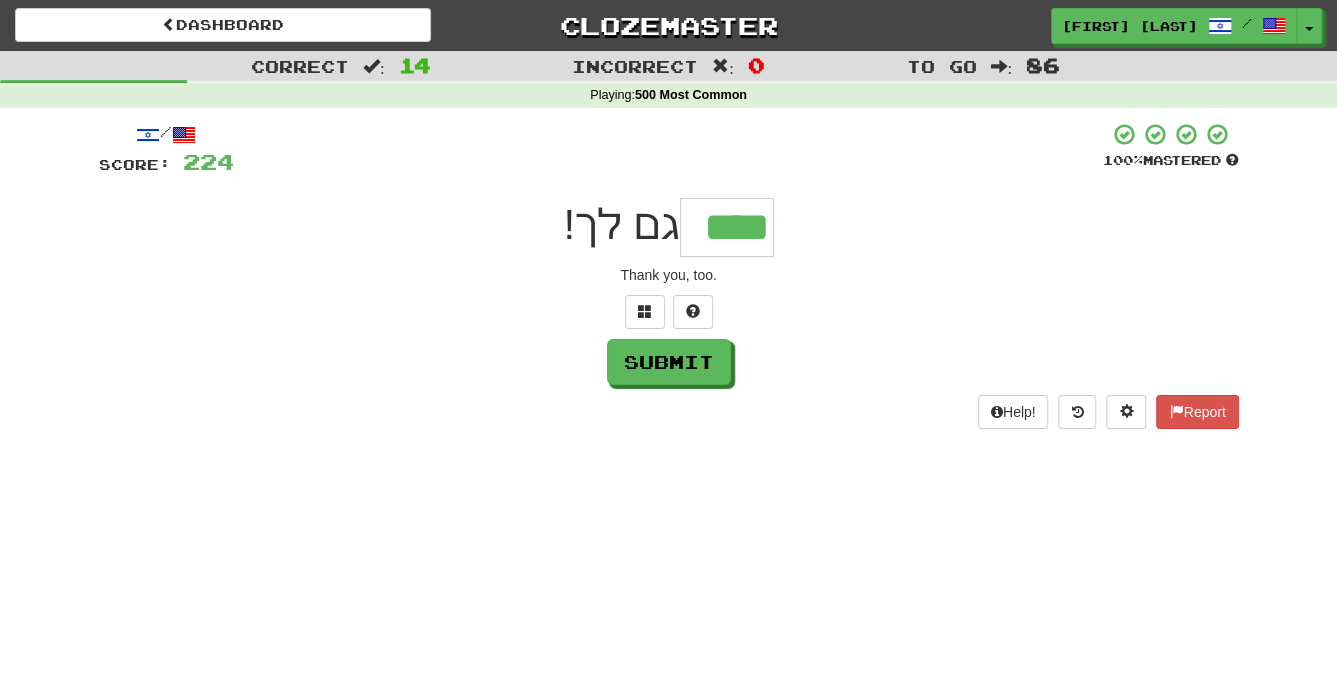 type on "****" 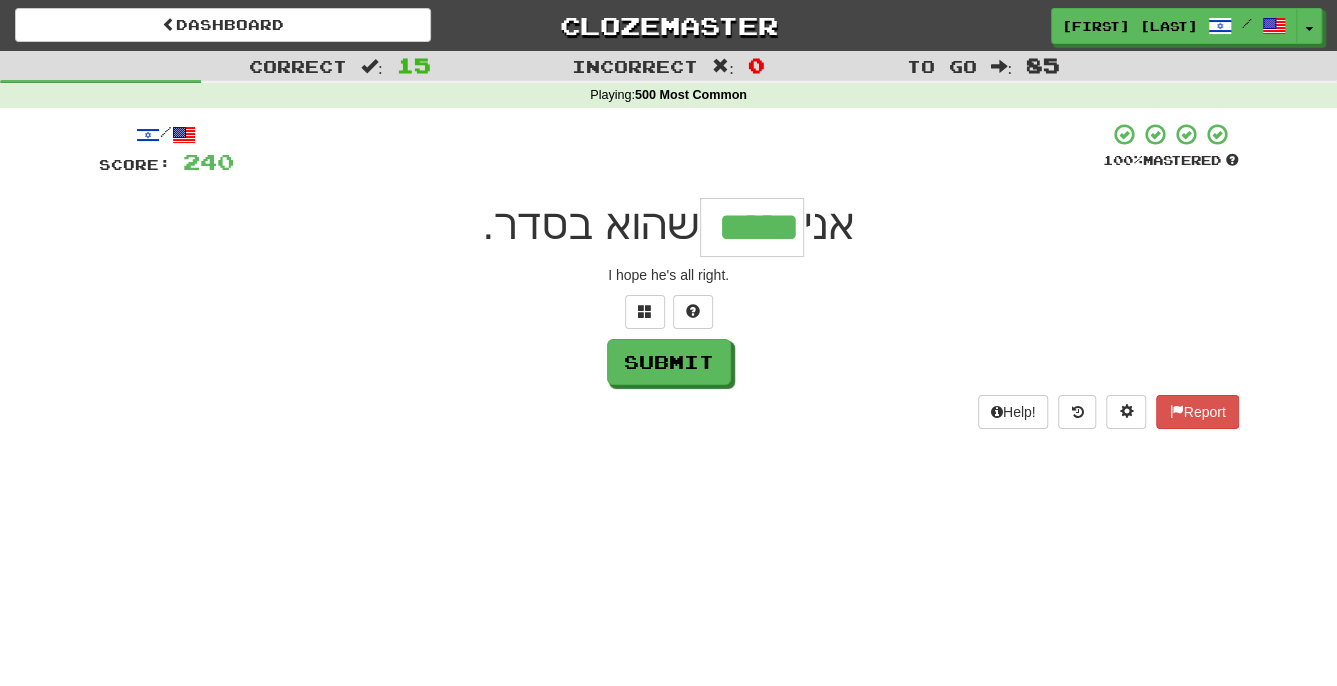 type on "*****" 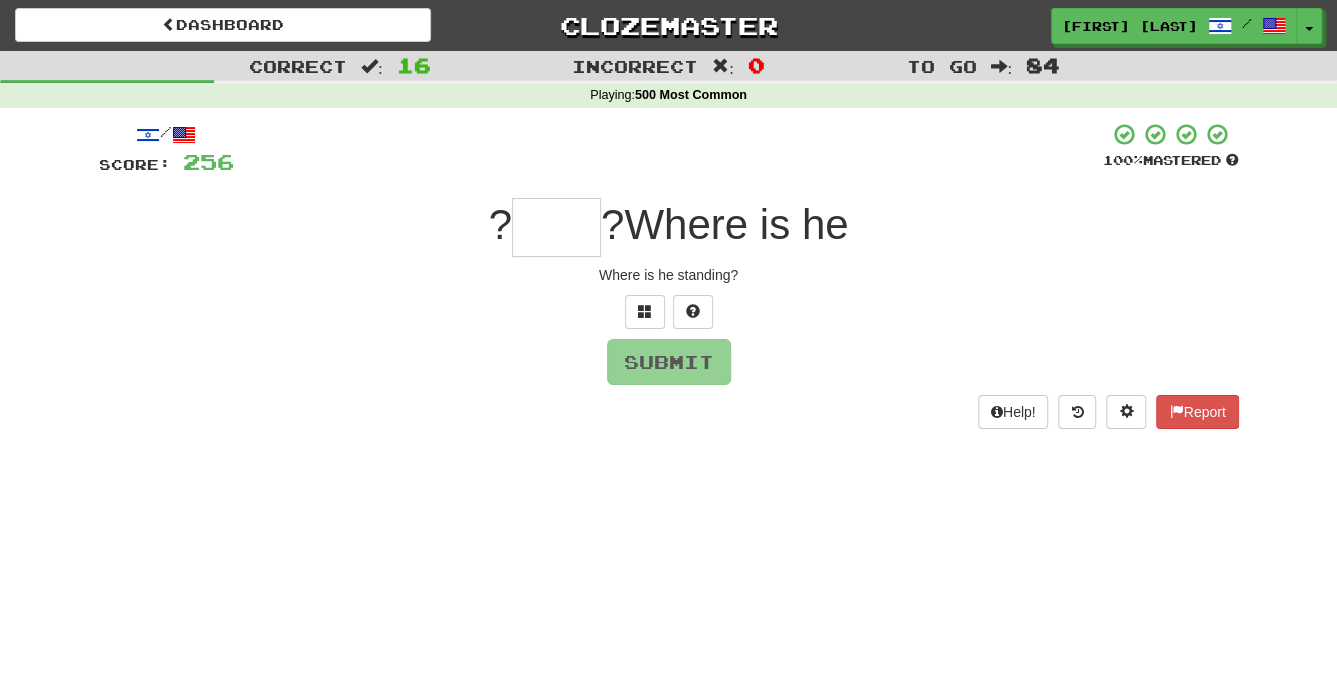 type on "*" 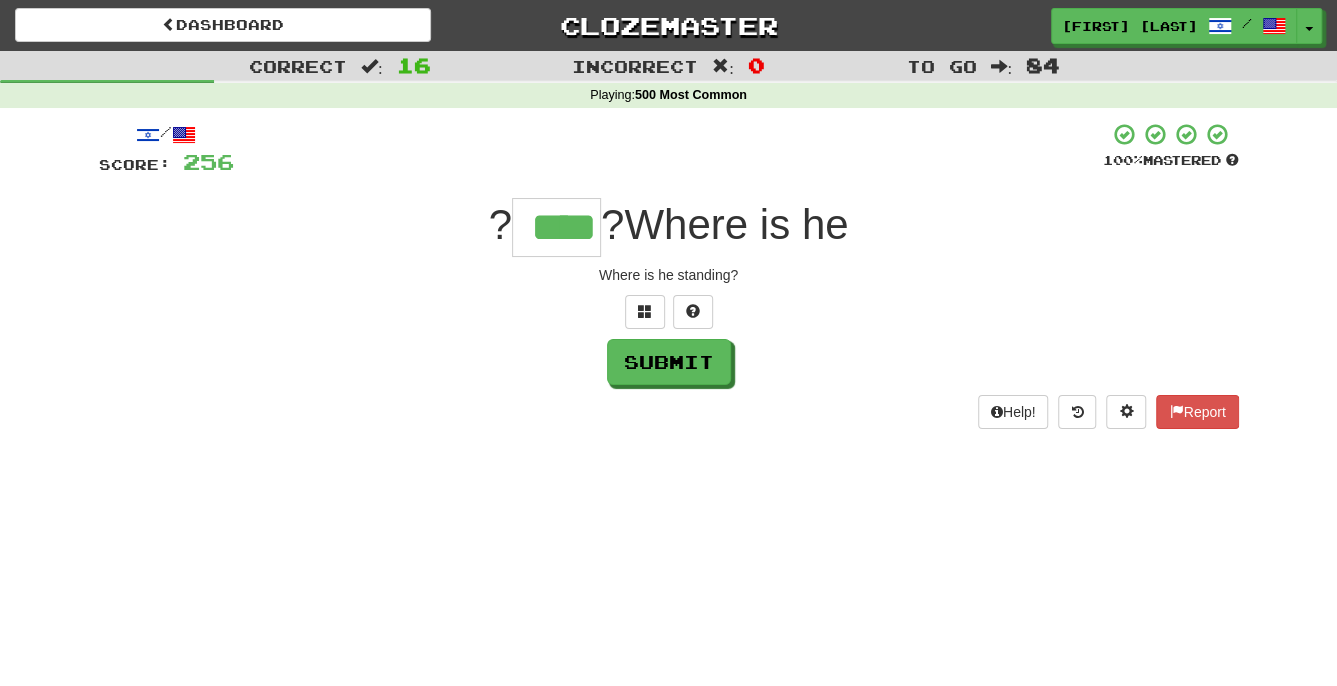 type on "****" 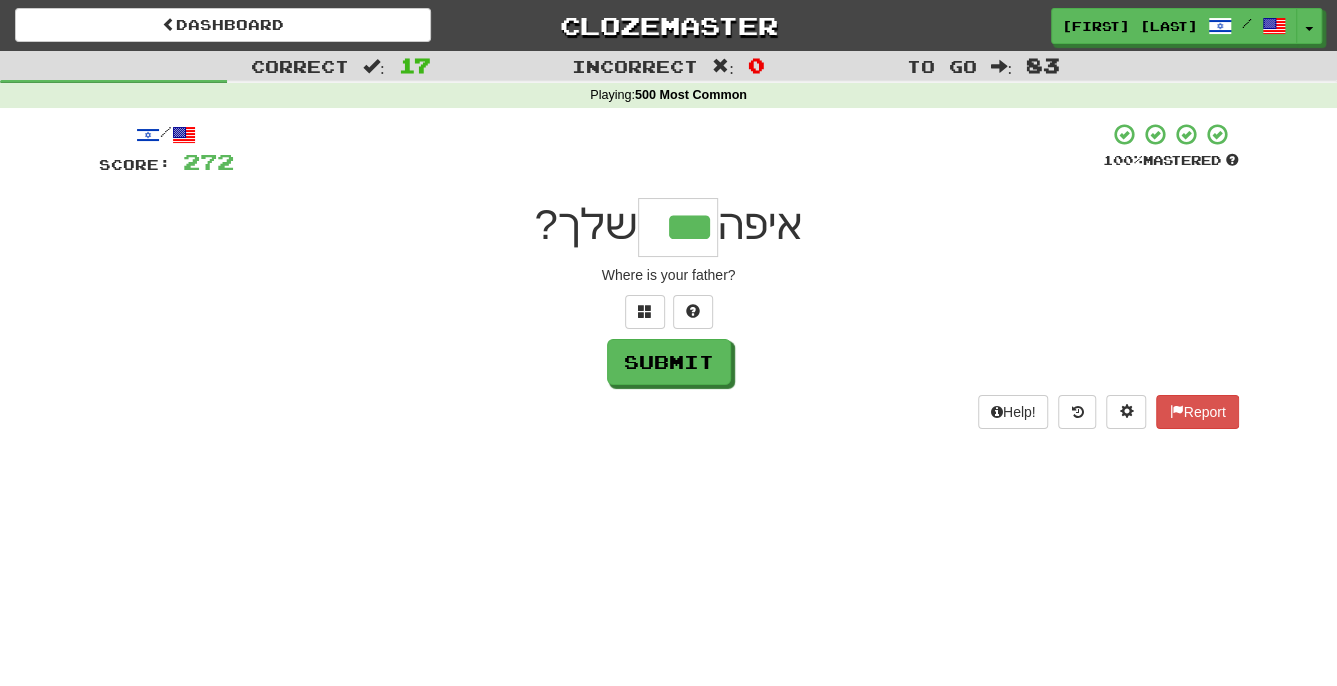 type on "***" 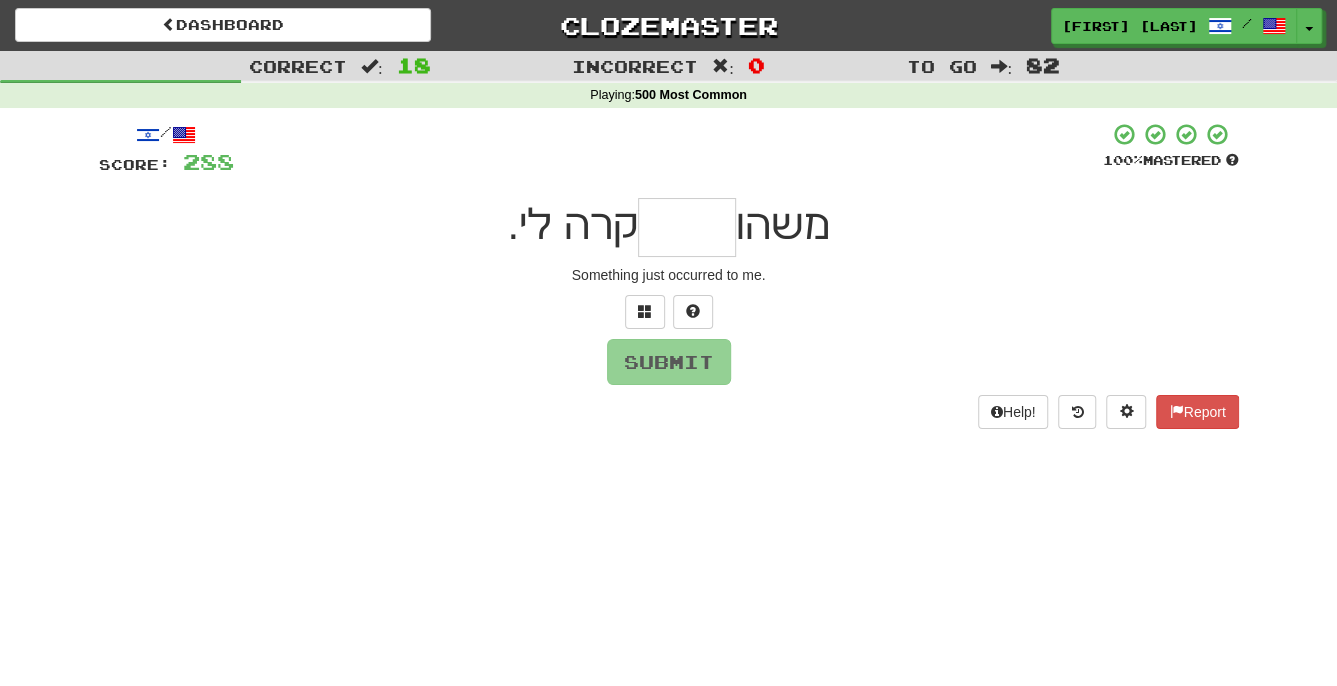 type on "*" 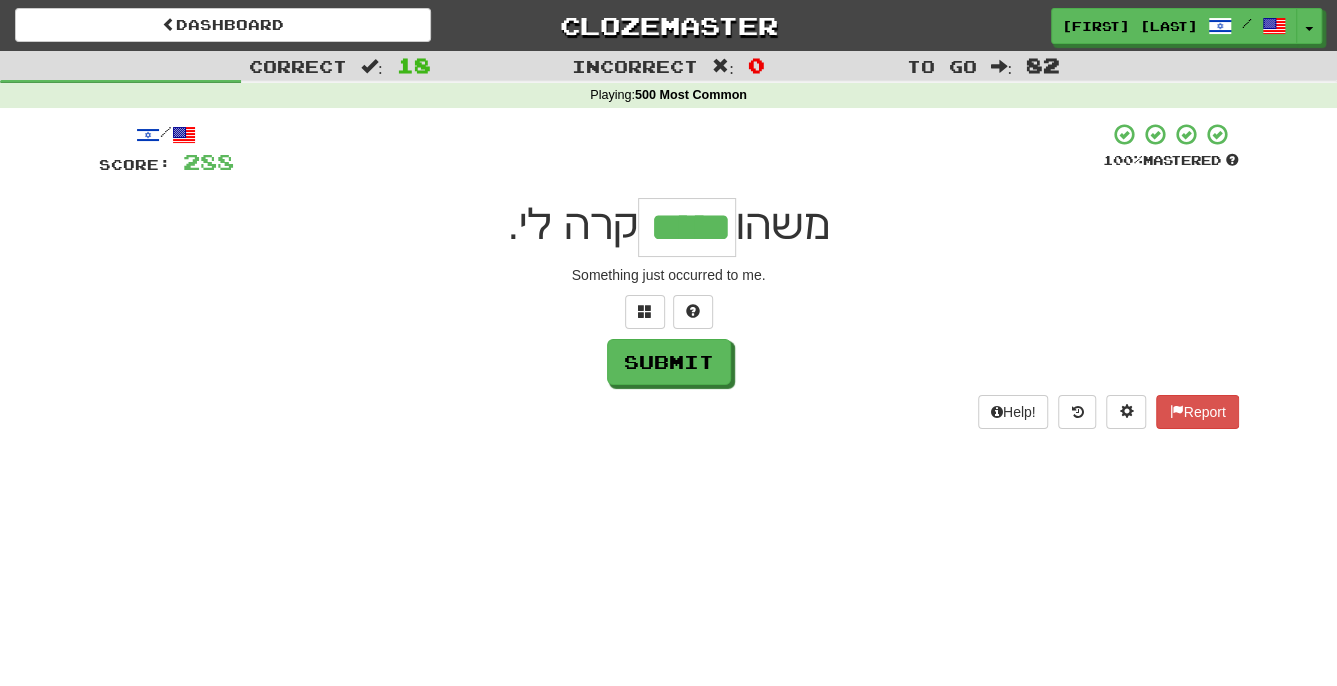 type on "*****" 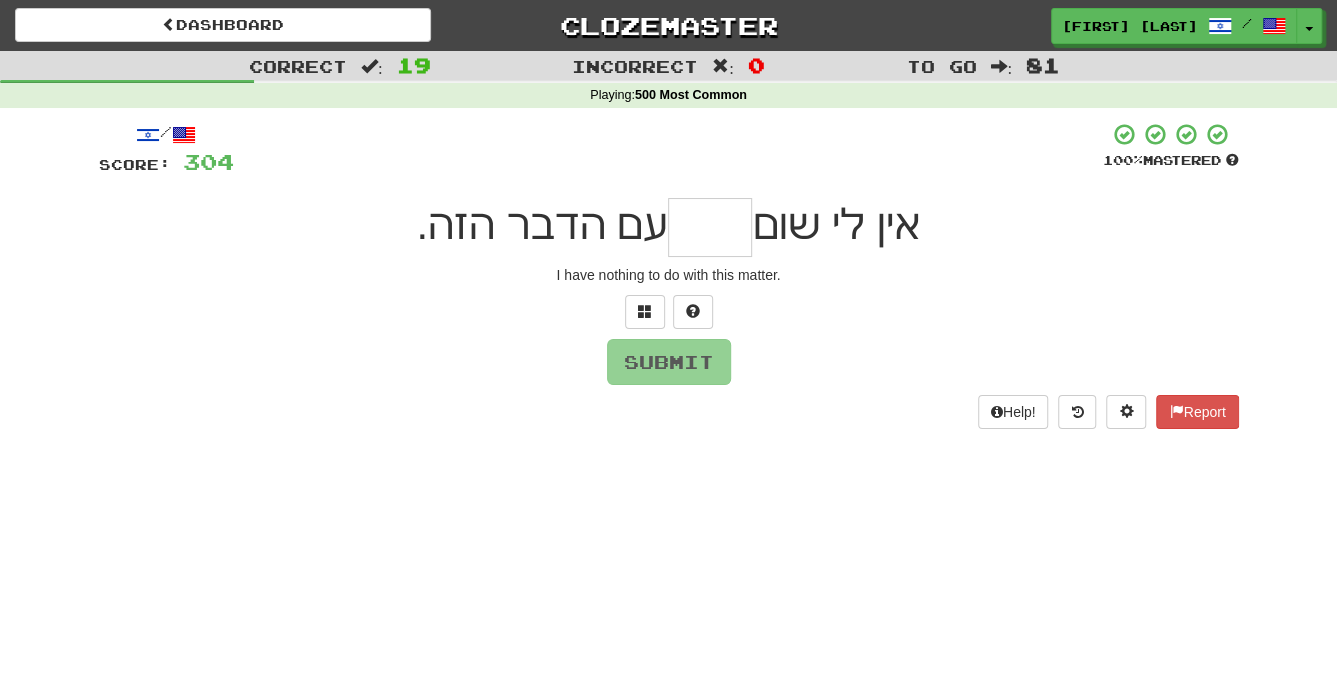 type on "*" 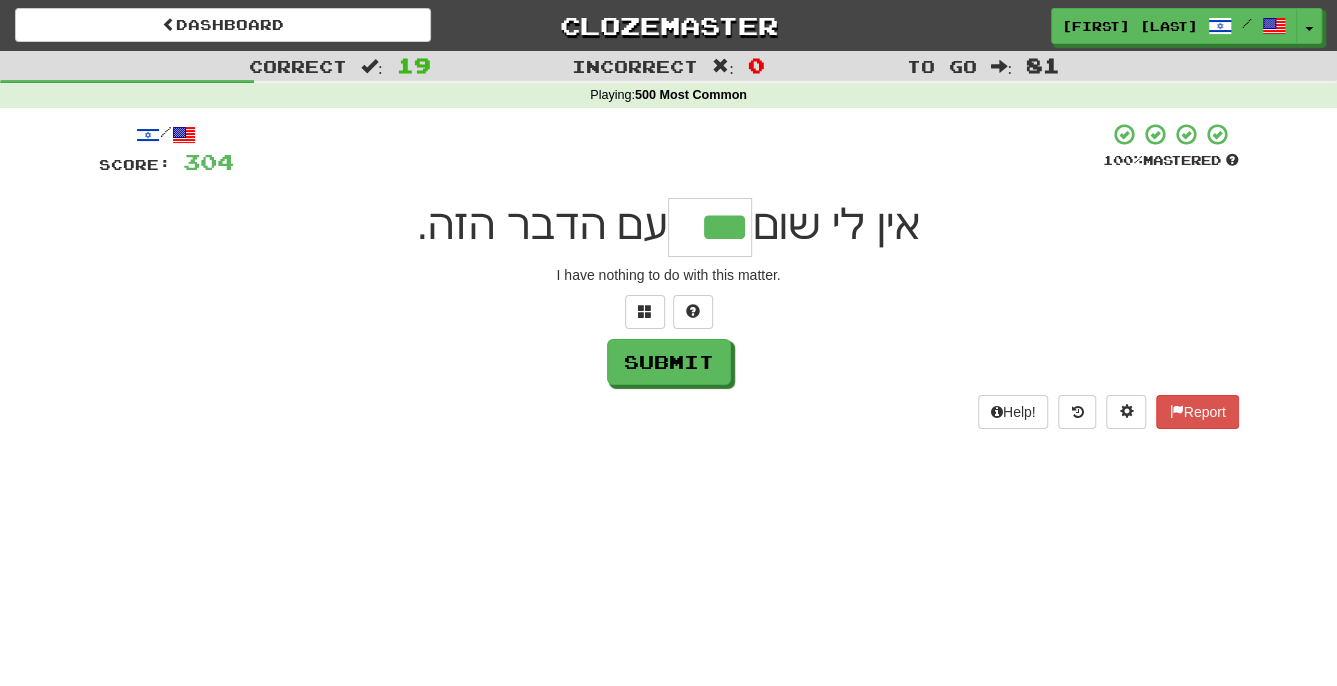 type on "***" 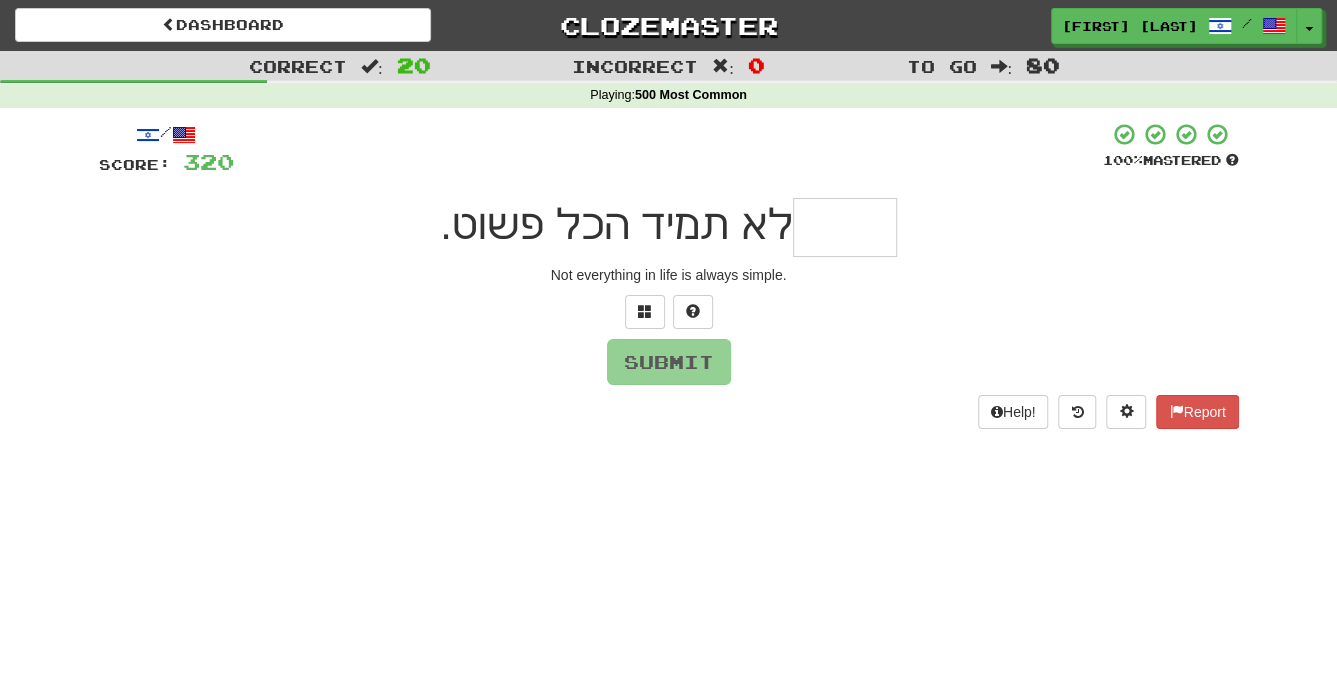 type on "*" 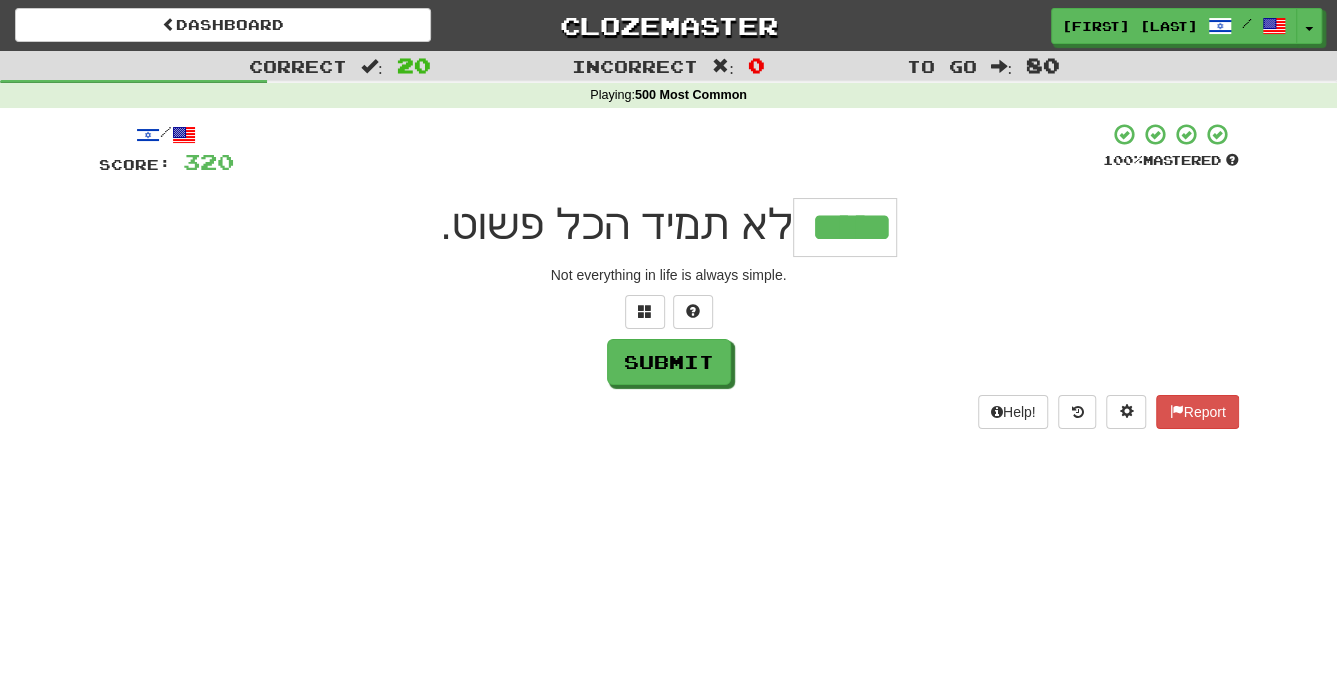type on "*****" 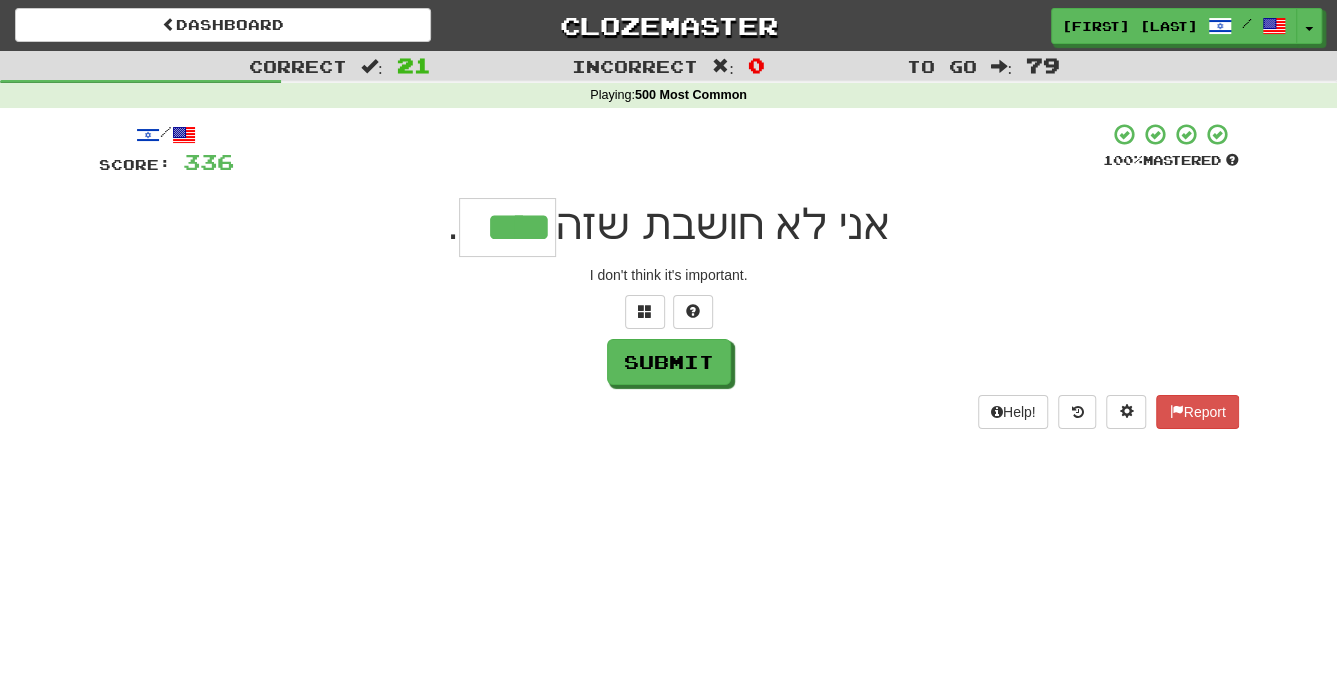 type on "****" 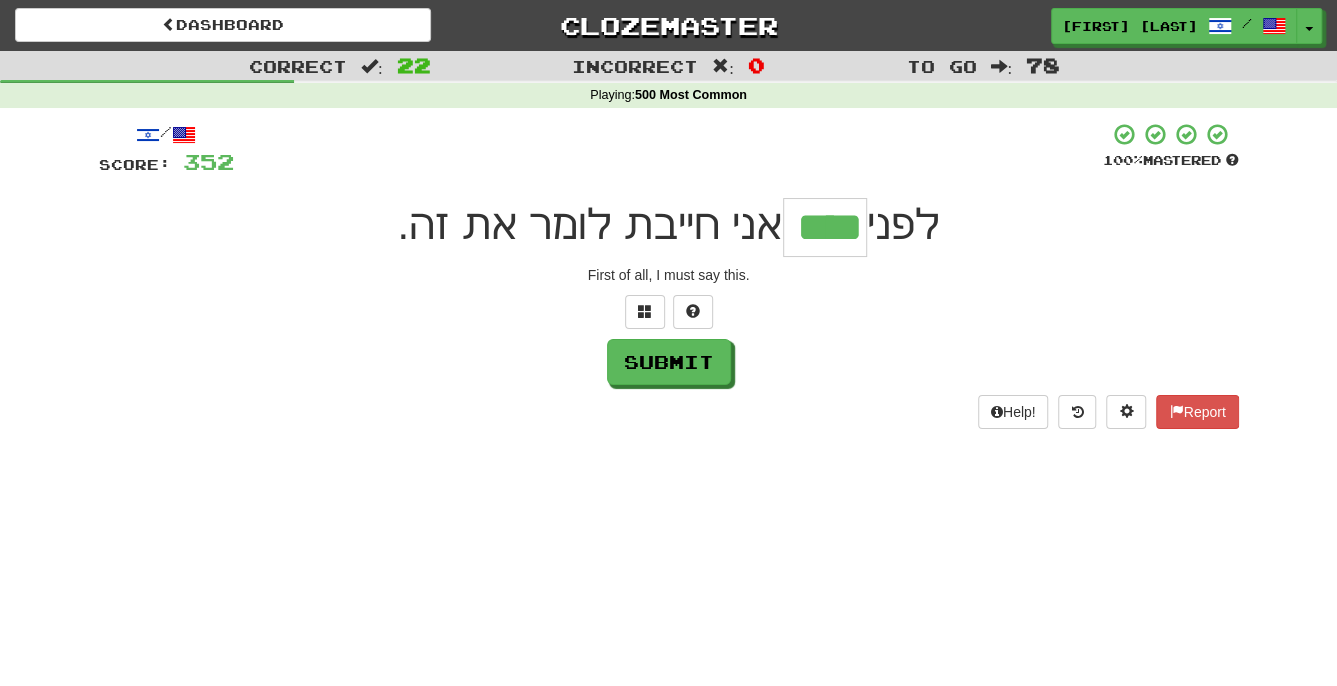 type on "****" 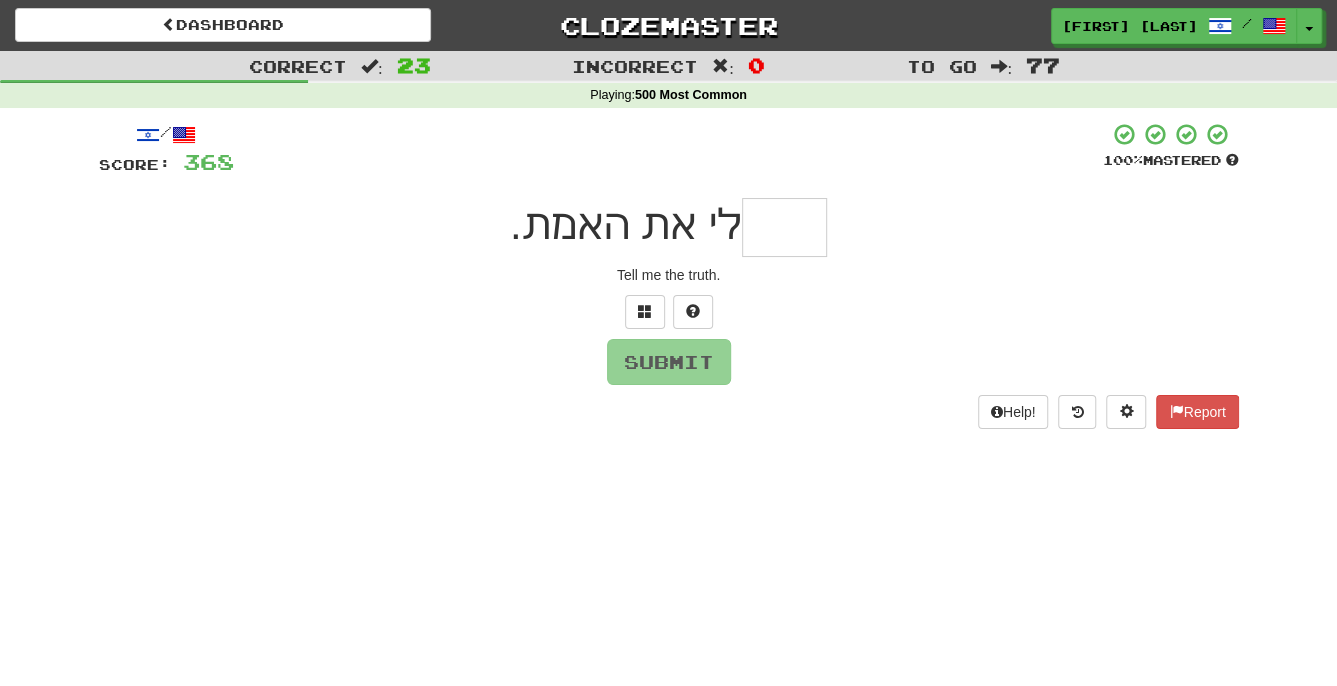 type on "*" 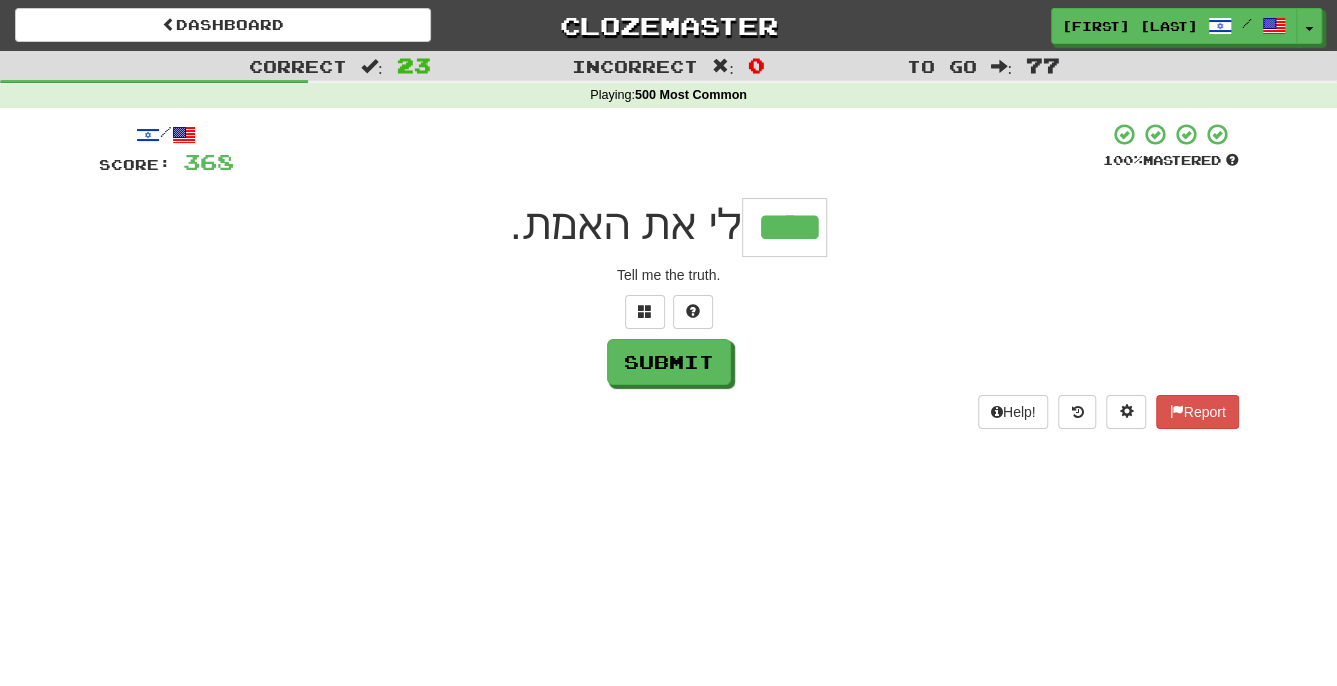 type on "****" 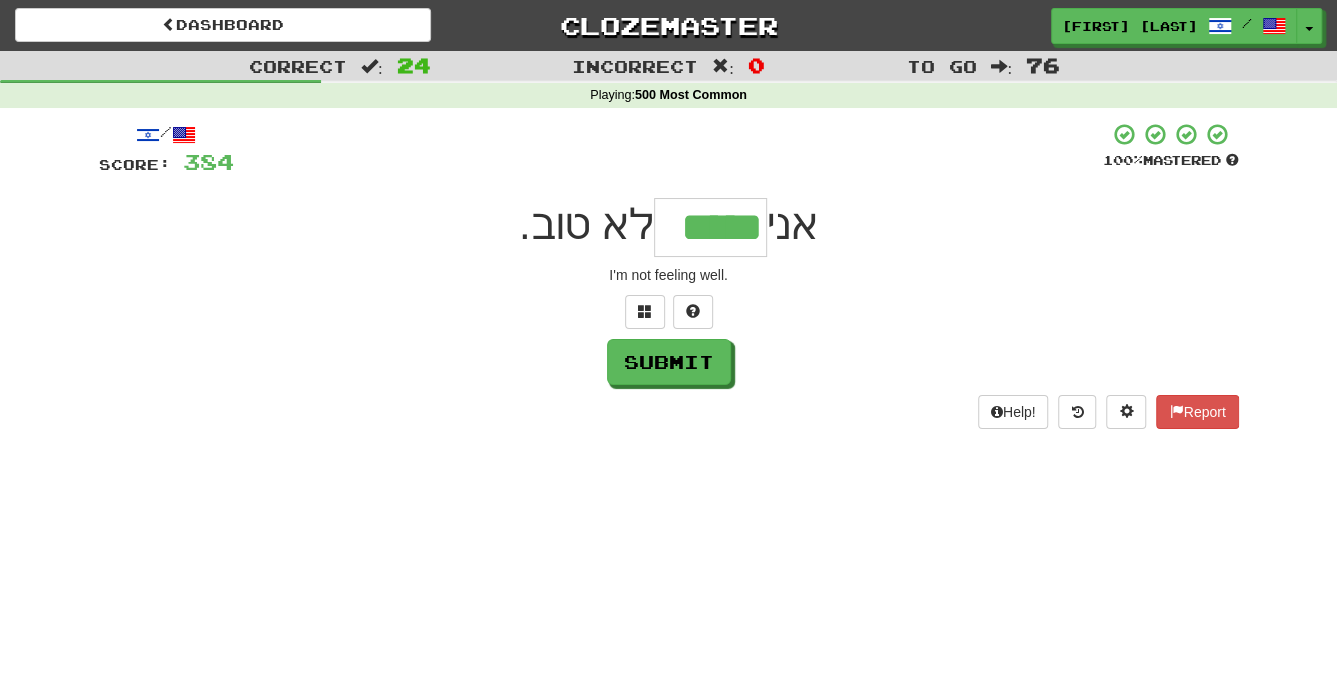 type on "*****" 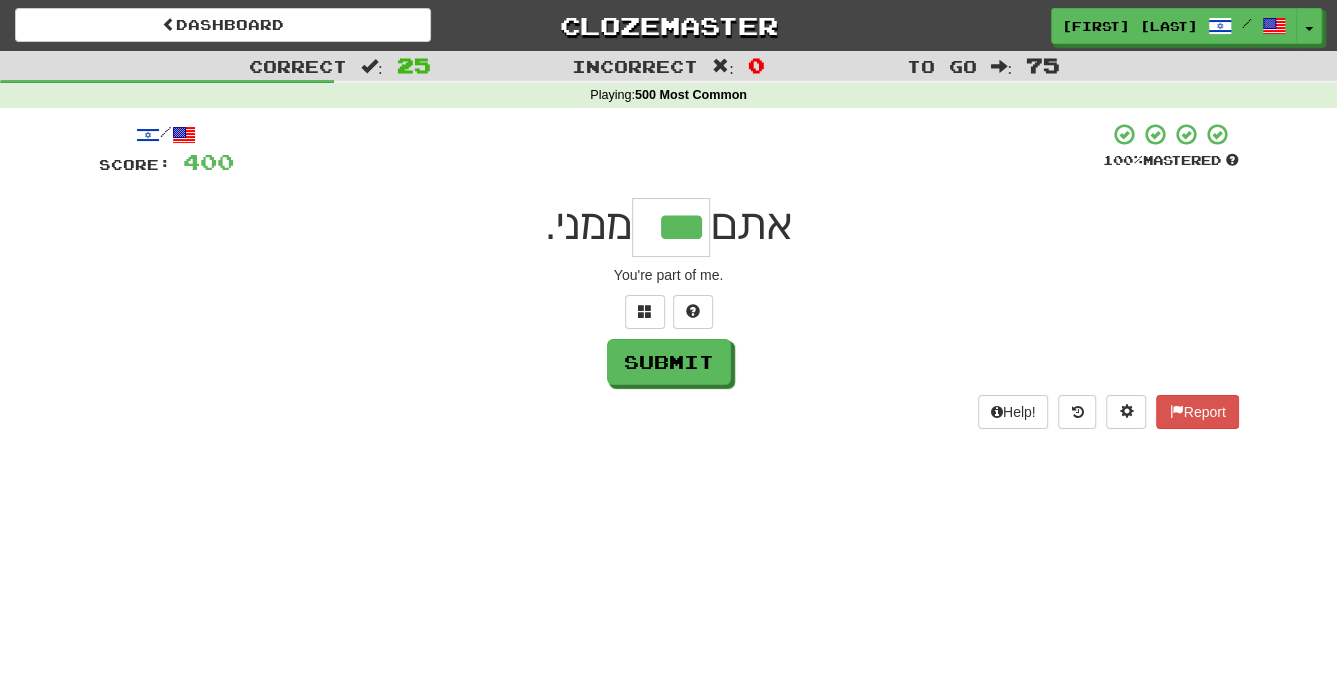 type on "***" 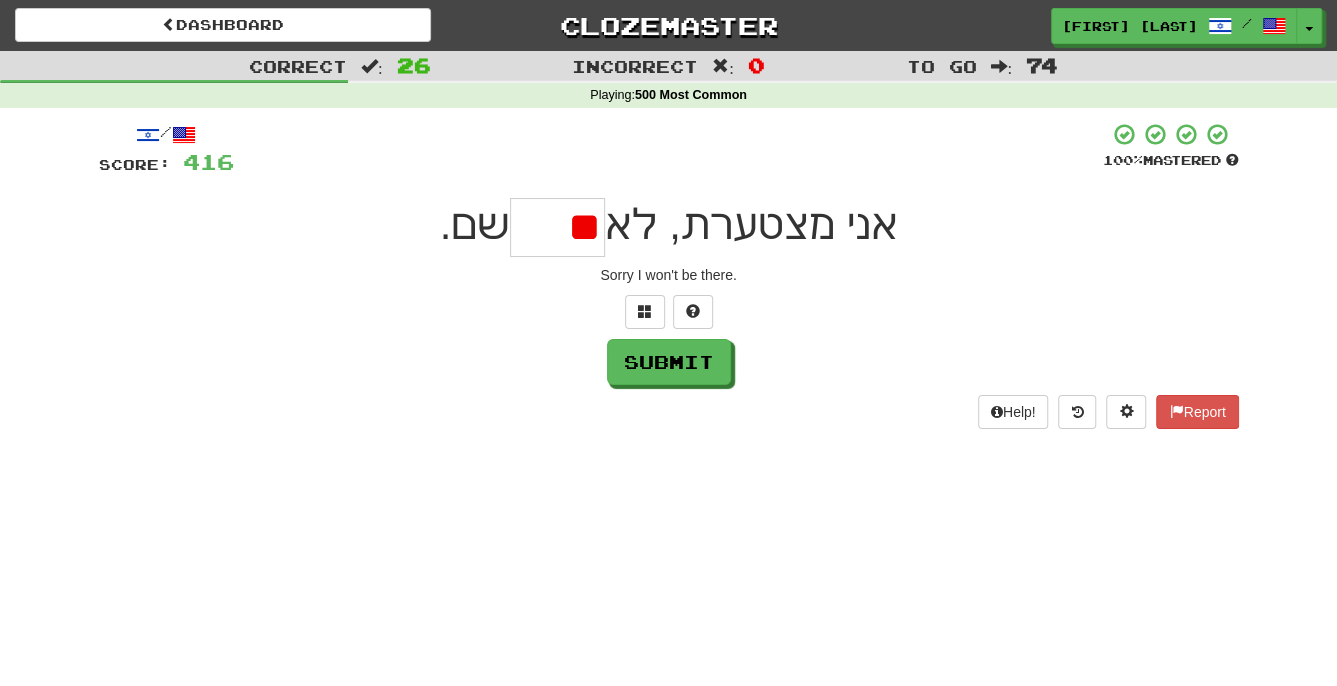 type on "*" 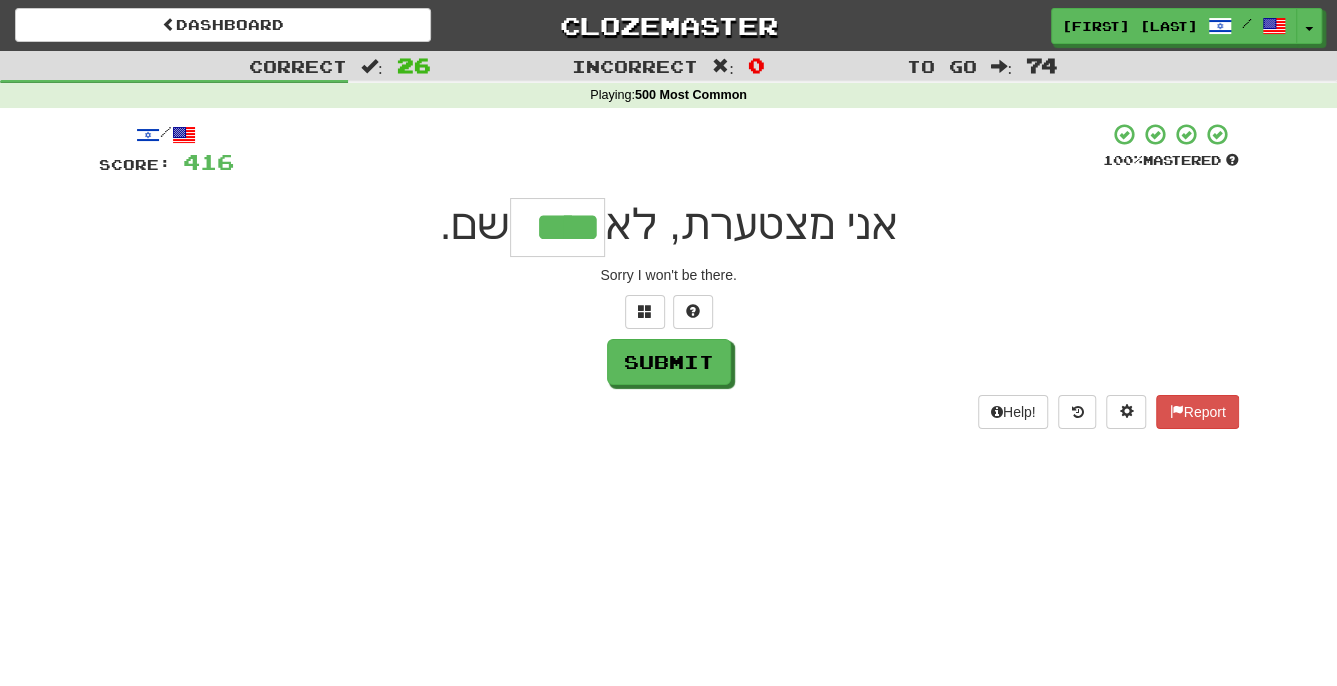 type on "****" 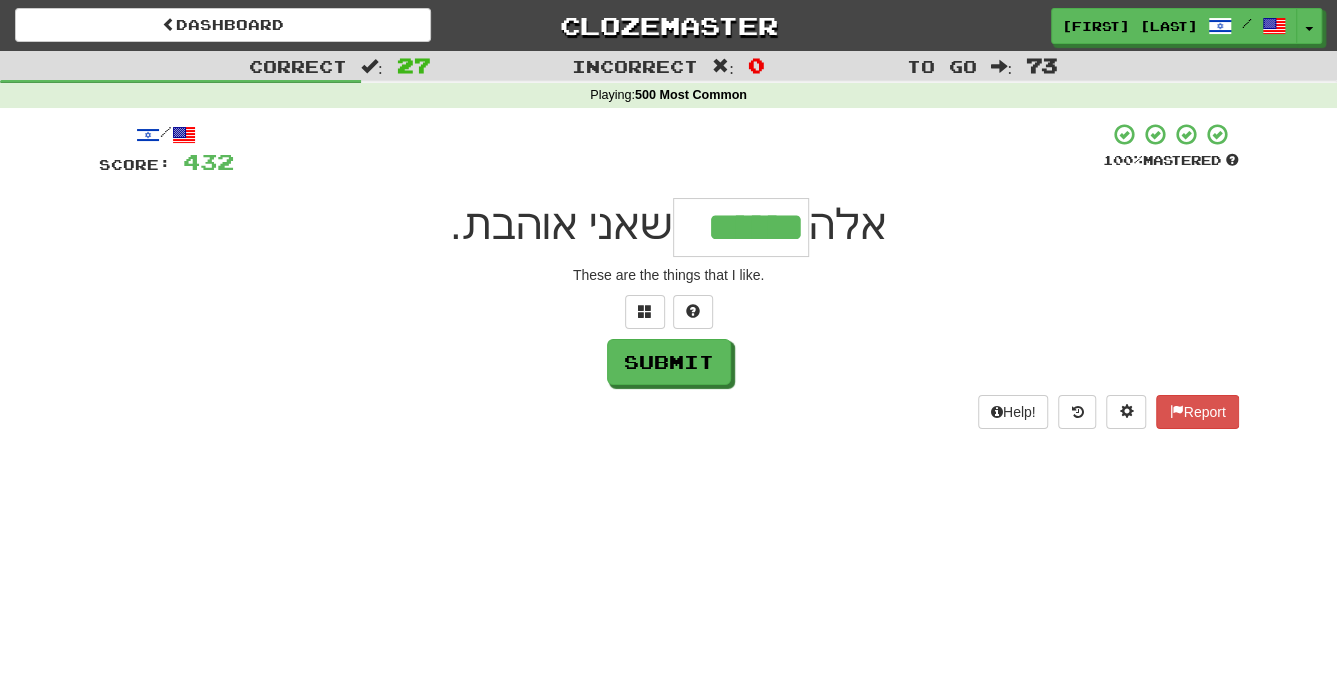 type on "******" 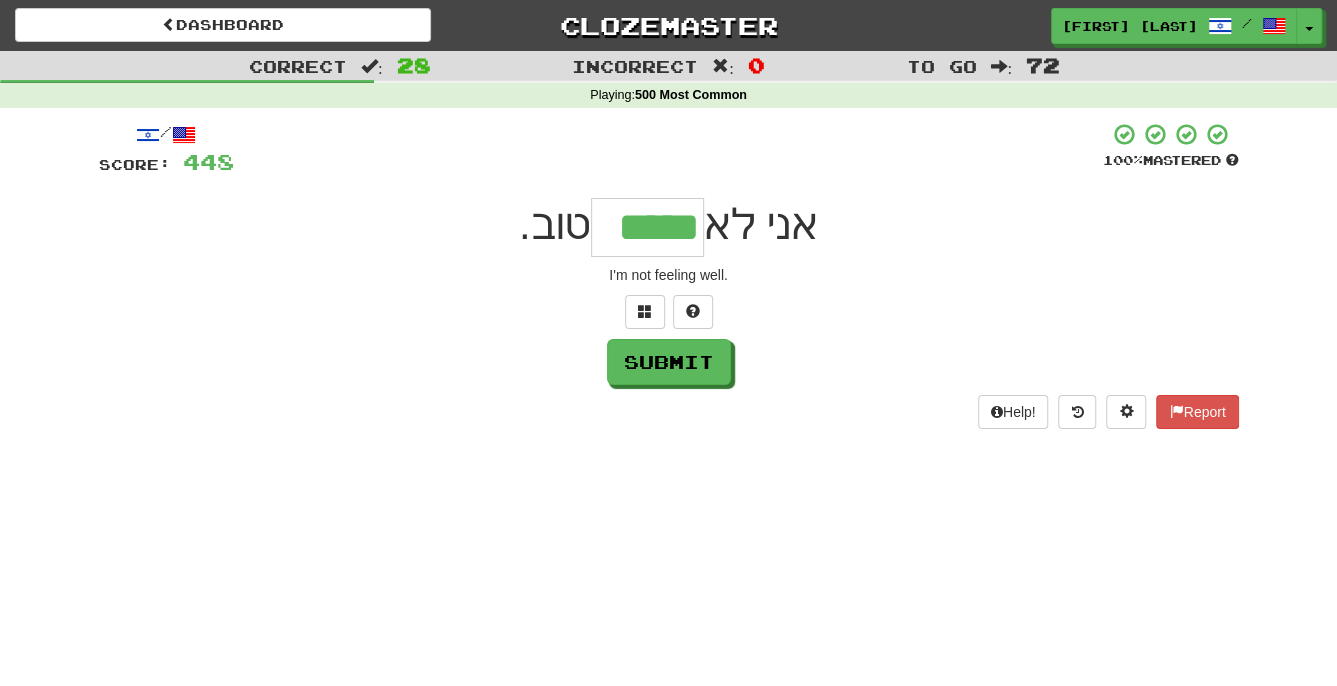 type on "*****" 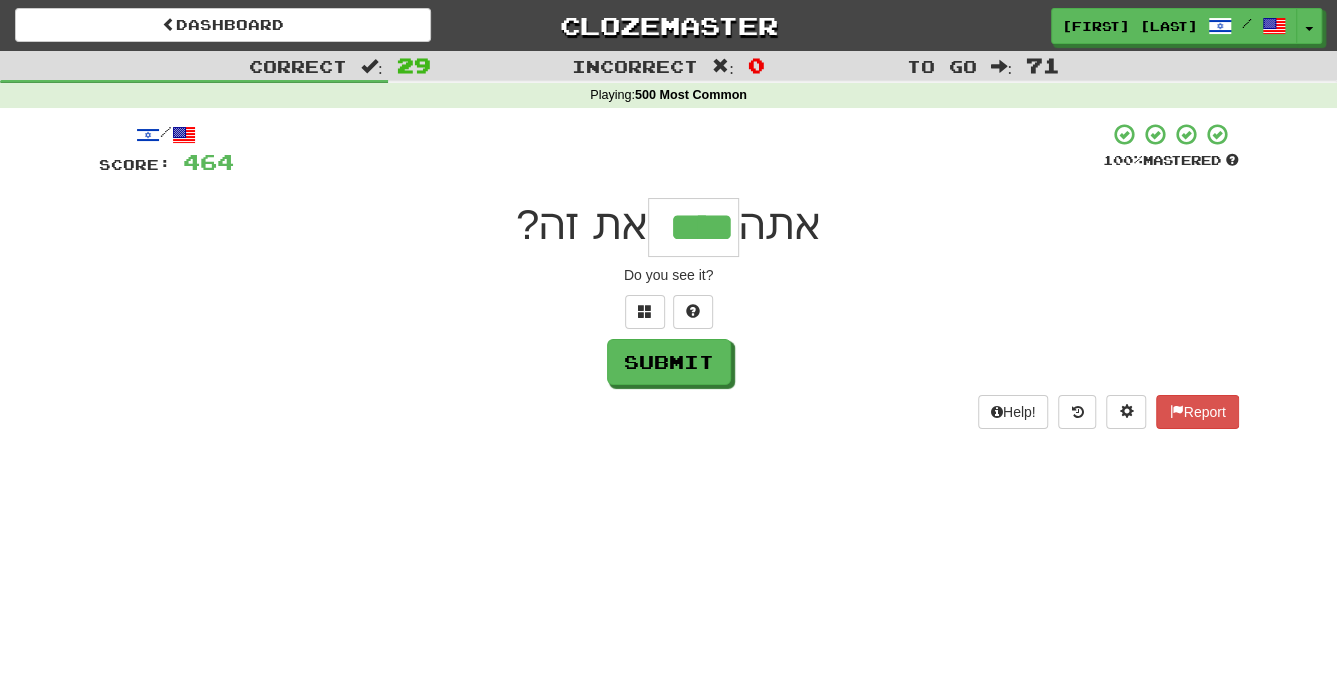 type on "****" 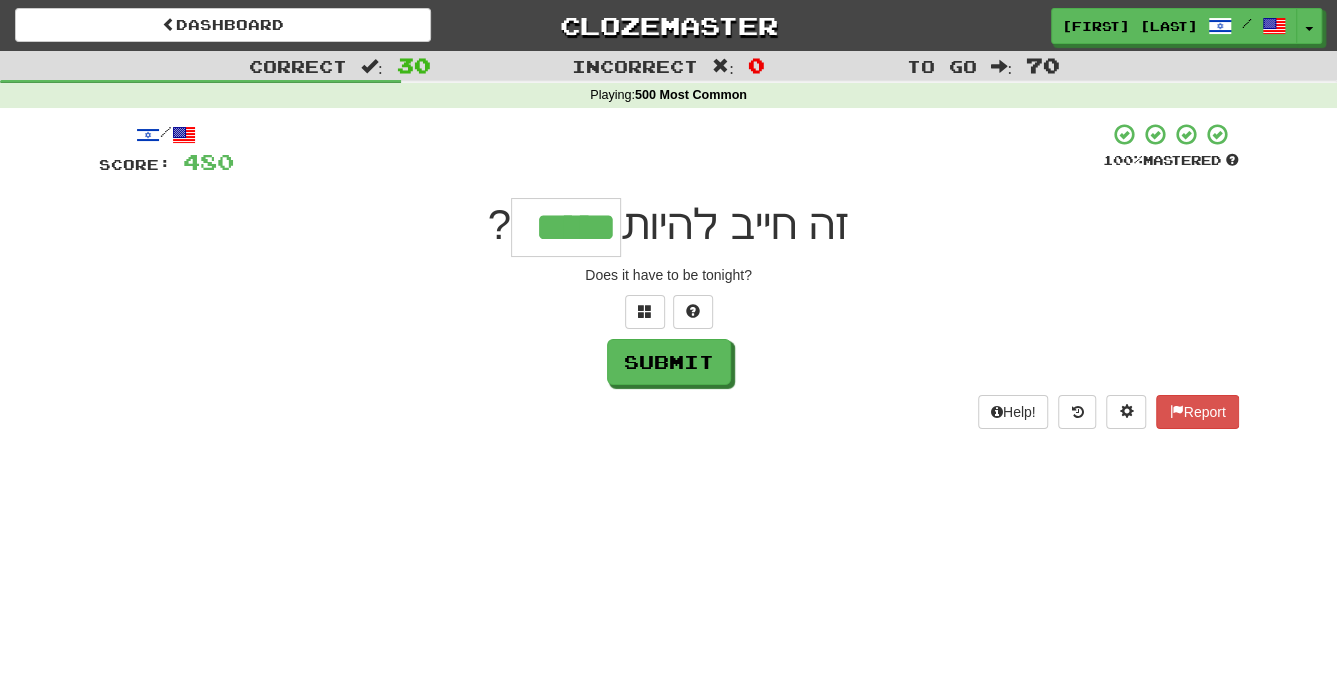 type on "*****" 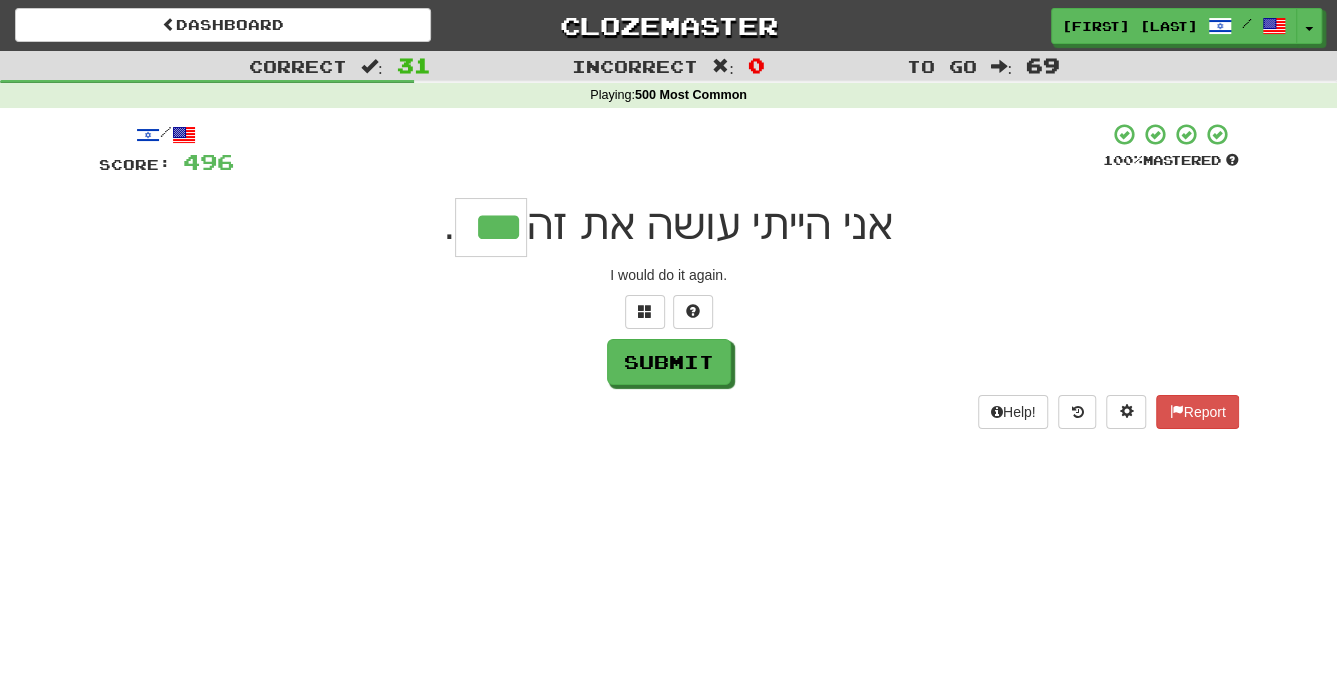 type on "***" 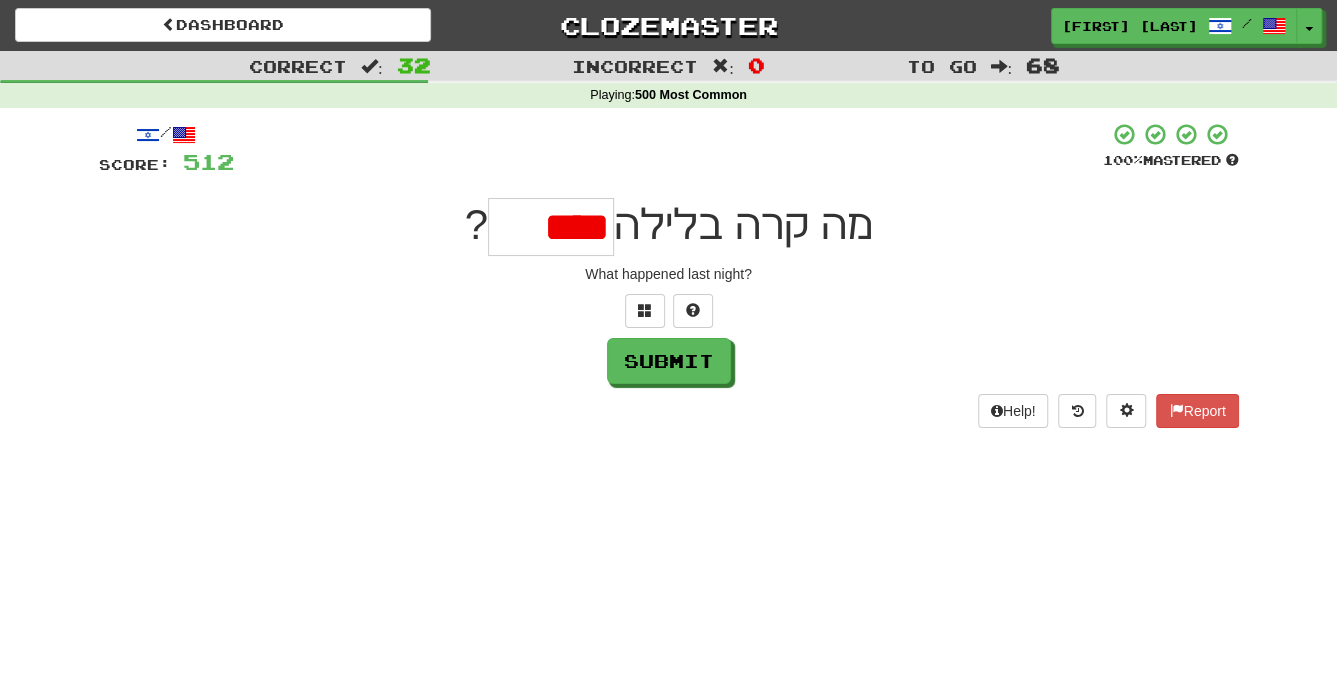 scroll, scrollTop: 0, scrollLeft: 0, axis: both 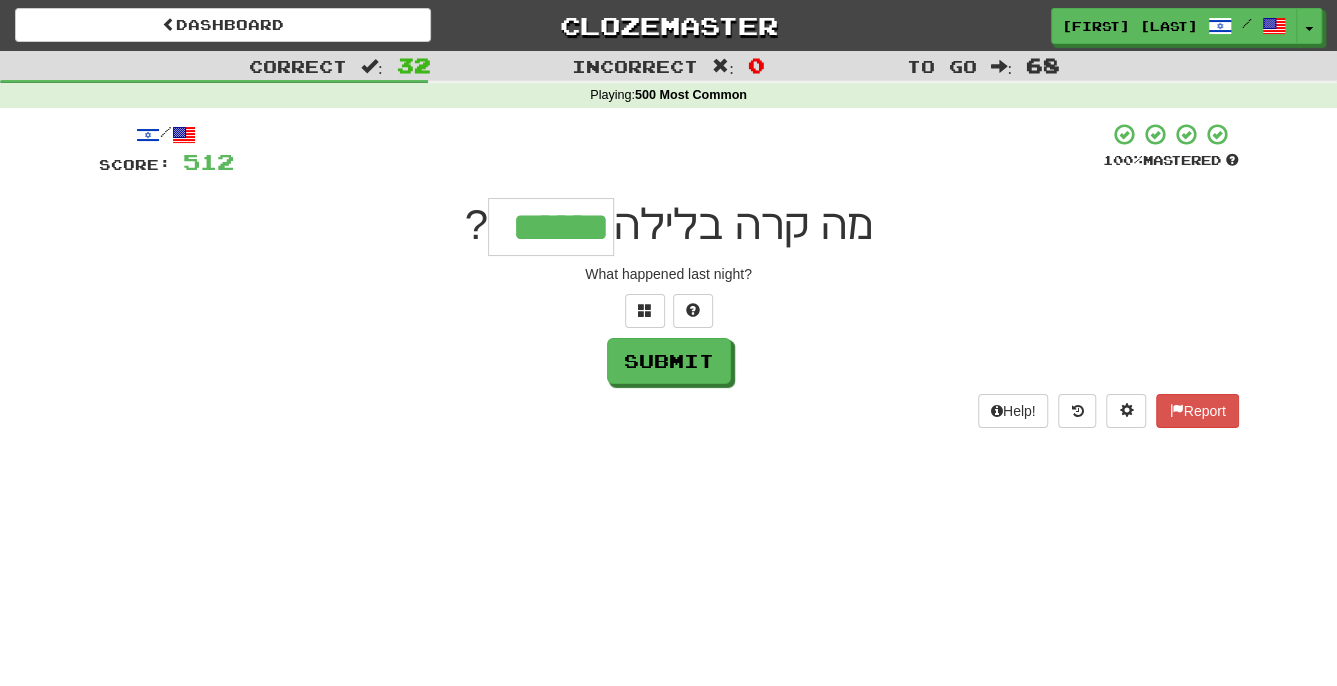 type on "******" 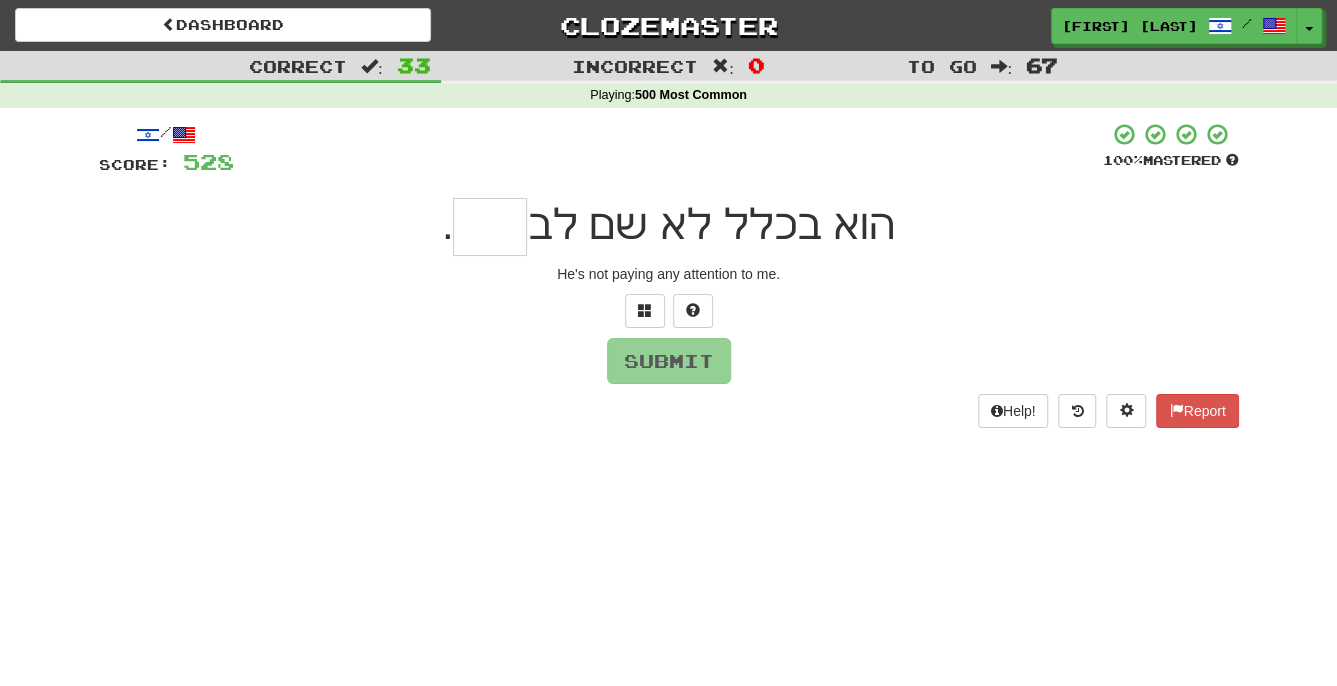 type on "*" 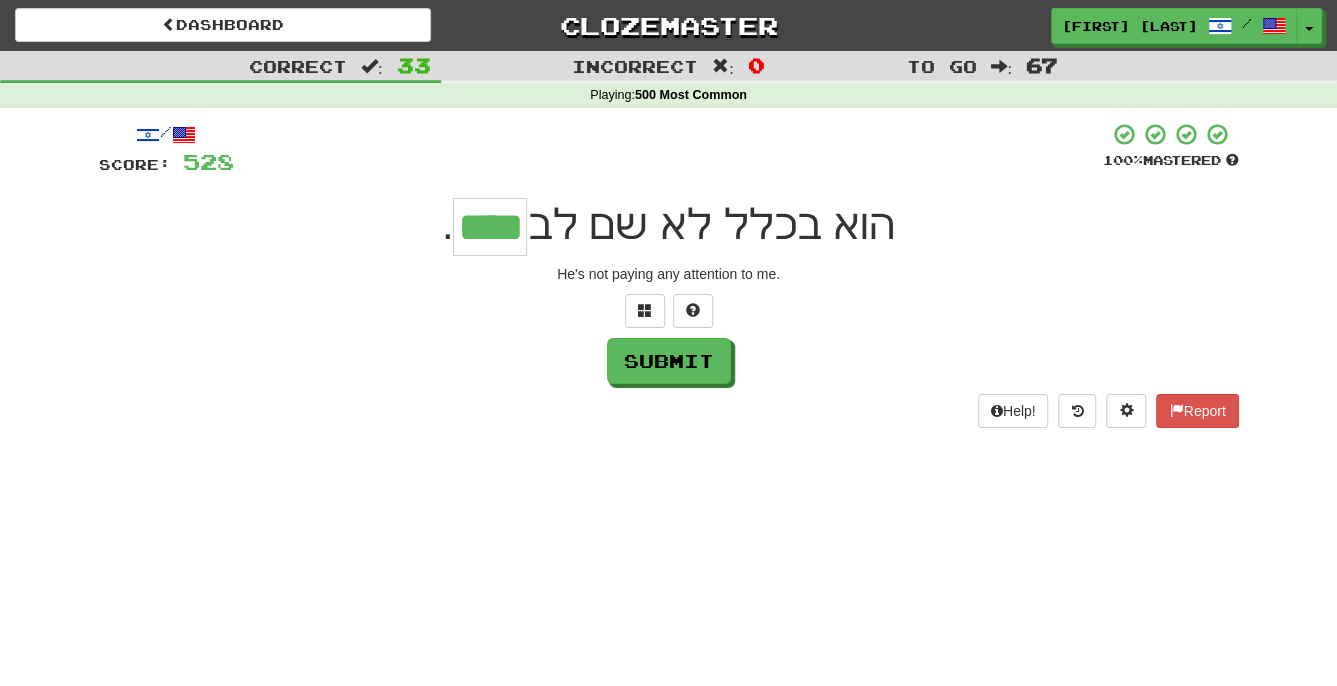 type on "****" 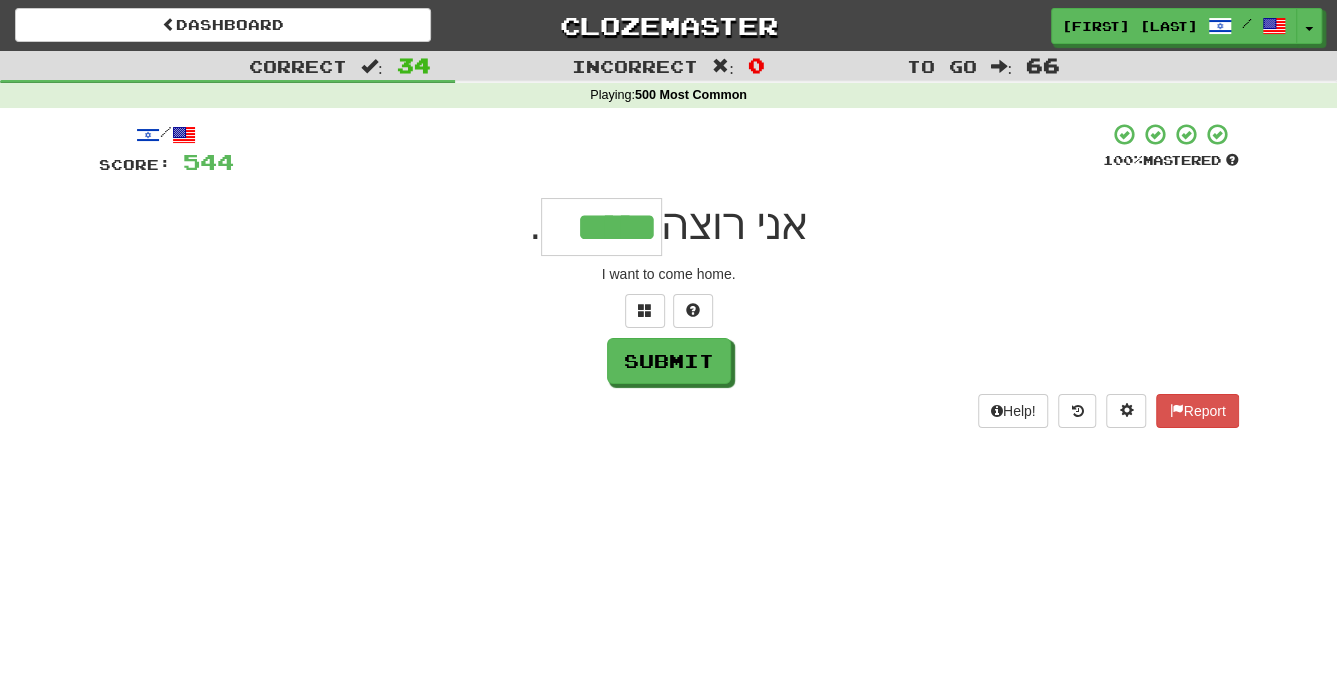 type on "*****" 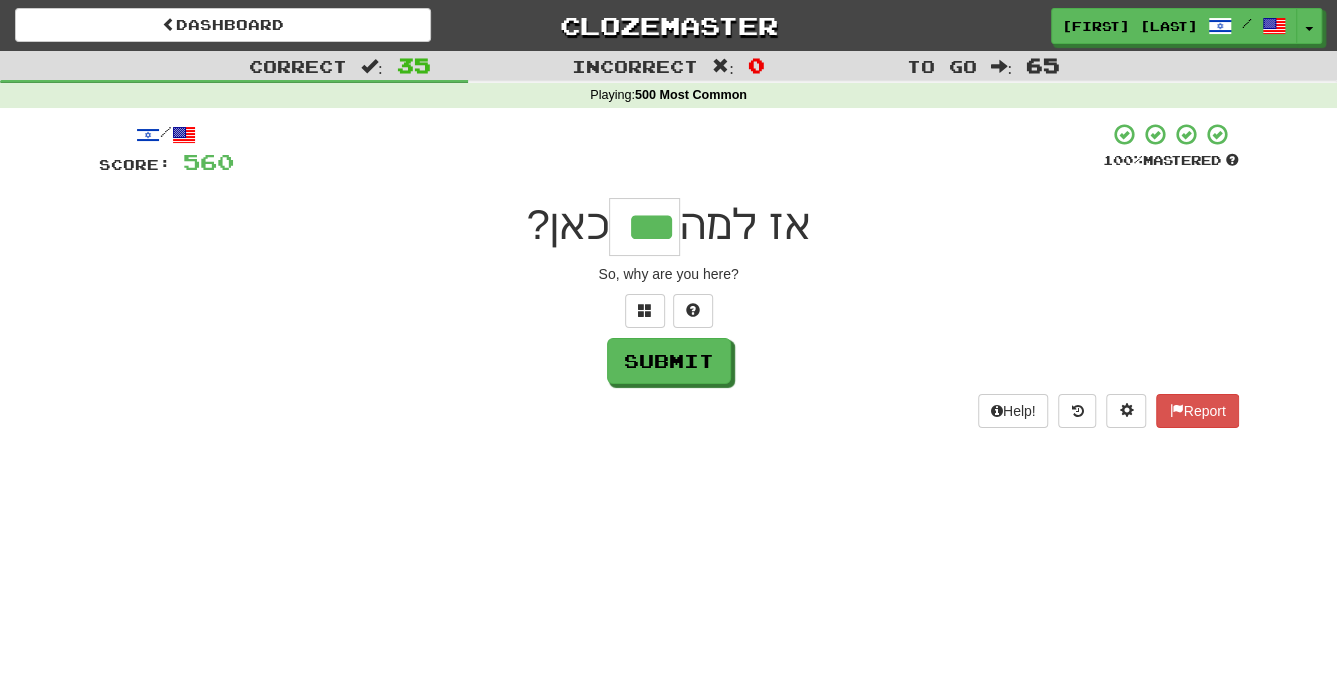 type on "***" 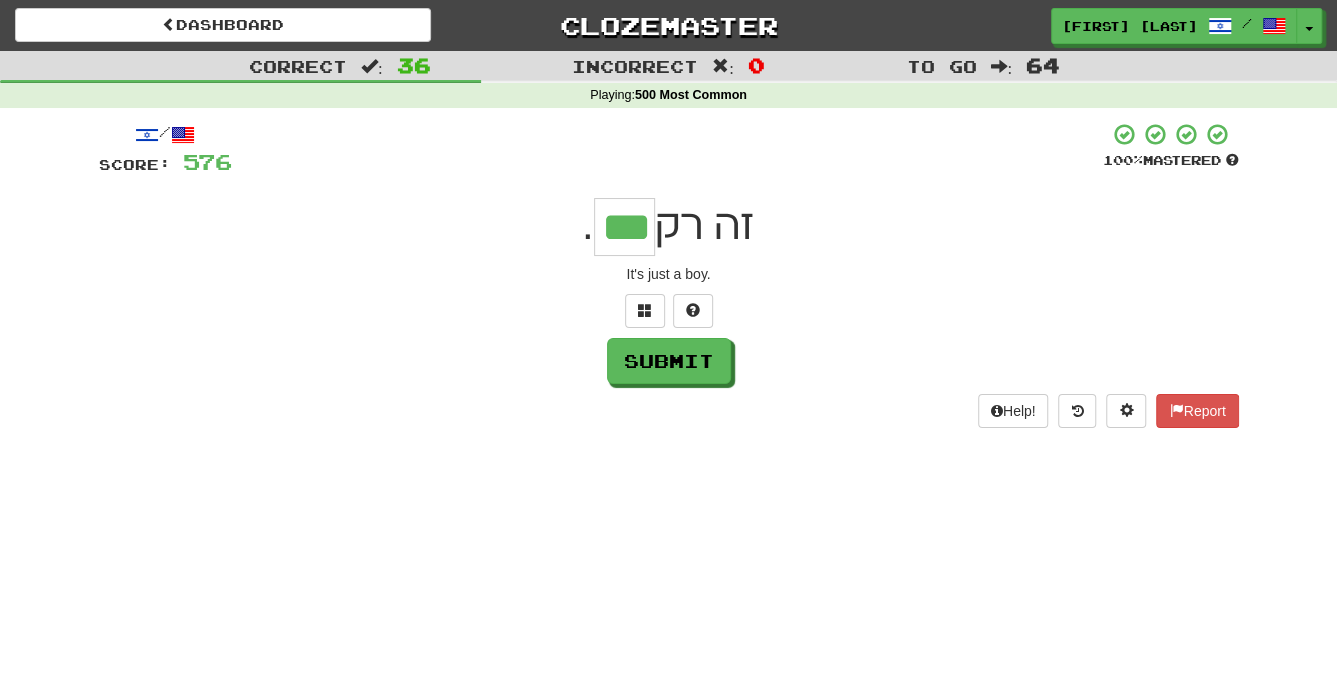 type on "***" 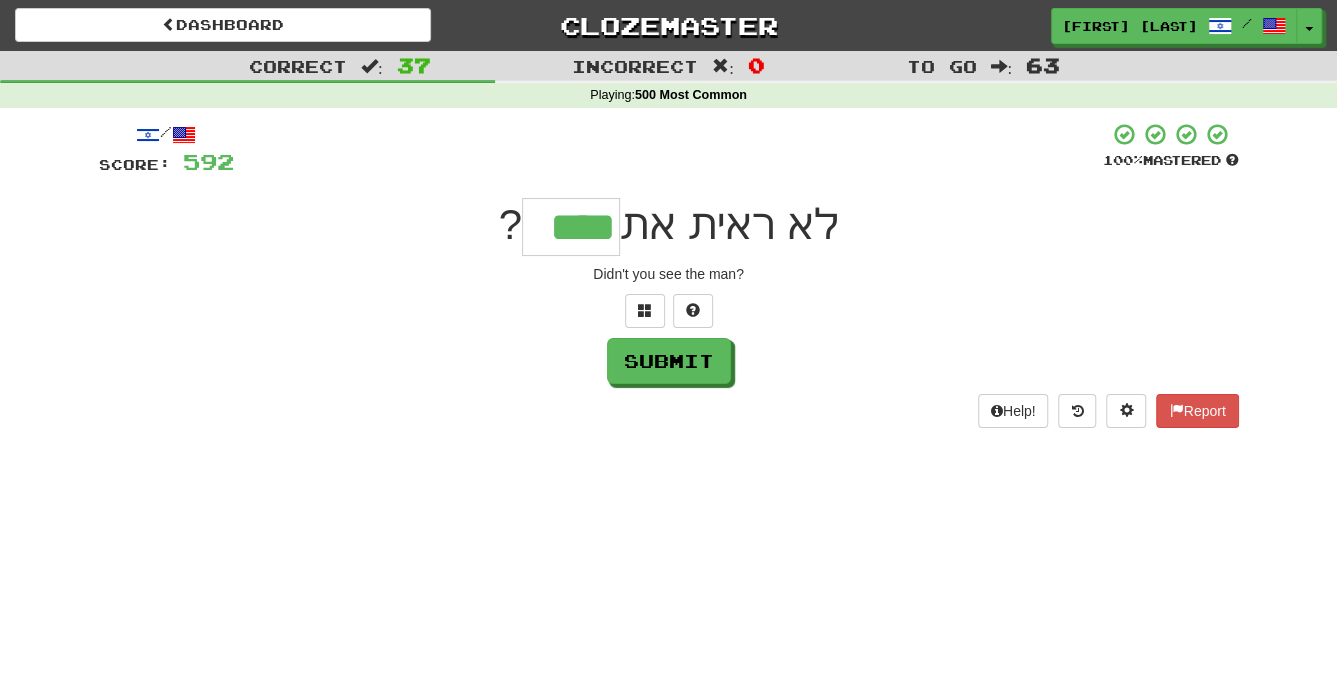 type on "****" 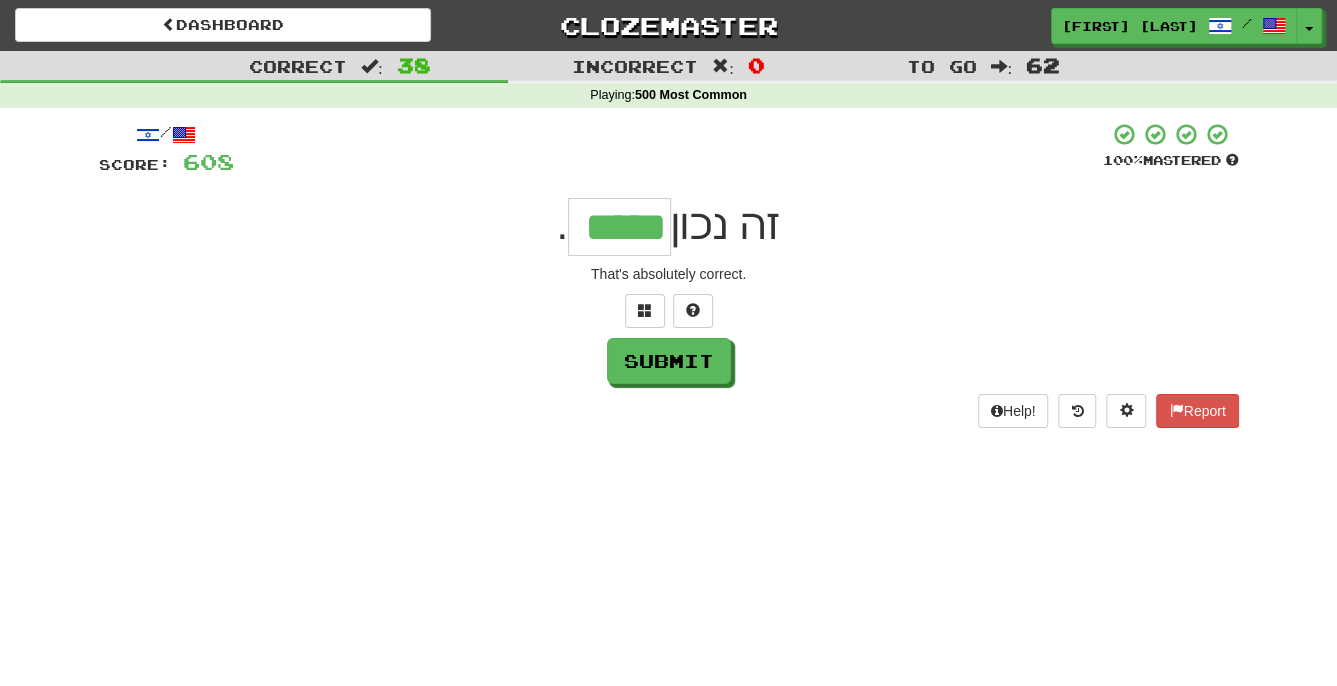type on "*****" 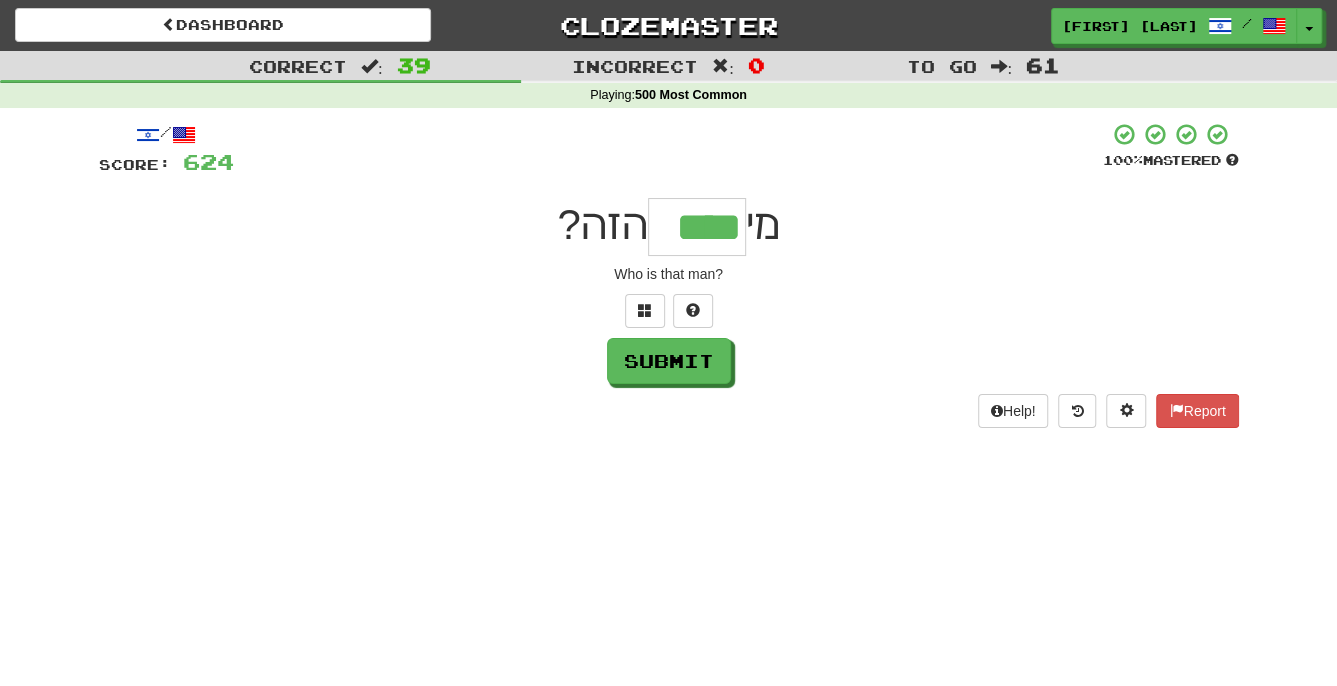type on "****" 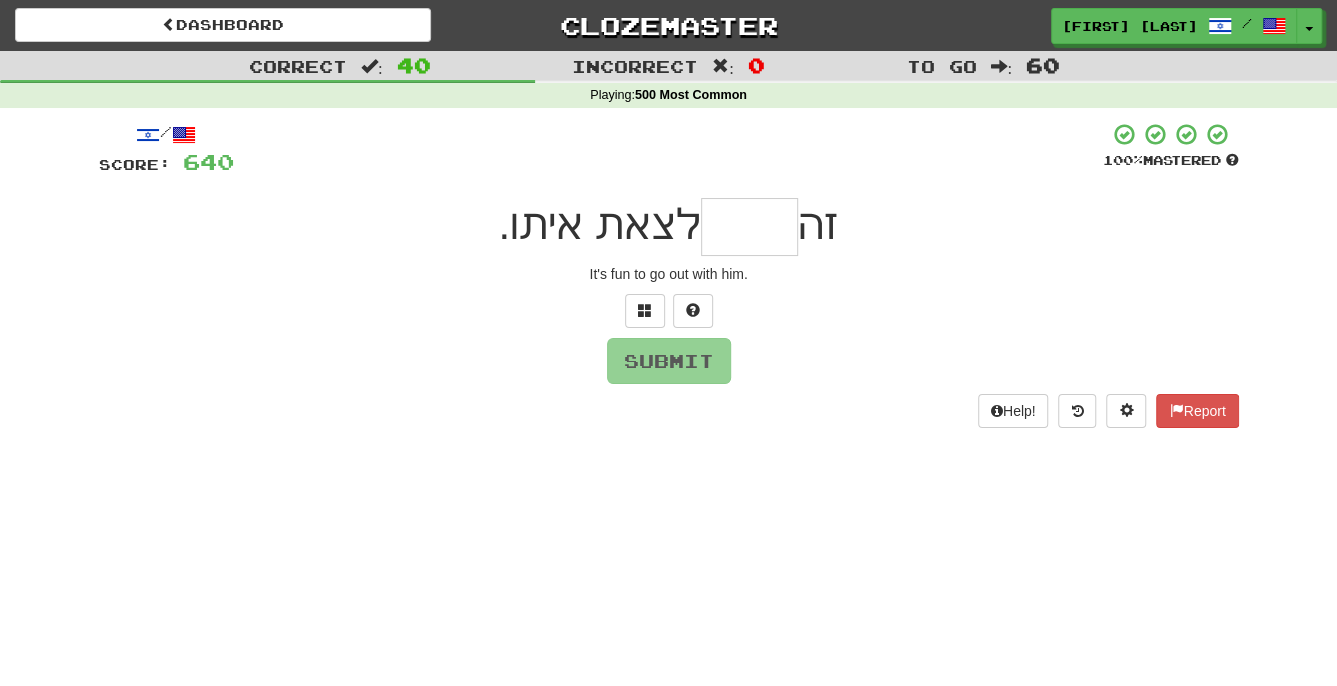 type on "*" 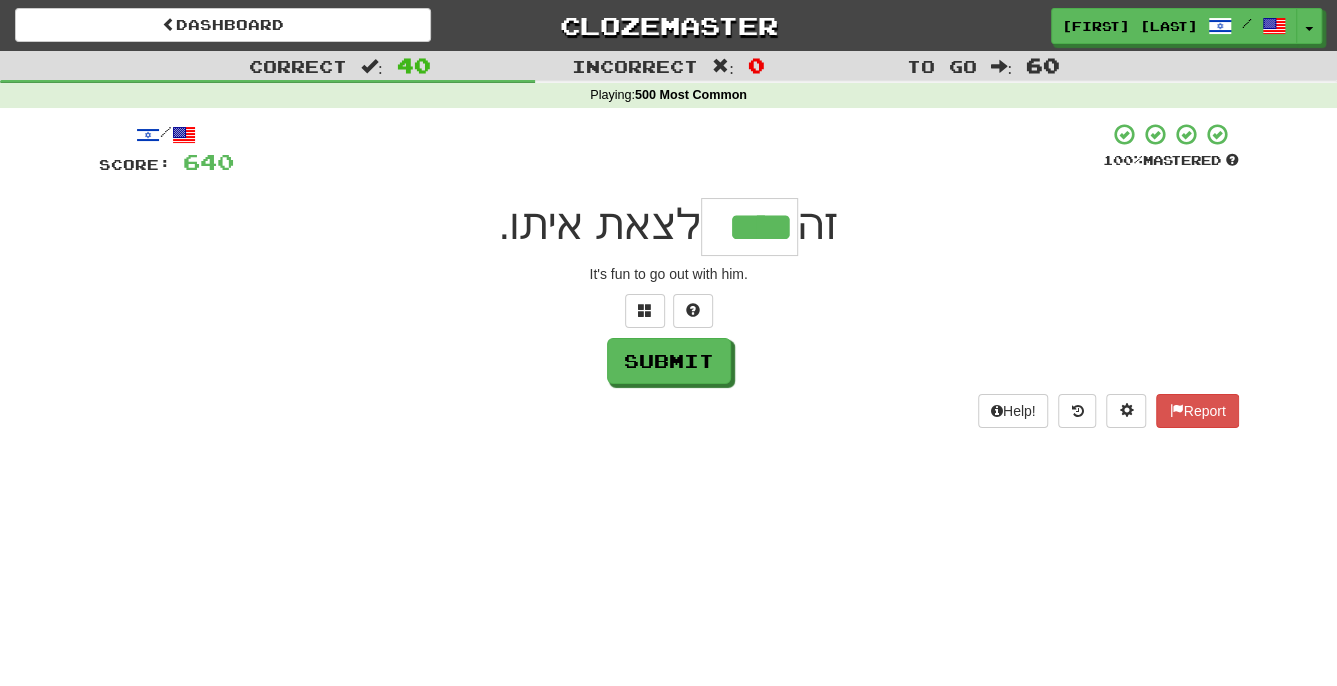 type on "****" 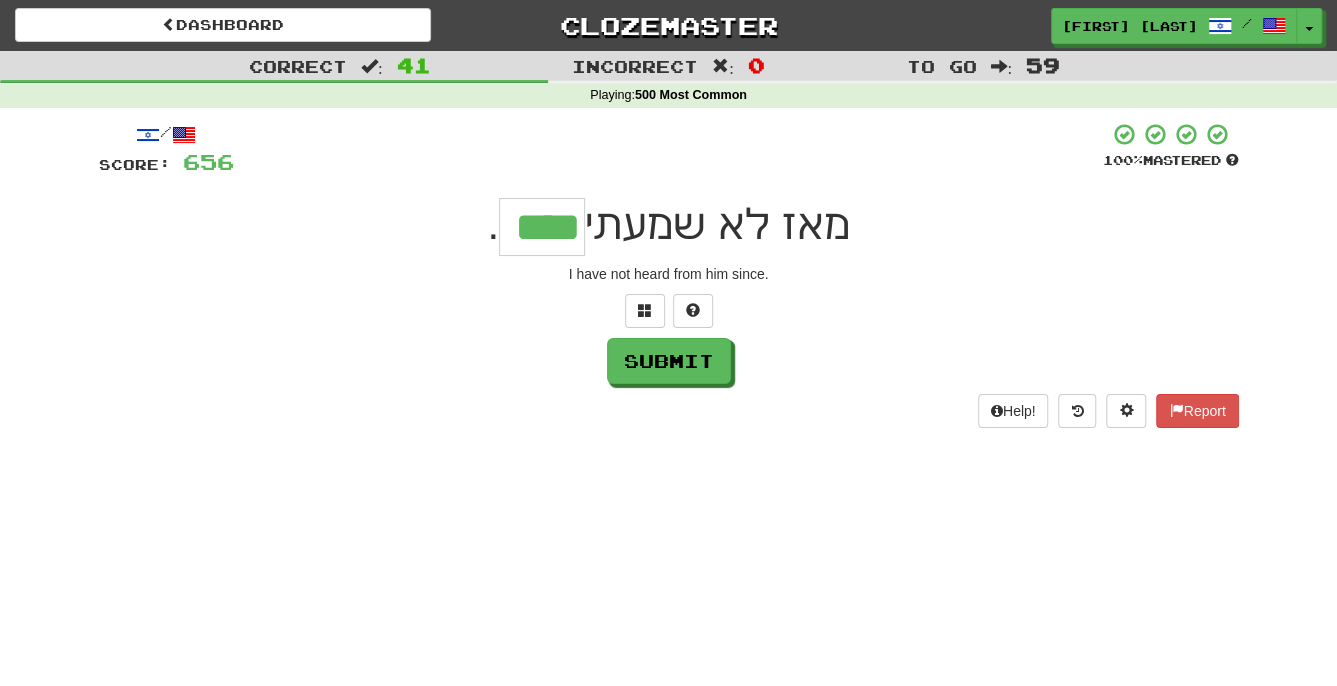 type on "****" 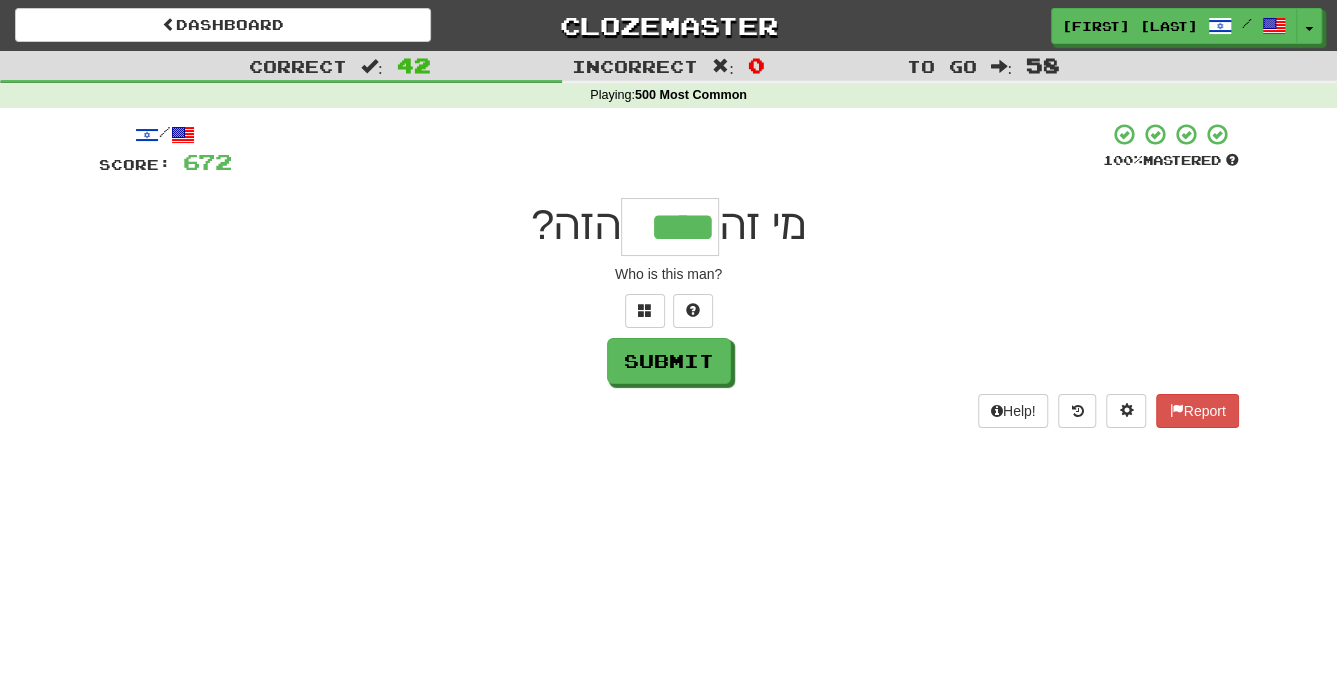 type on "****" 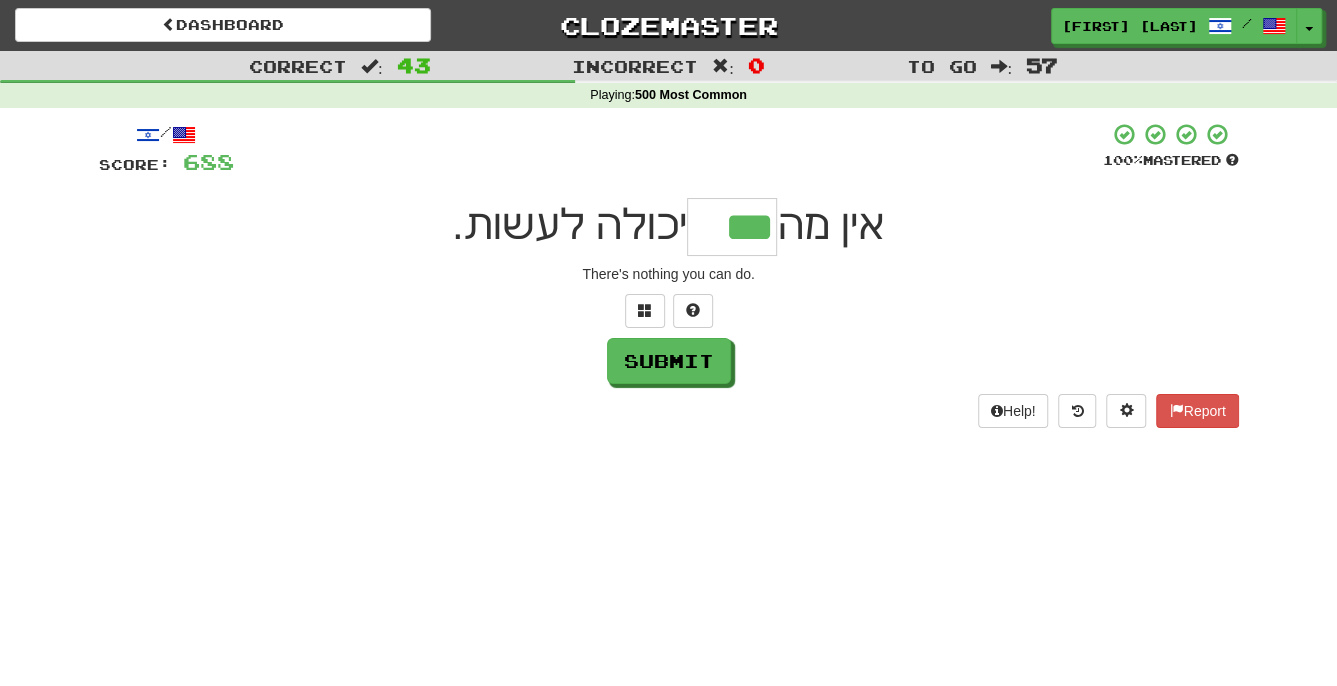 type on "***" 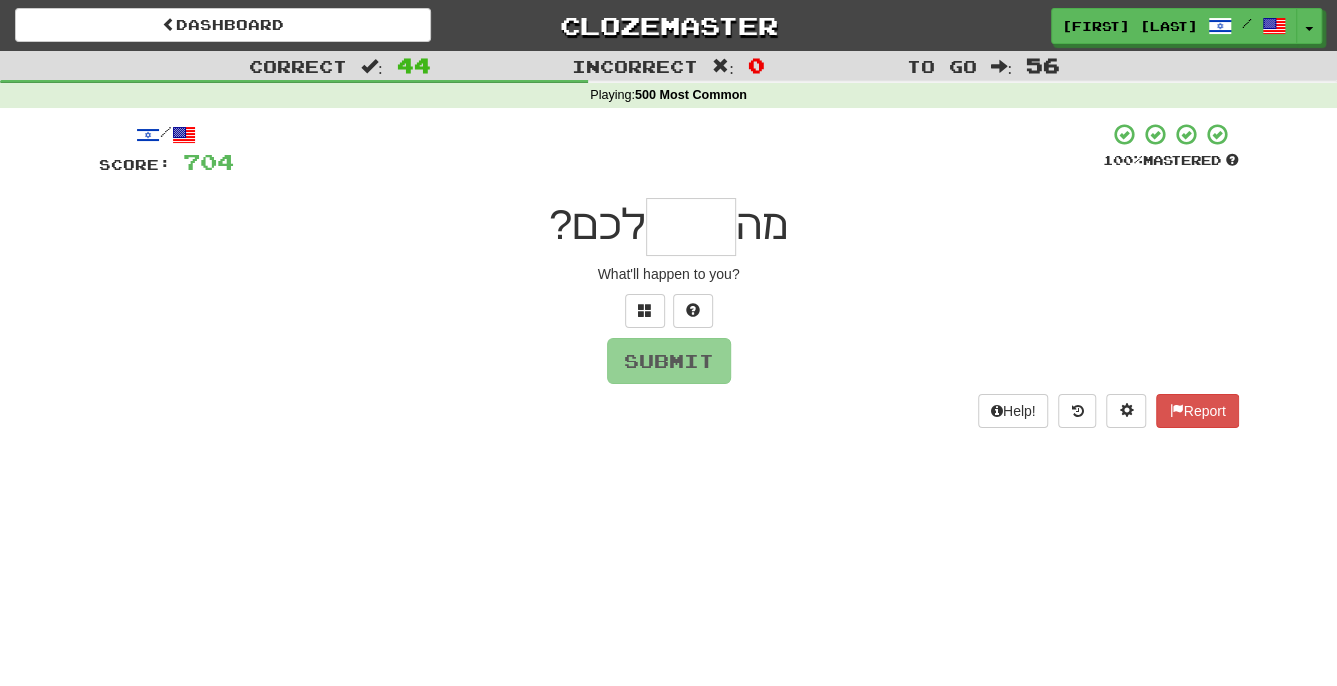type on "*" 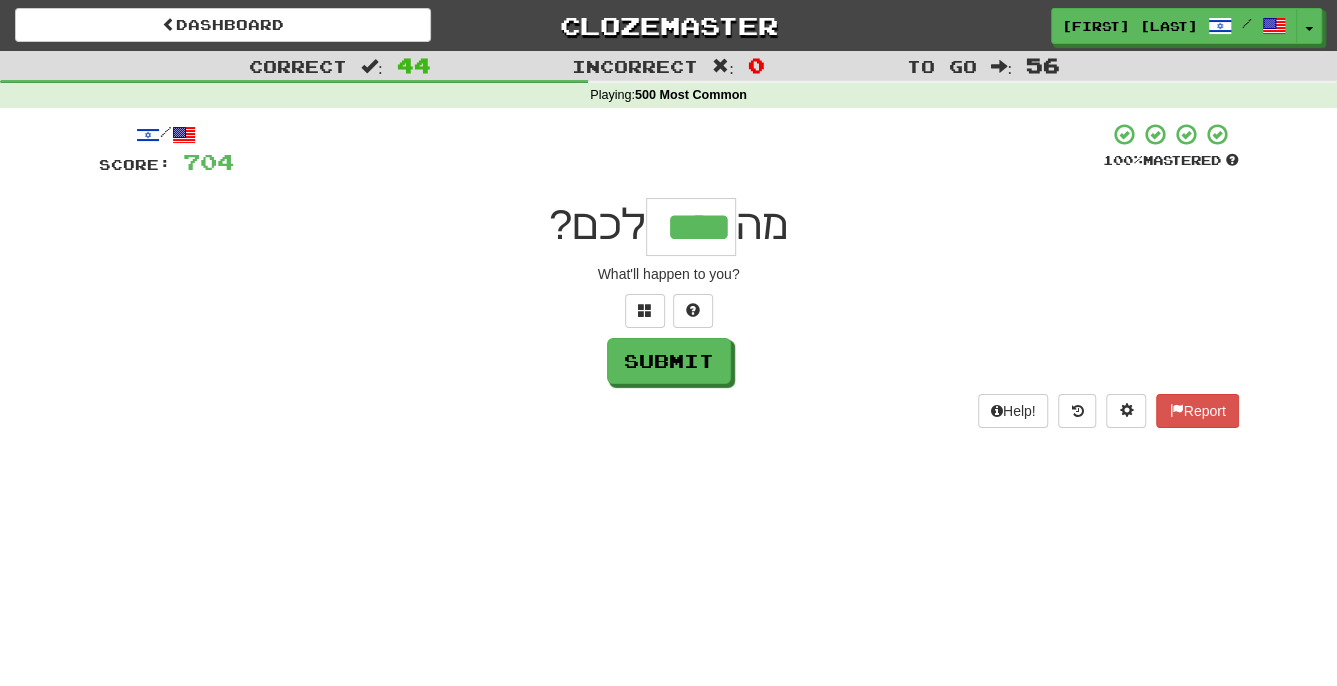 type on "****" 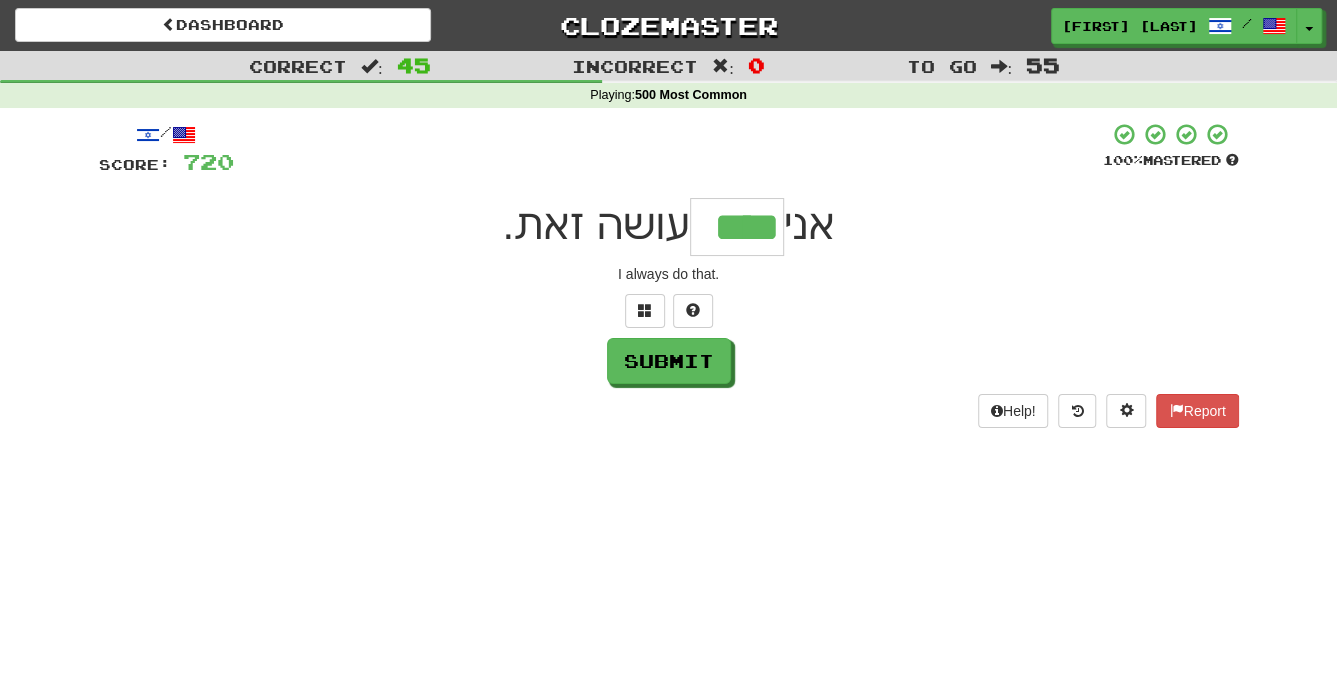 type on "****" 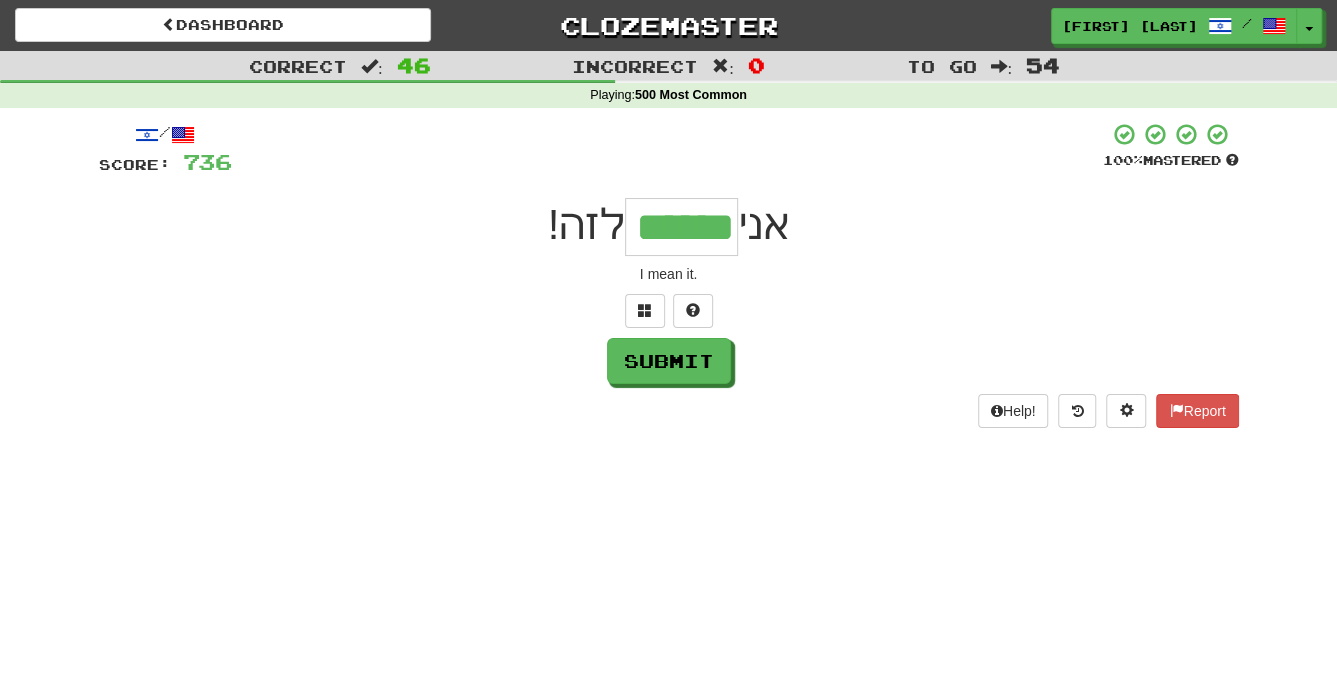 type on "******" 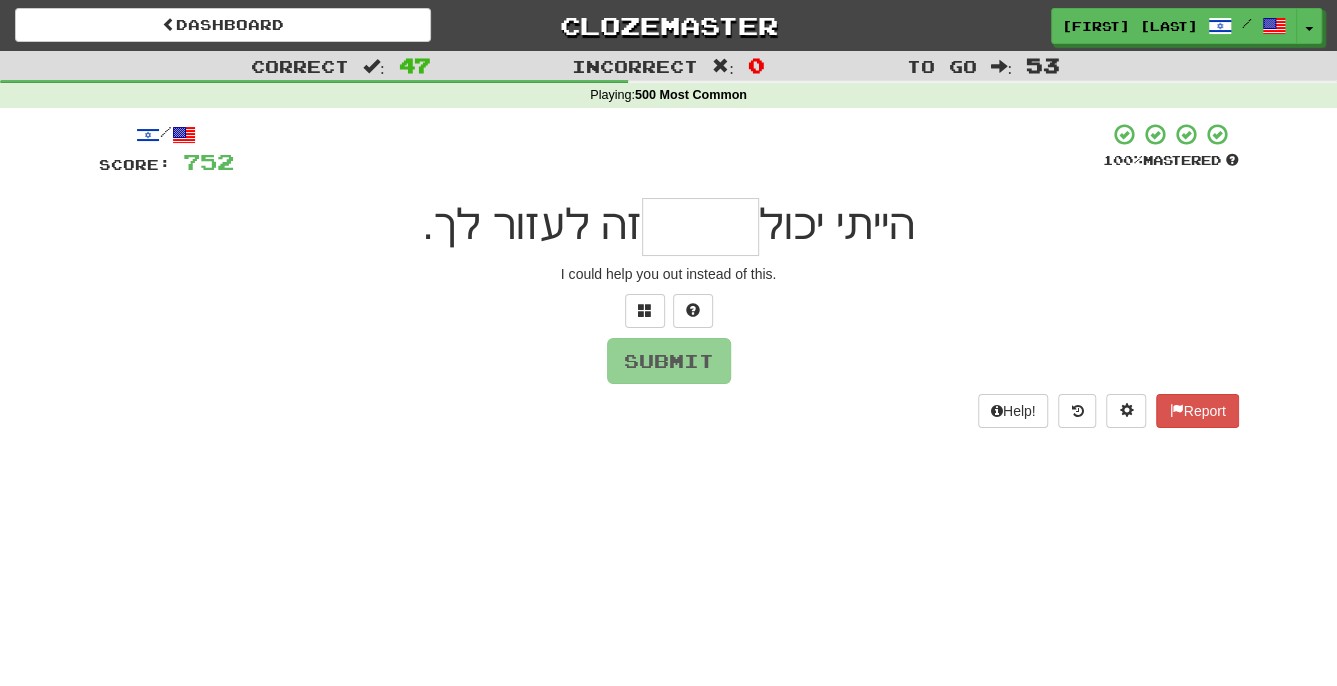 type on "*" 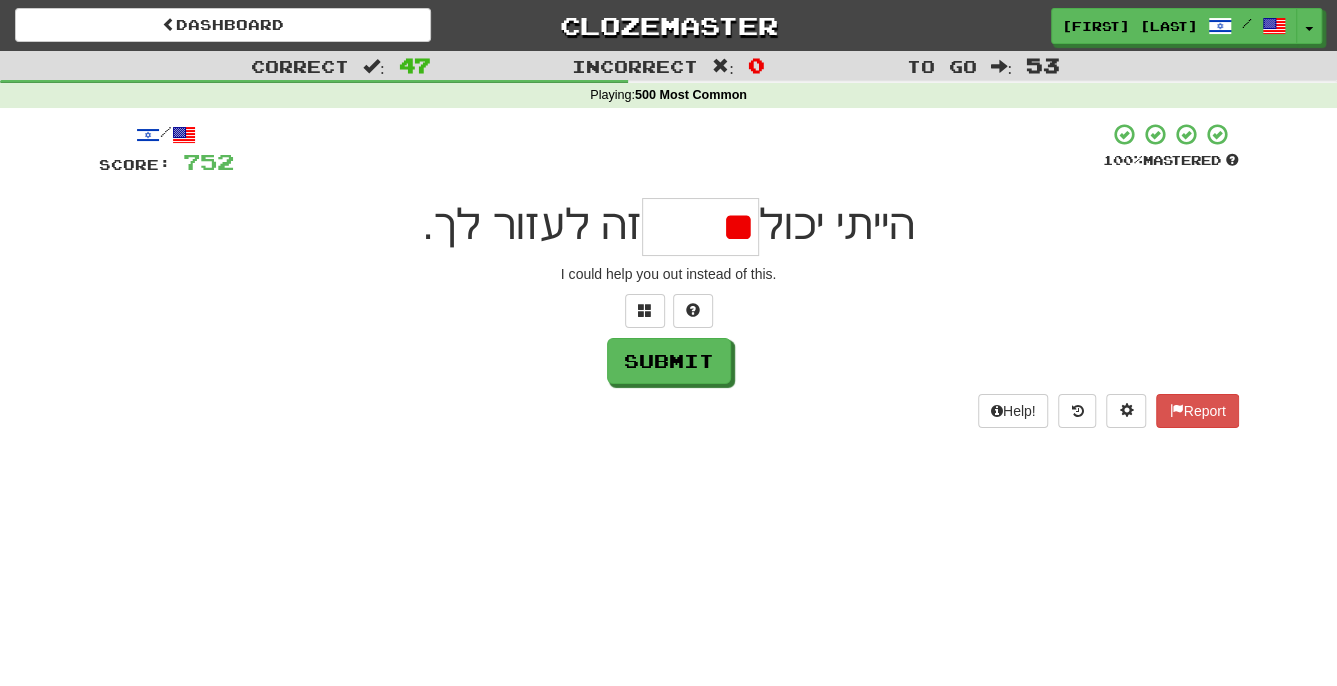 type on "*" 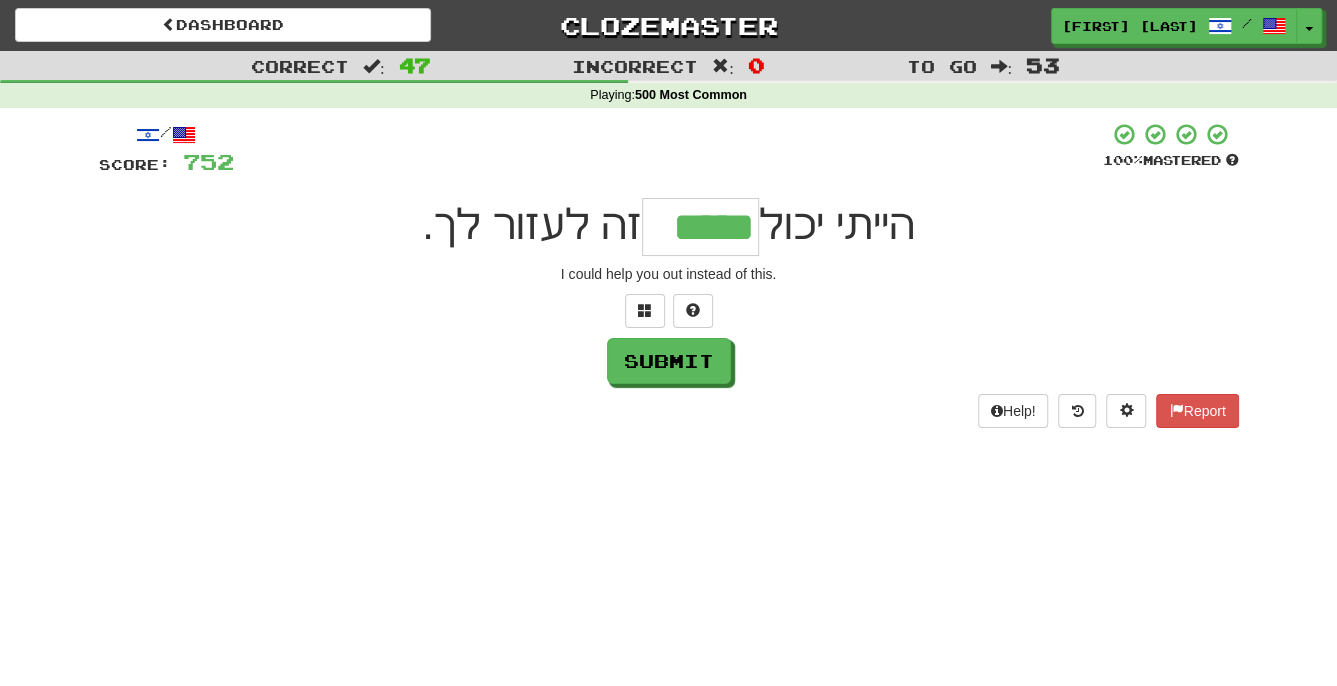 type on "*****" 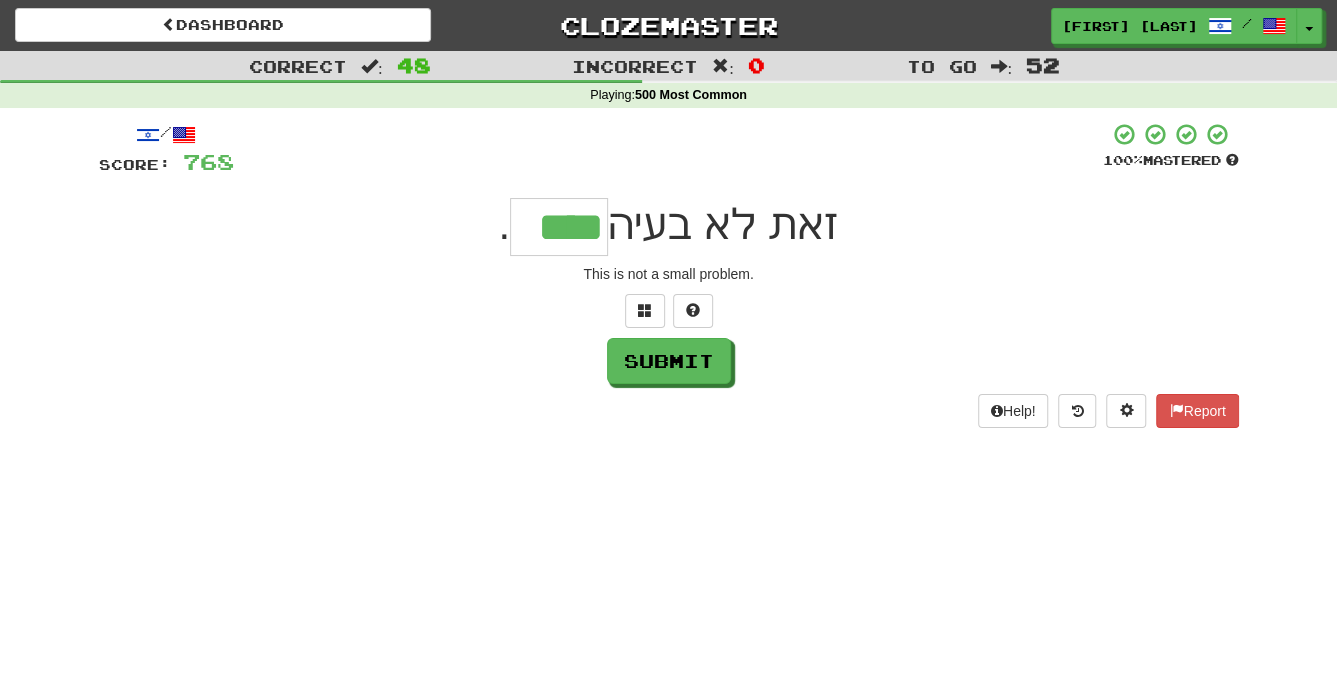 type on "****" 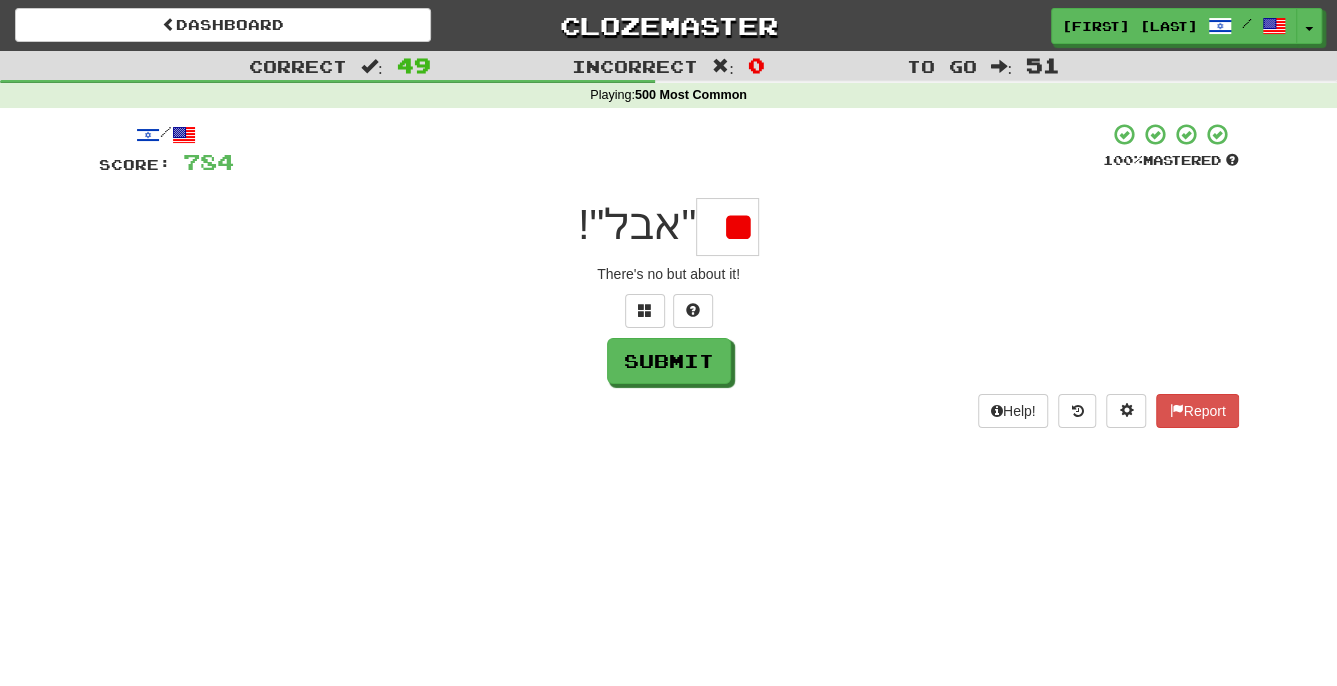 type on "*" 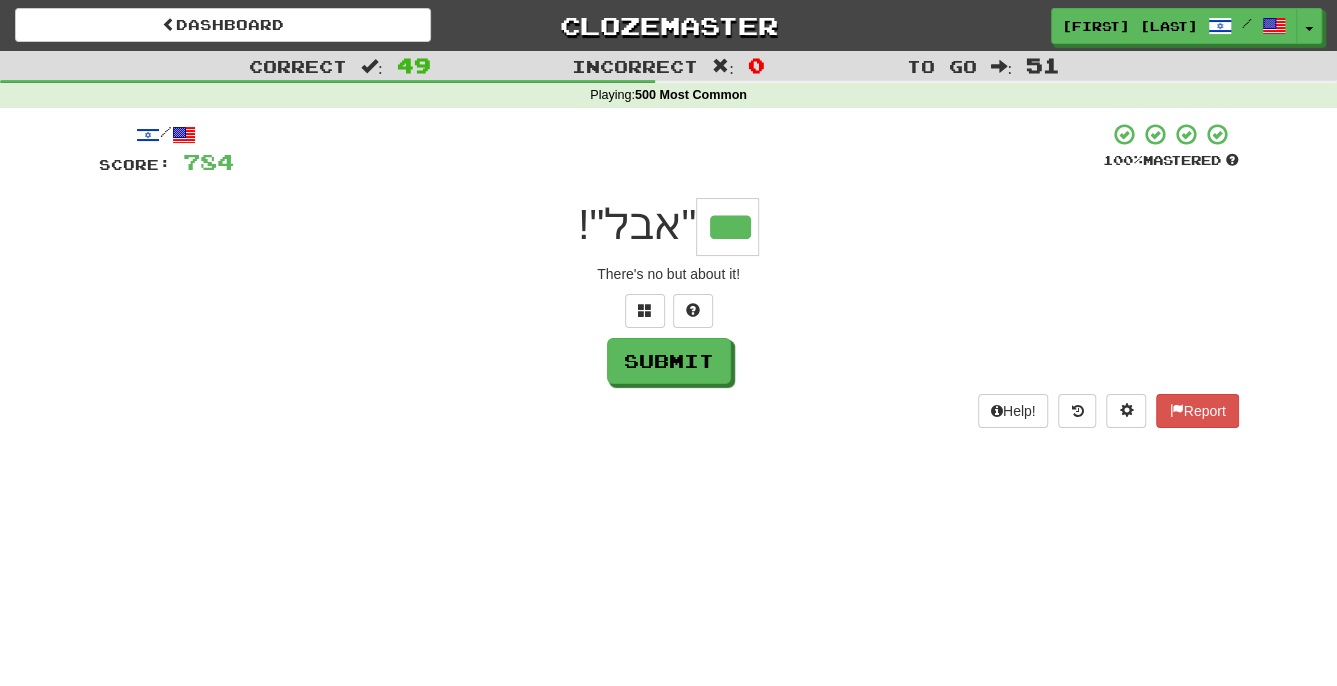 type on "***" 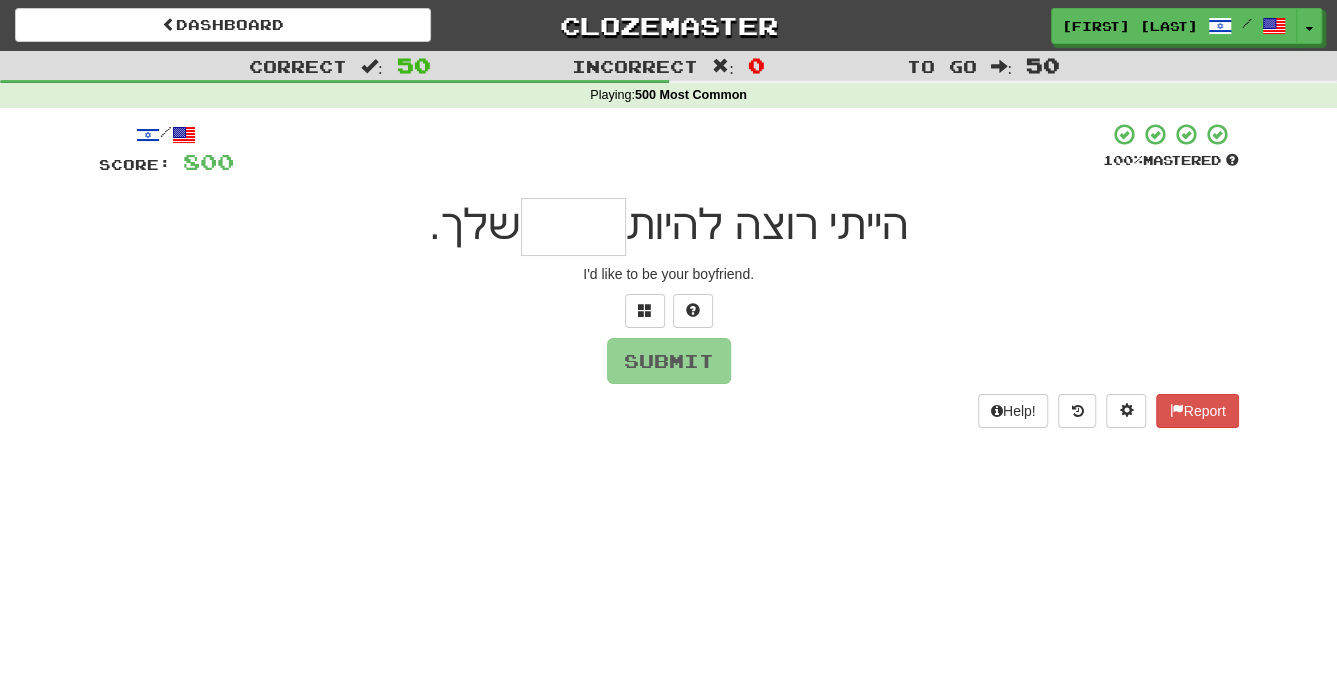 type on "*" 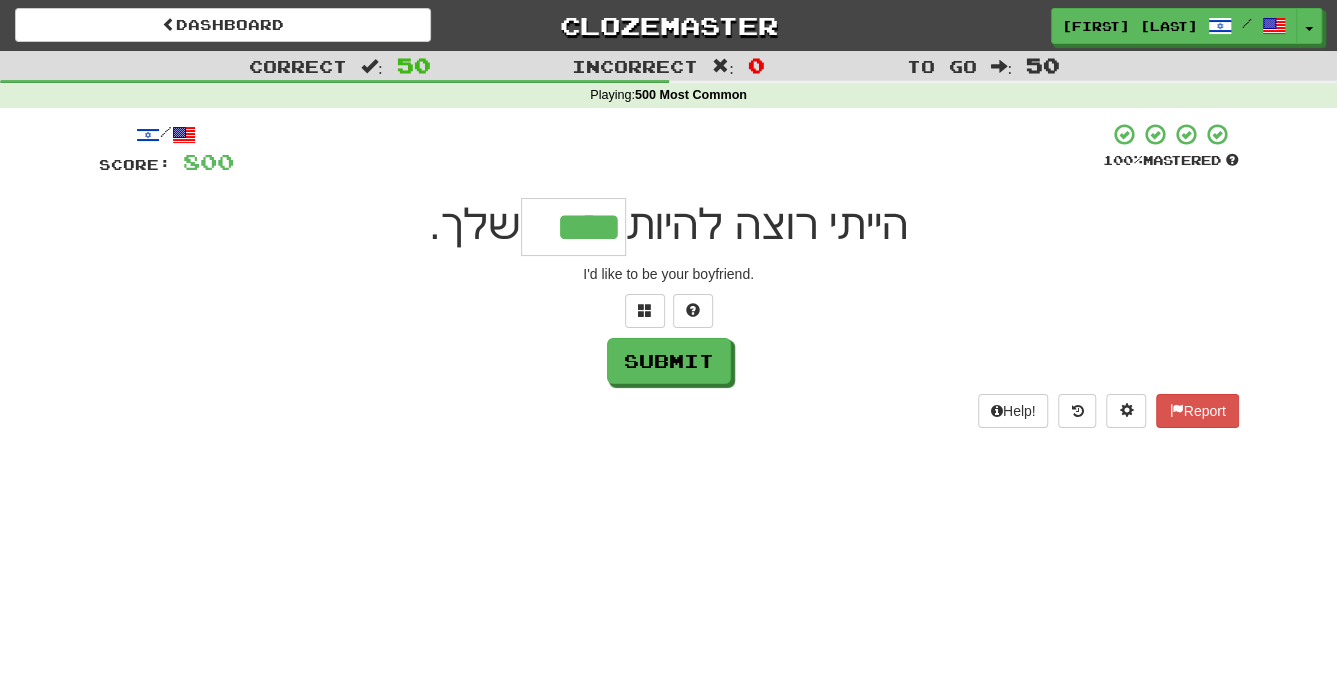 type on "****" 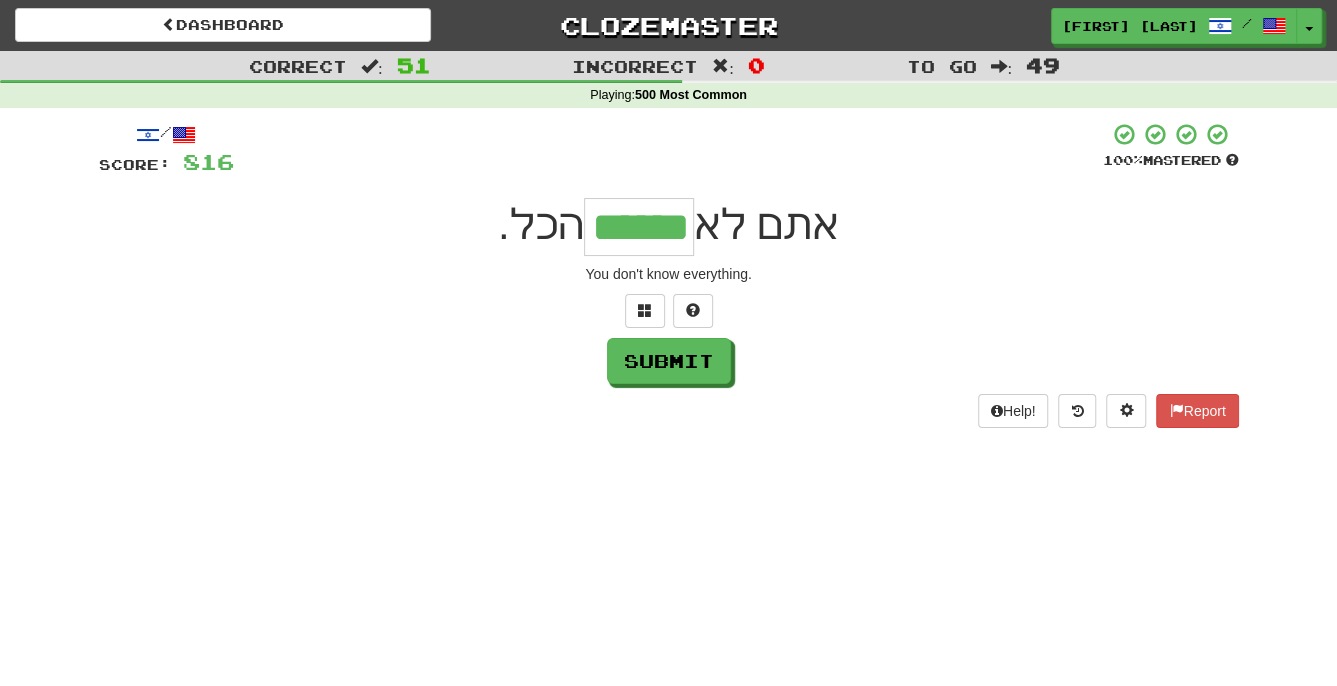type on "******" 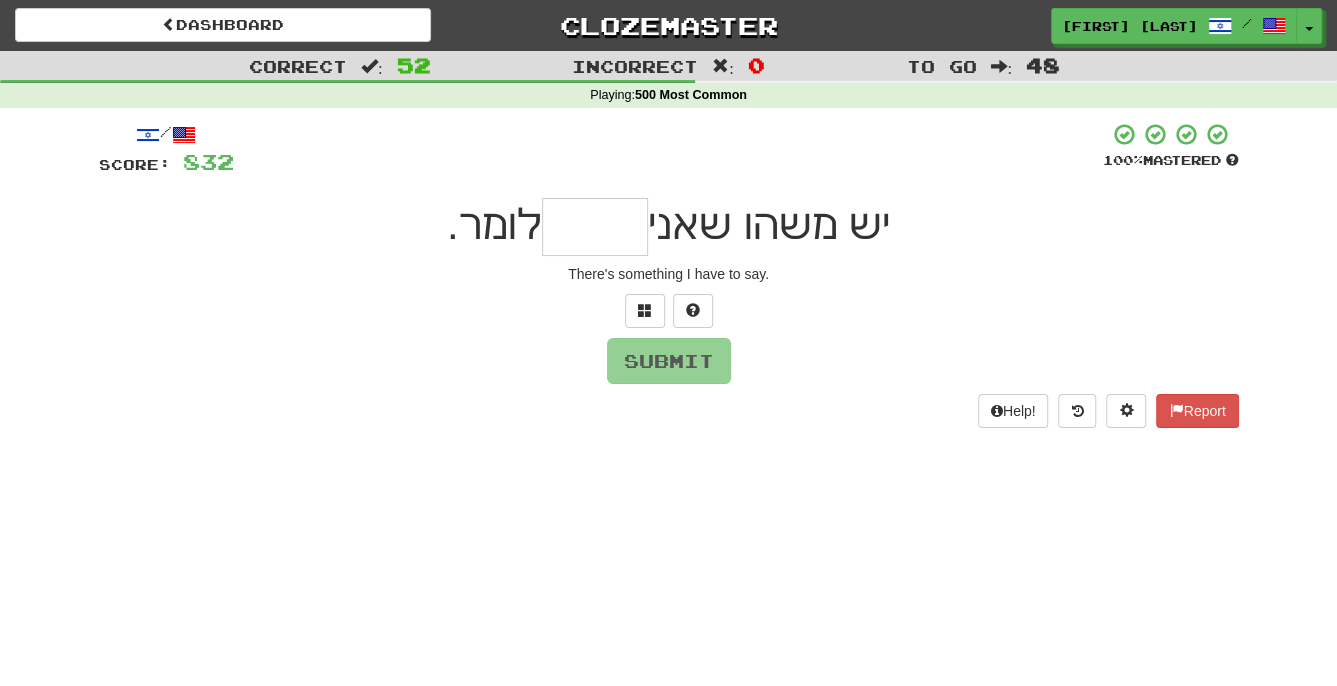 type on "*" 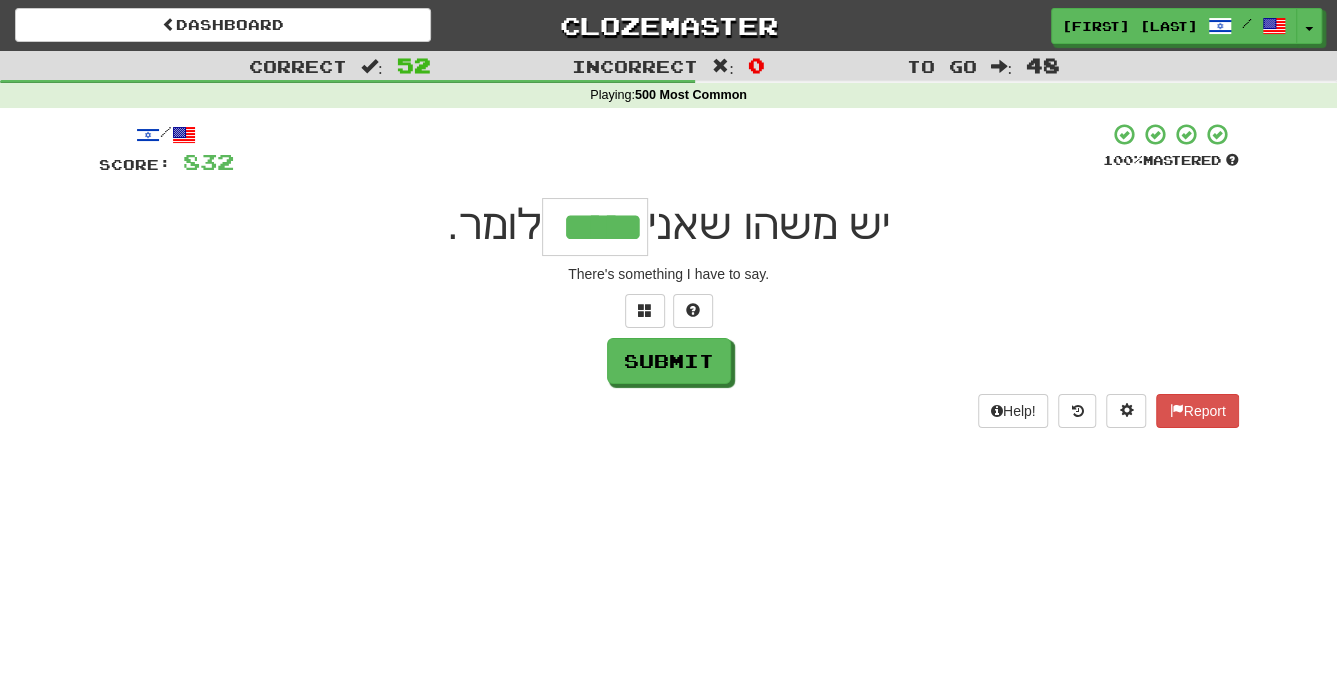 type on "*****" 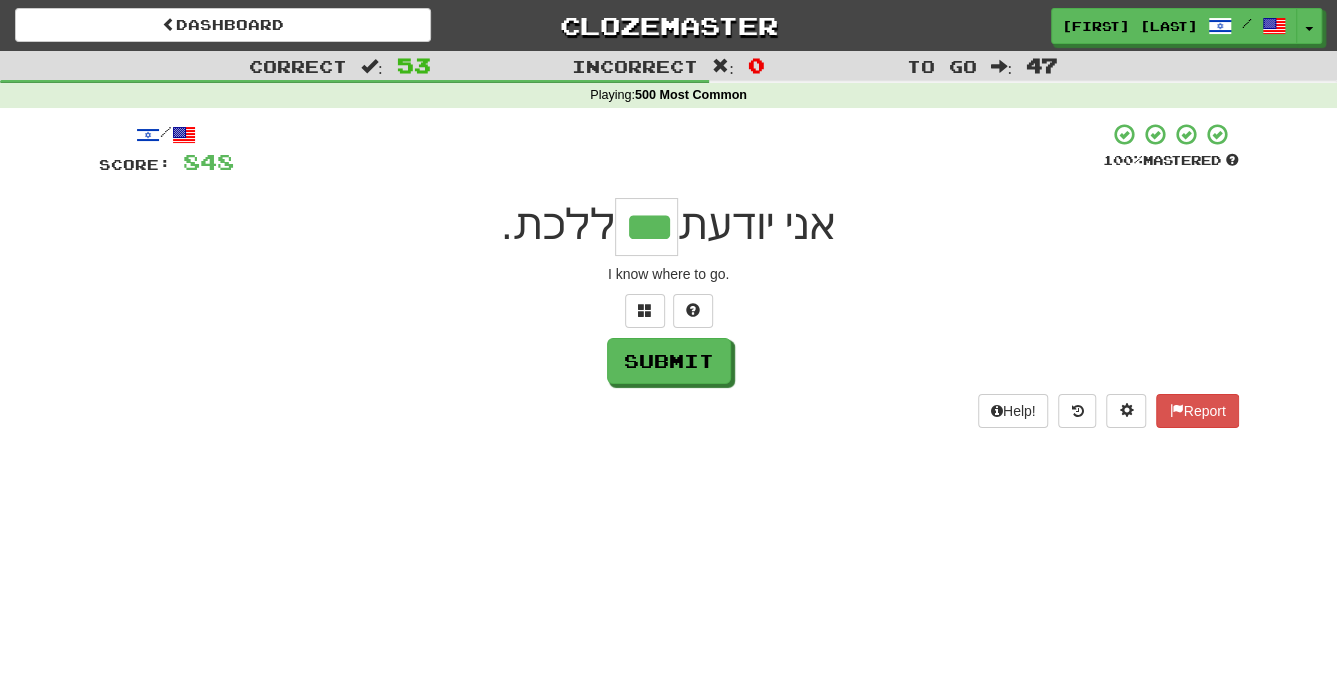 type on "***" 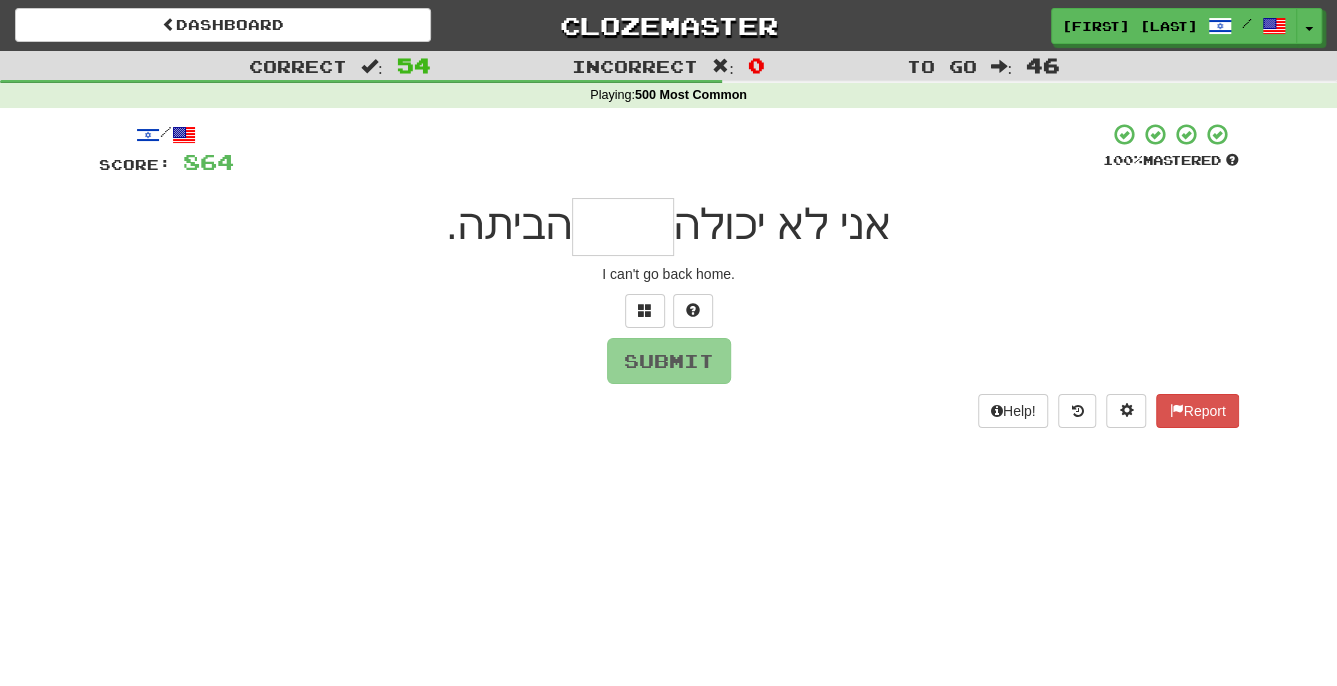 type on "*" 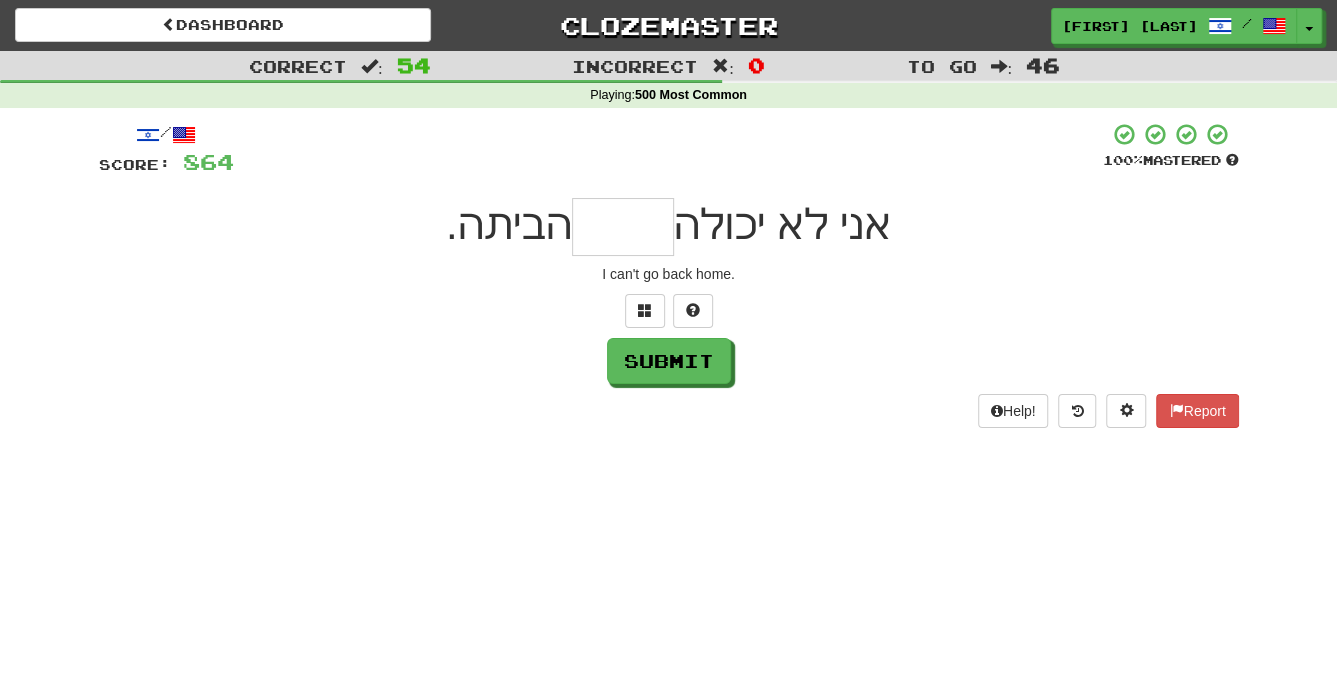 type on "*" 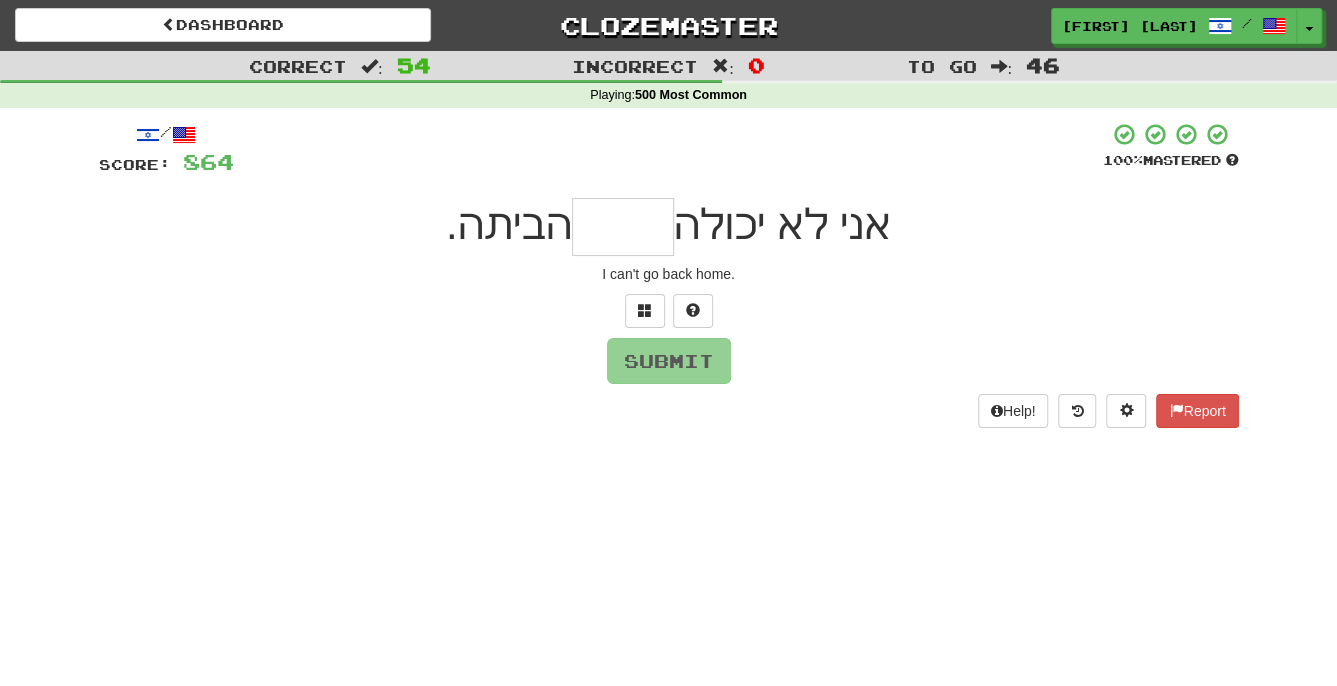 type on "*" 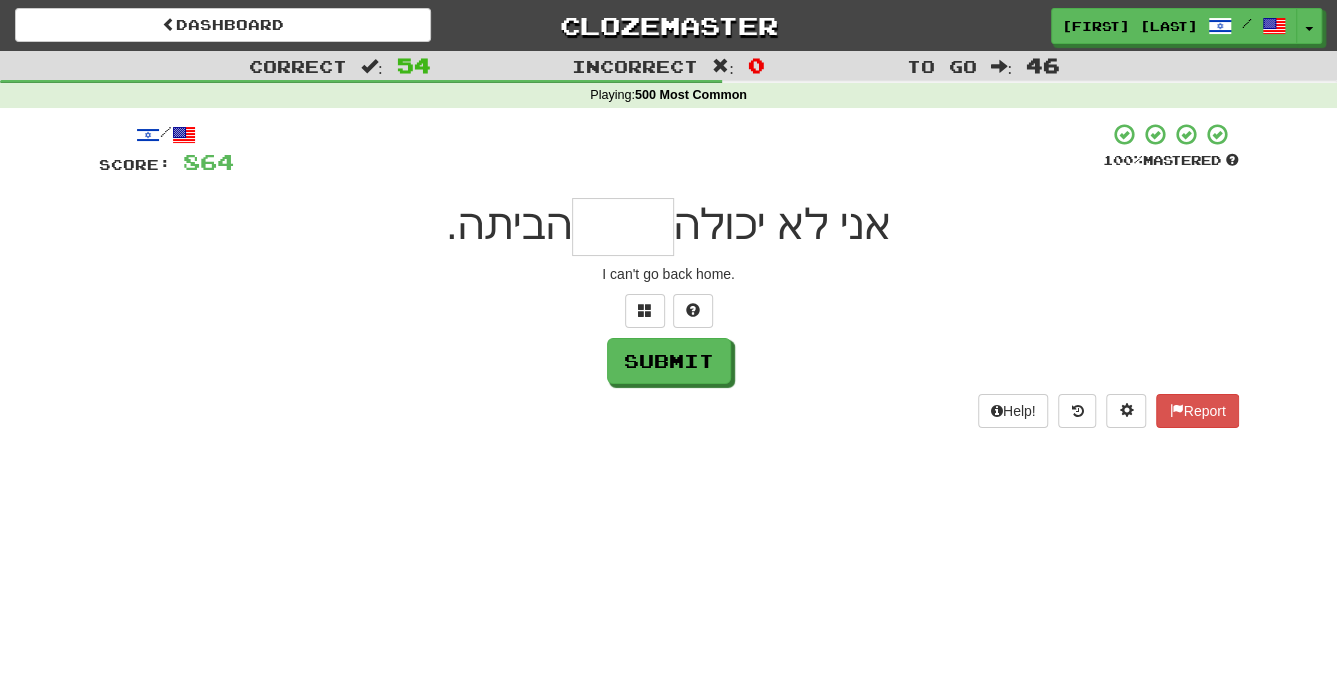 type on "*" 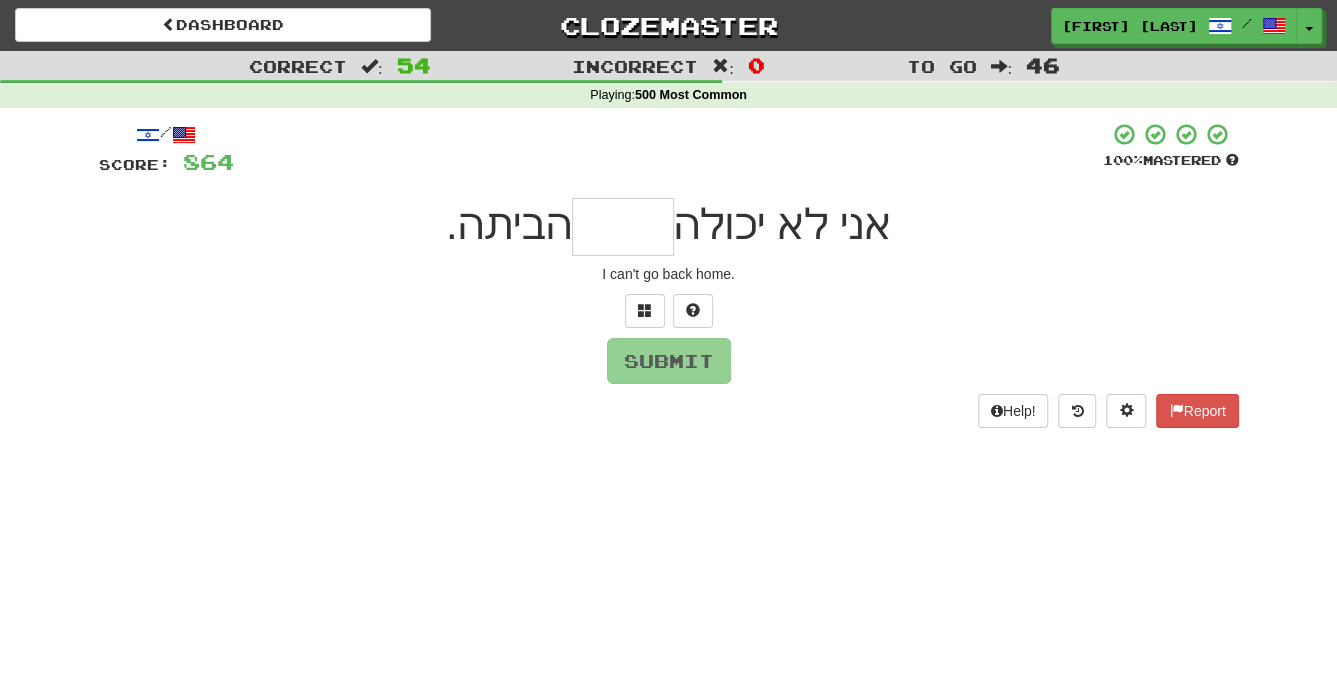 type on "*" 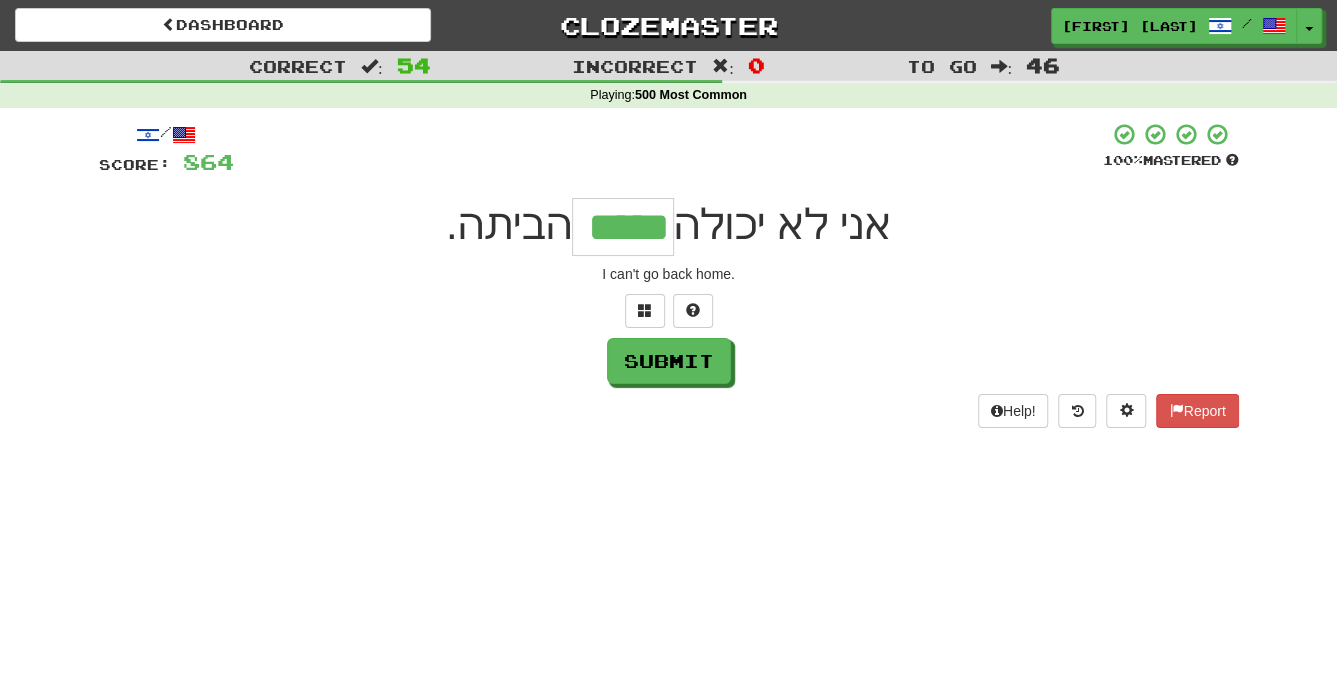 type on "*****" 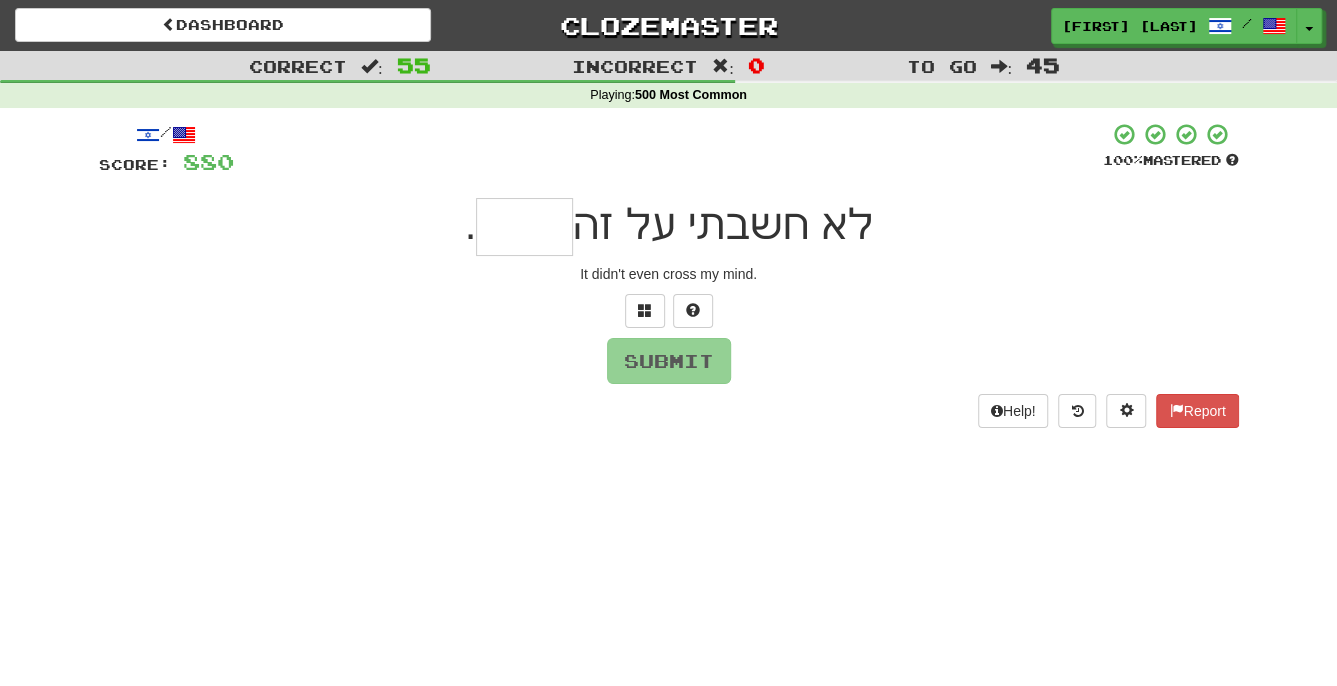 type on "*" 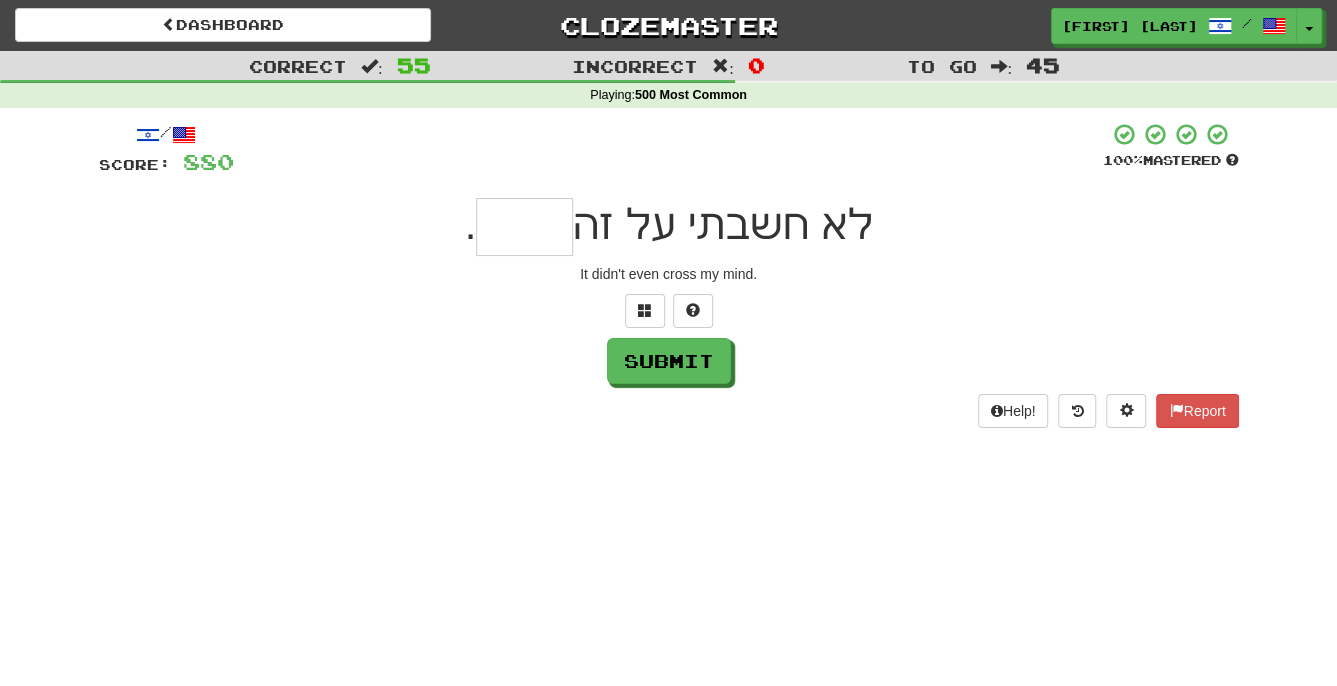 type on "*" 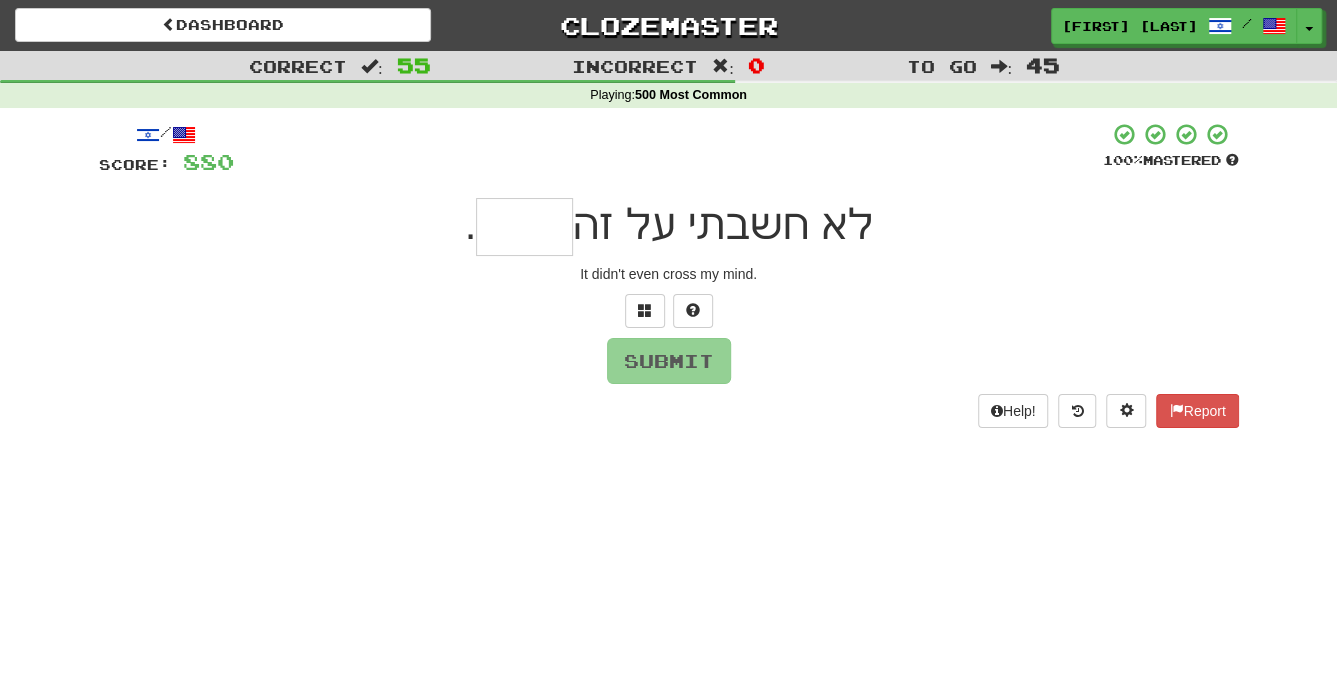 type on "*" 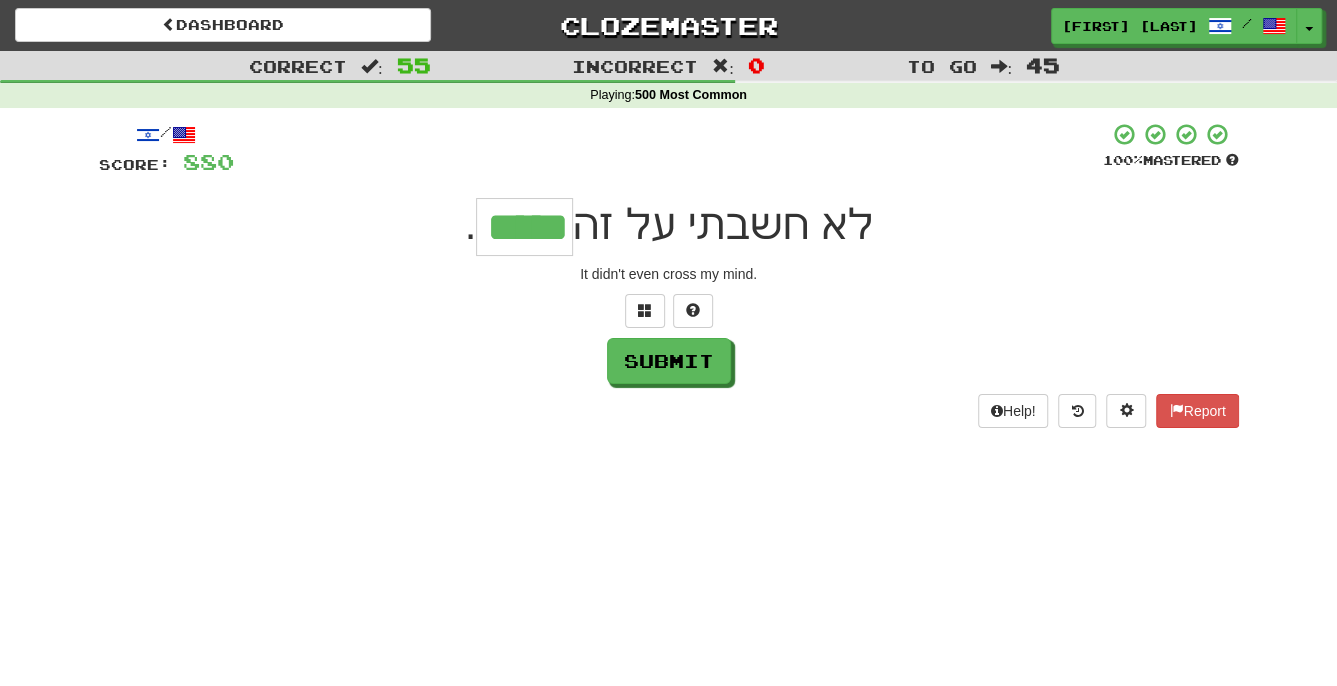 type on "*****" 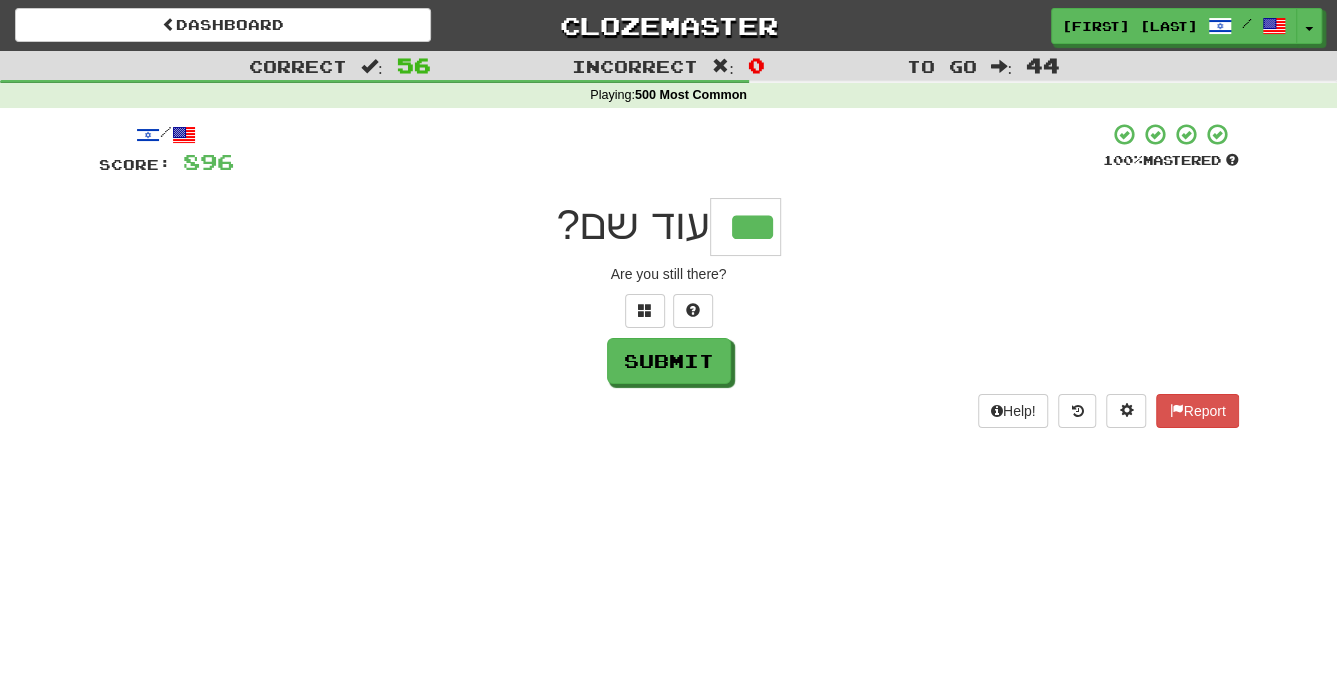 type on "***" 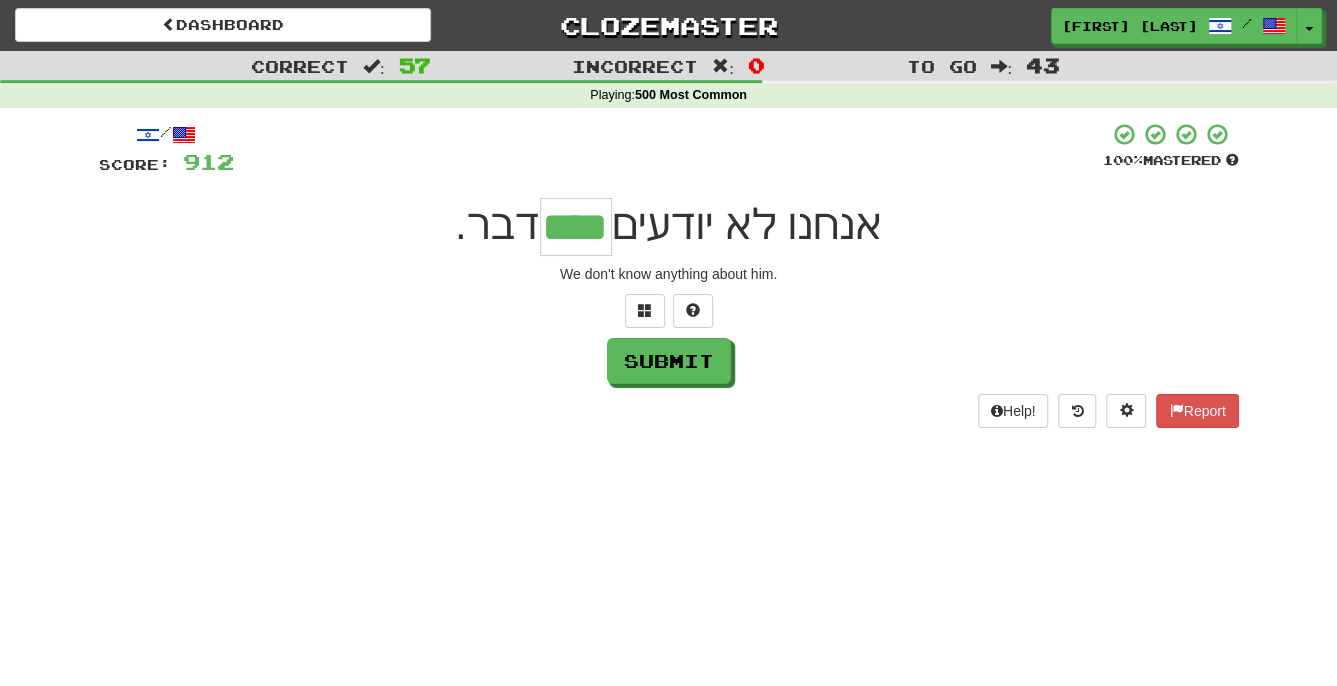 type on "****" 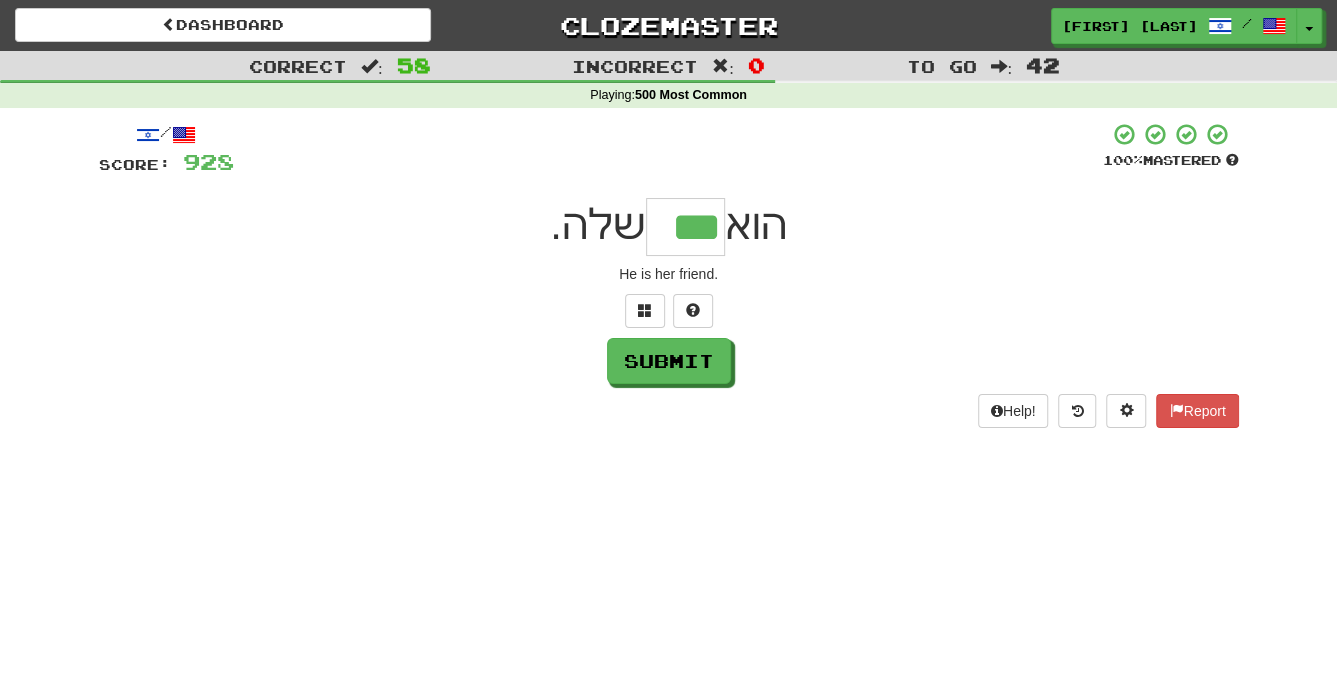type on "***" 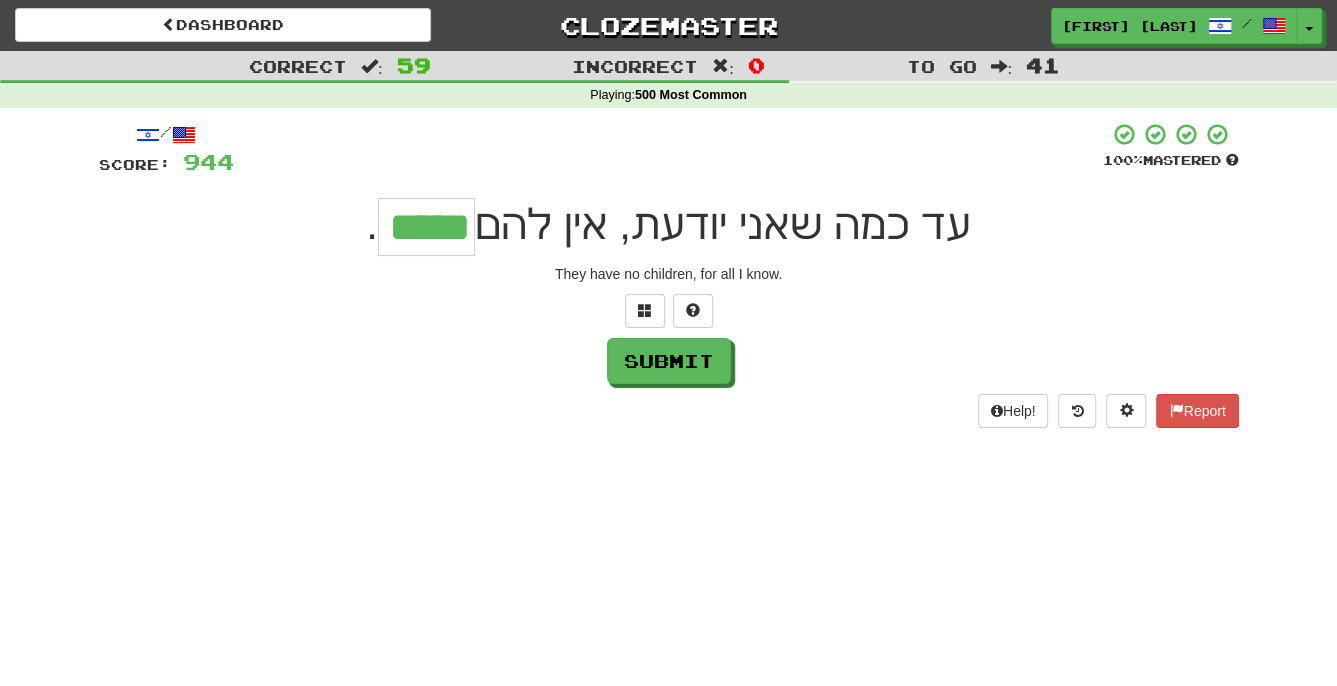 type on "*****" 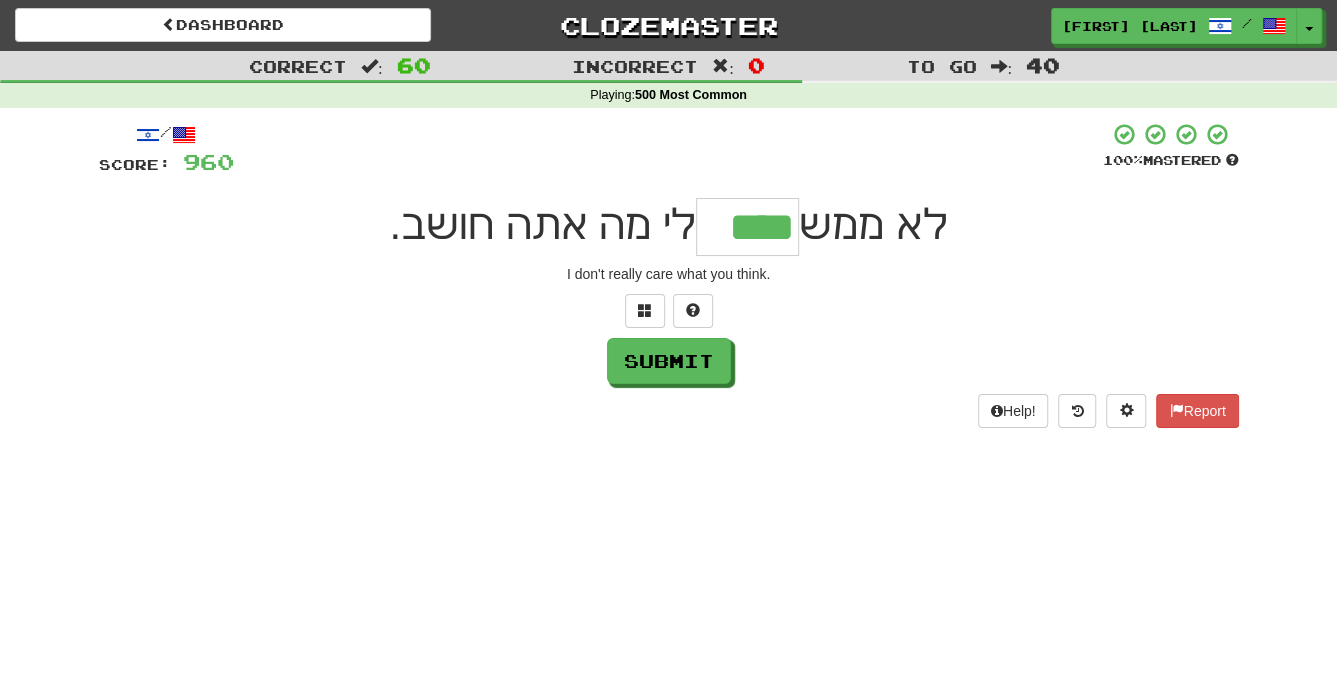 type on "****" 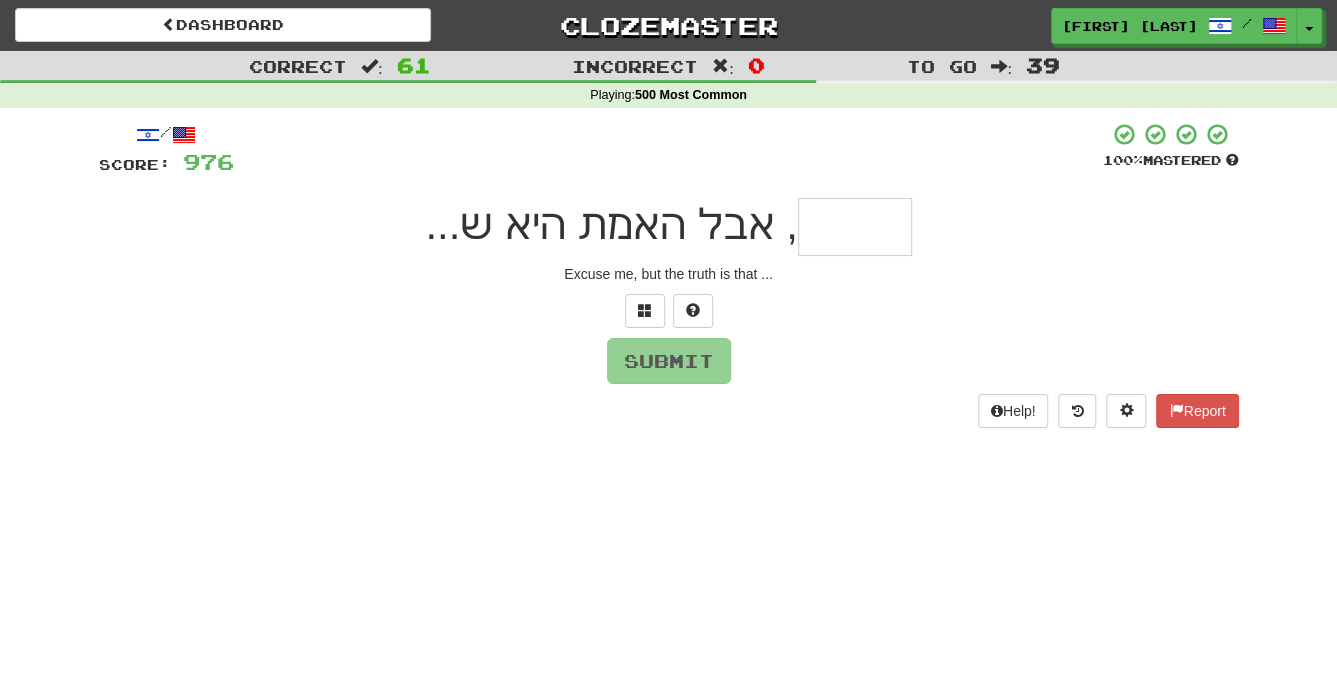 type on "*" 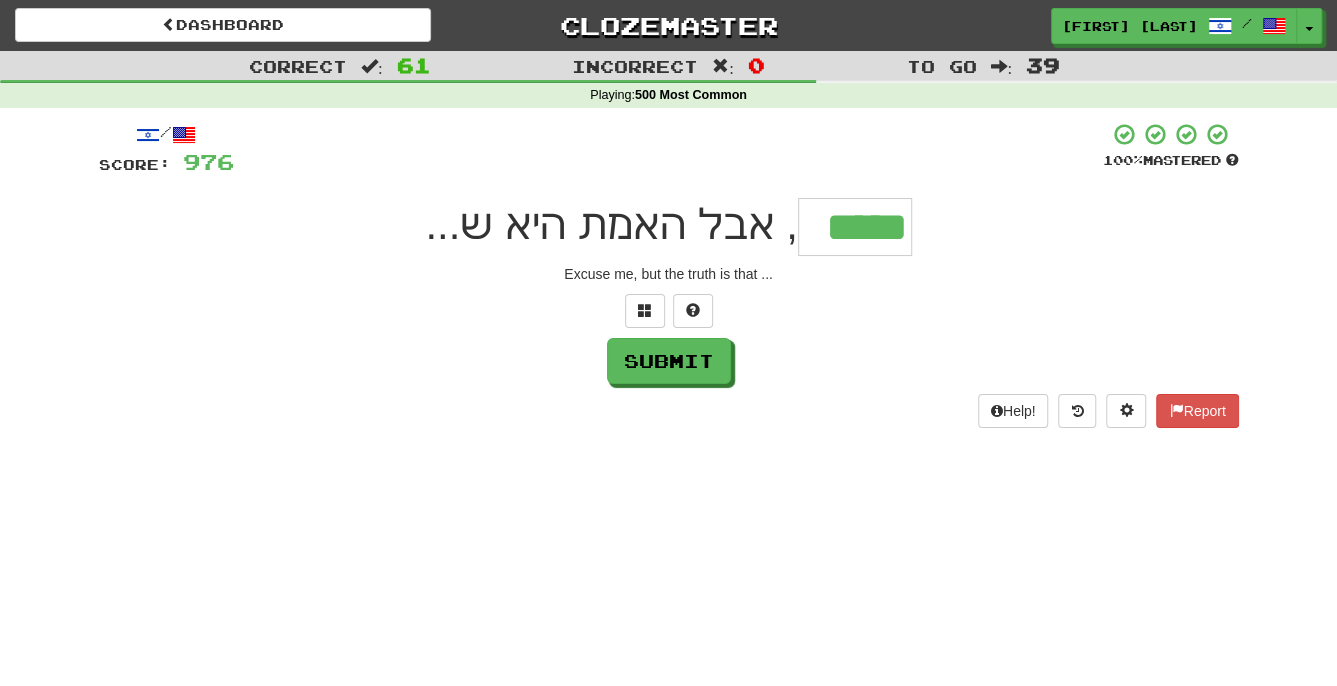 type on "*****" 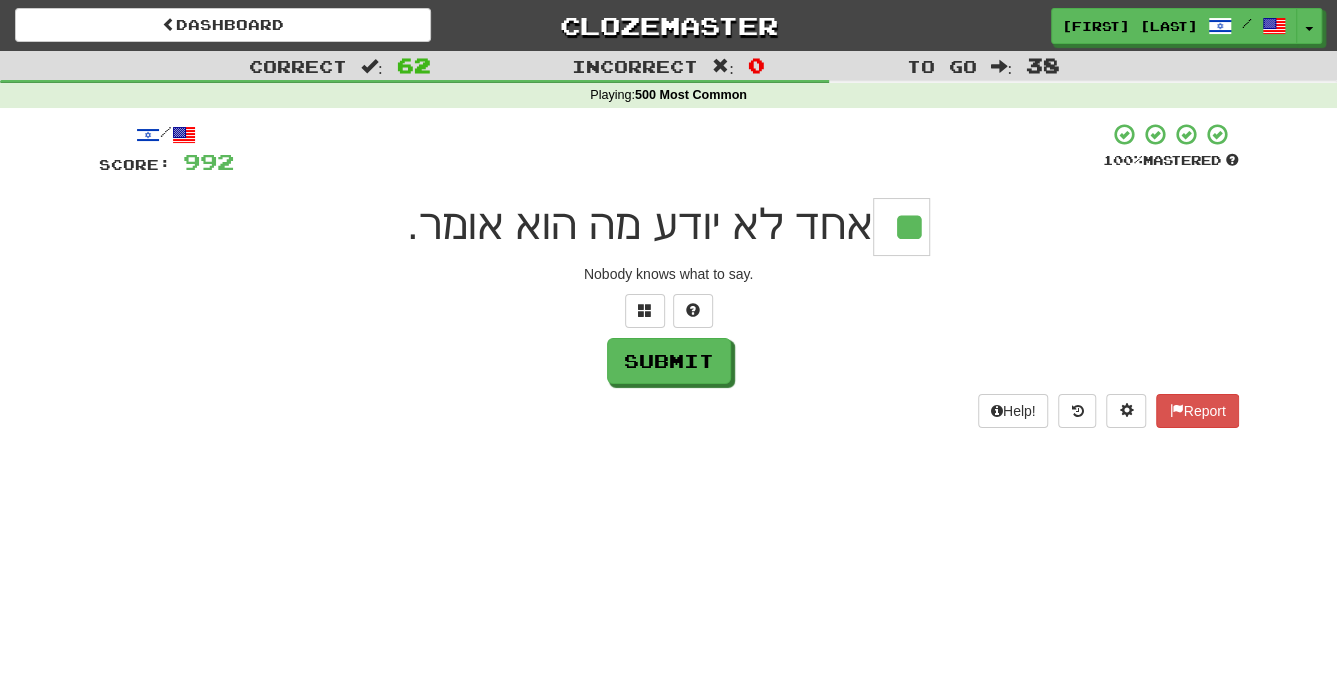type on "**" 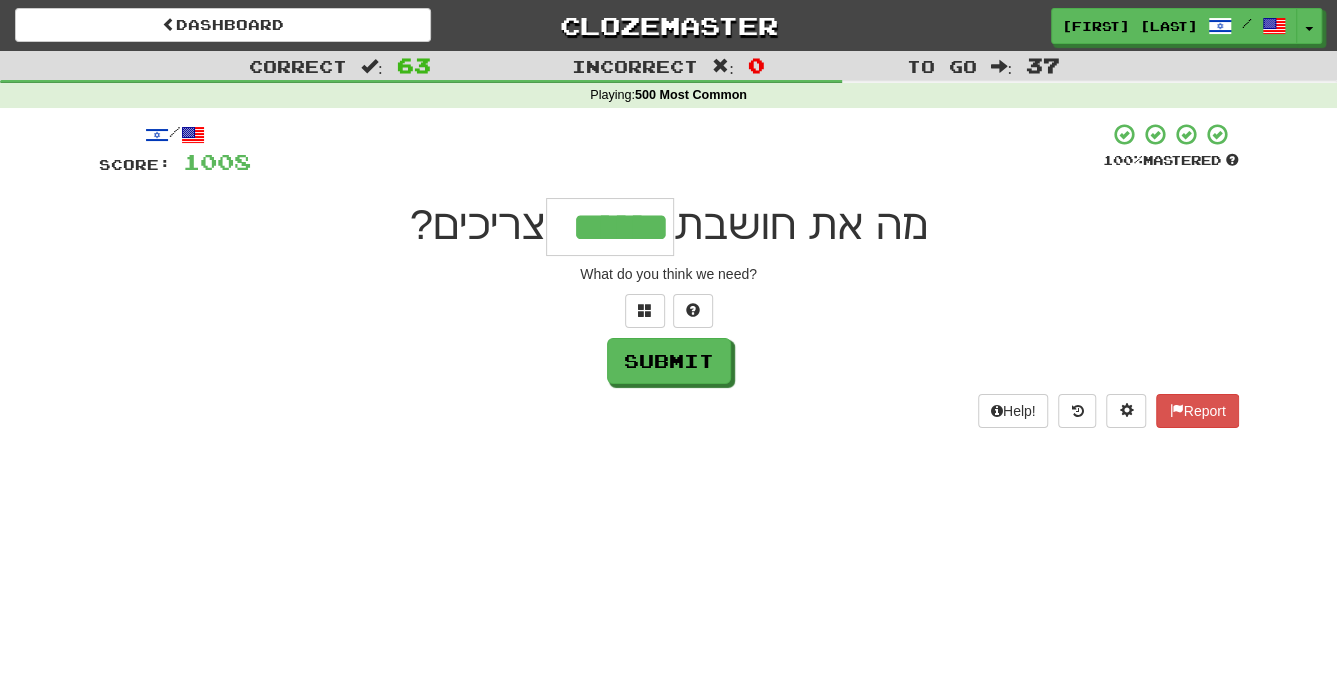 type on "******" 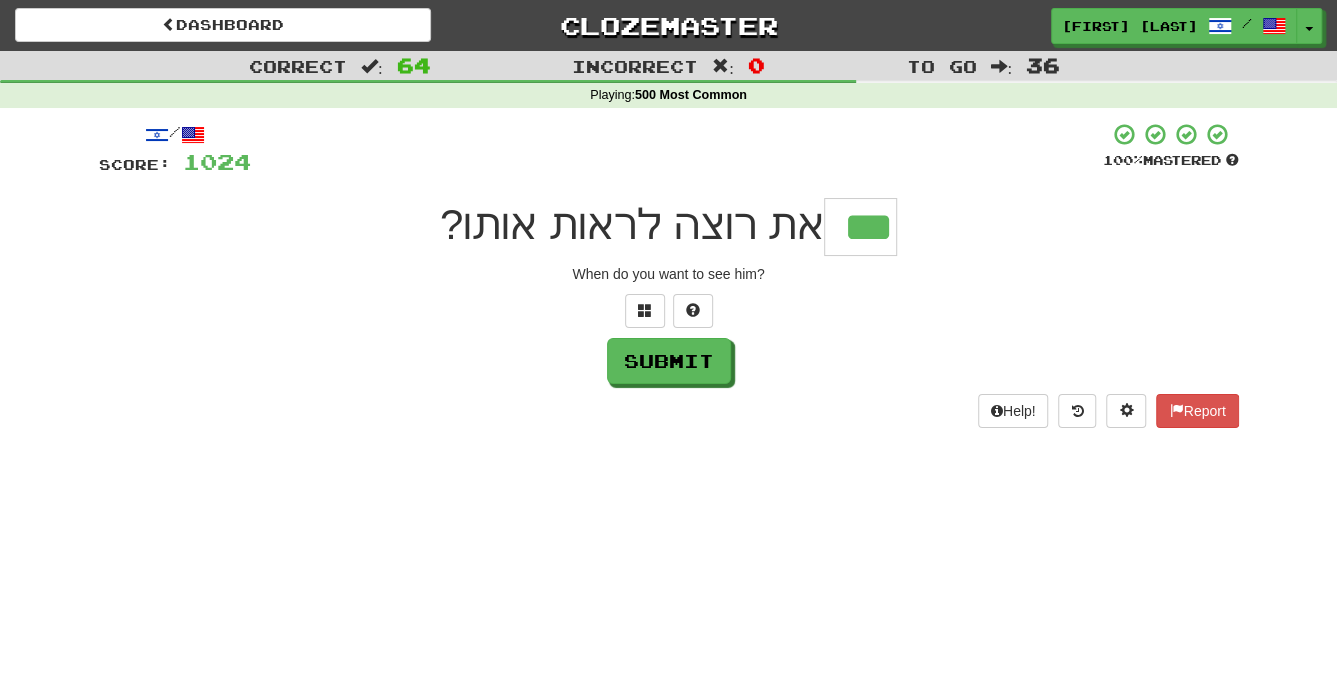 type on "***" 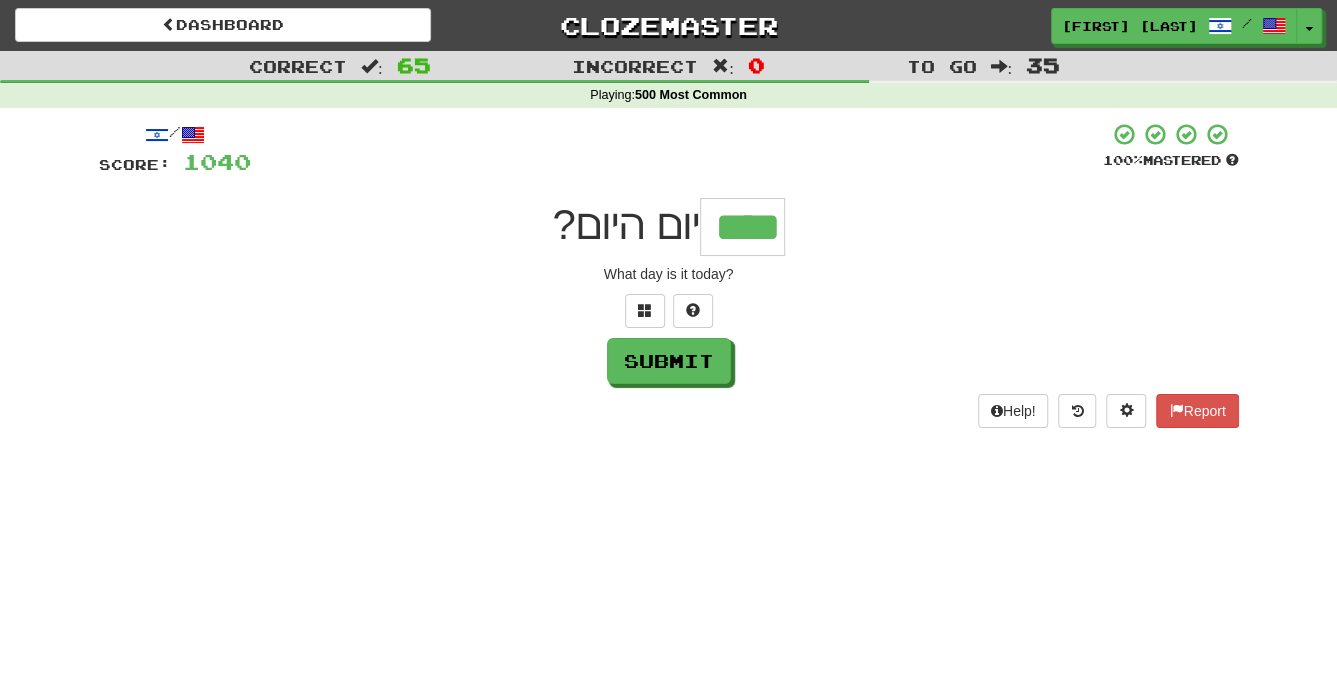 type on "****" 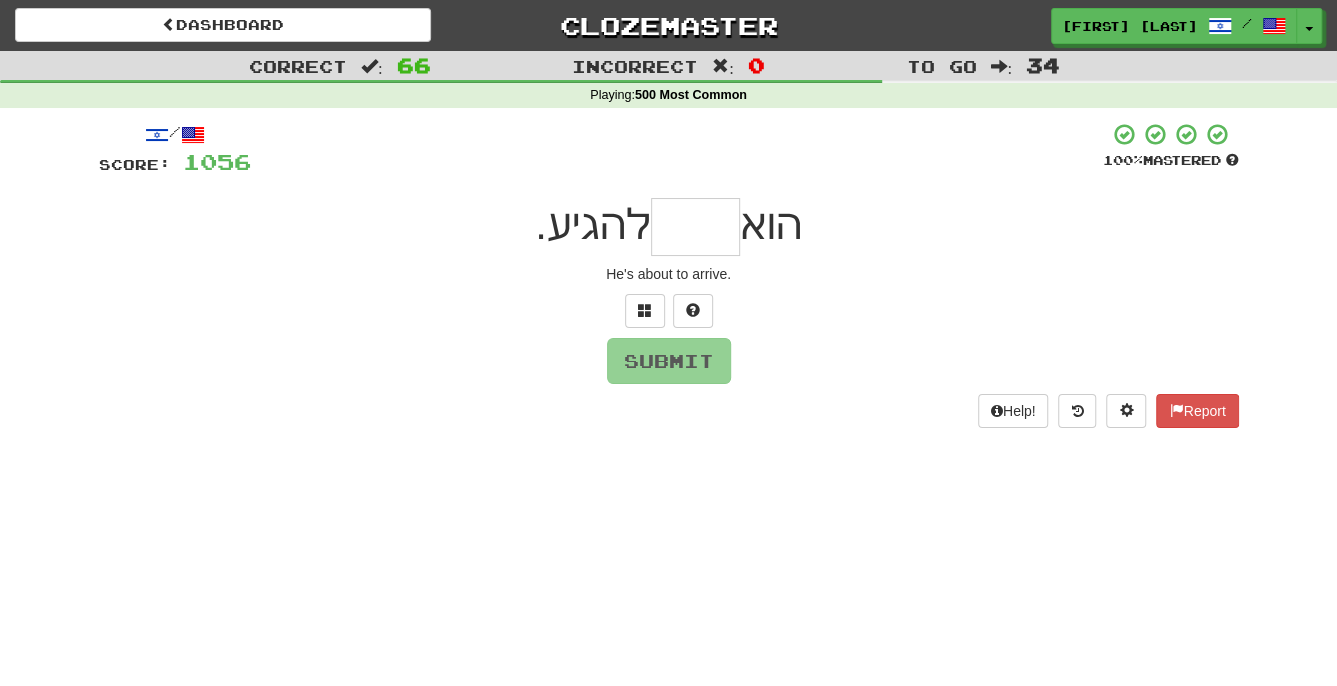 type on "*" 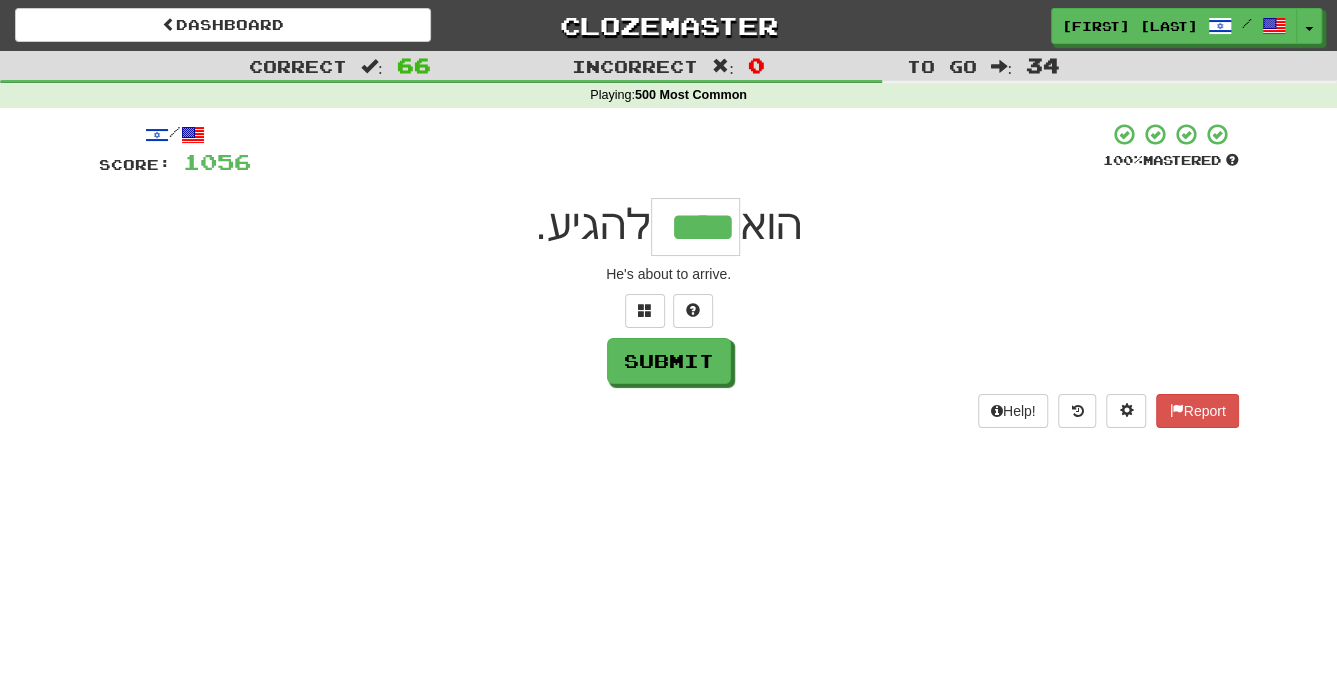 type on "****" 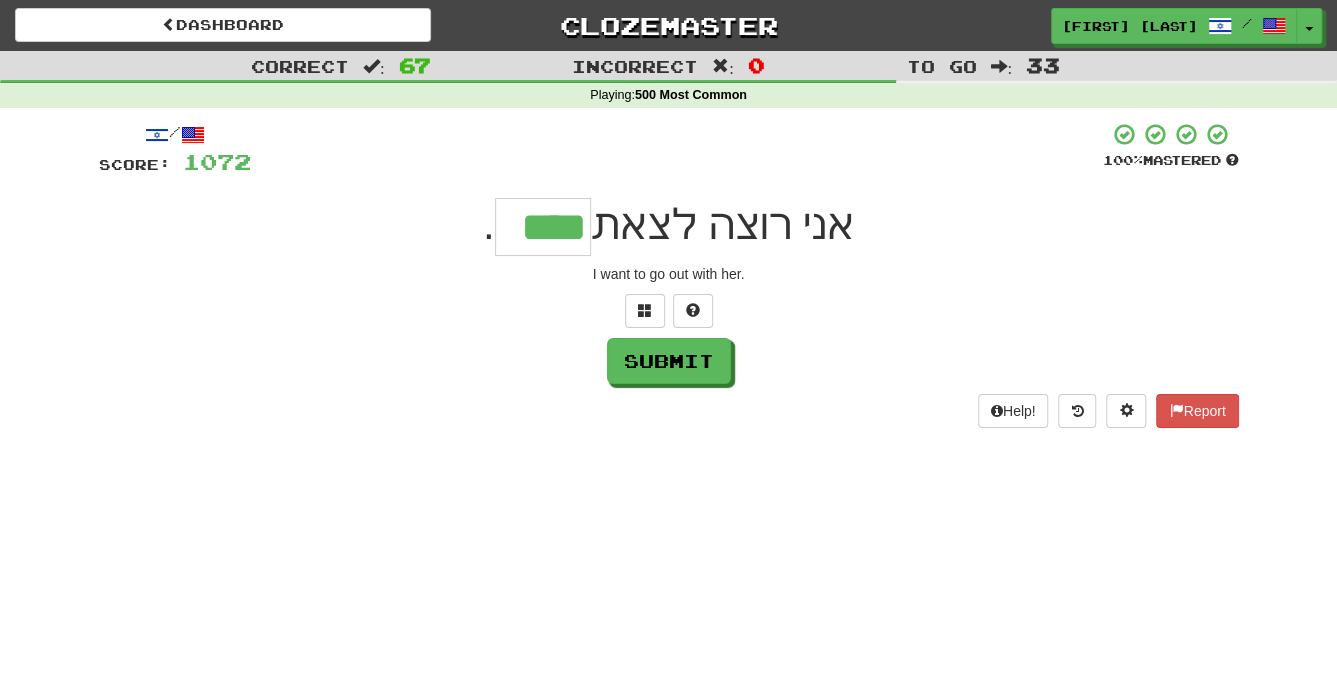 type on "****" 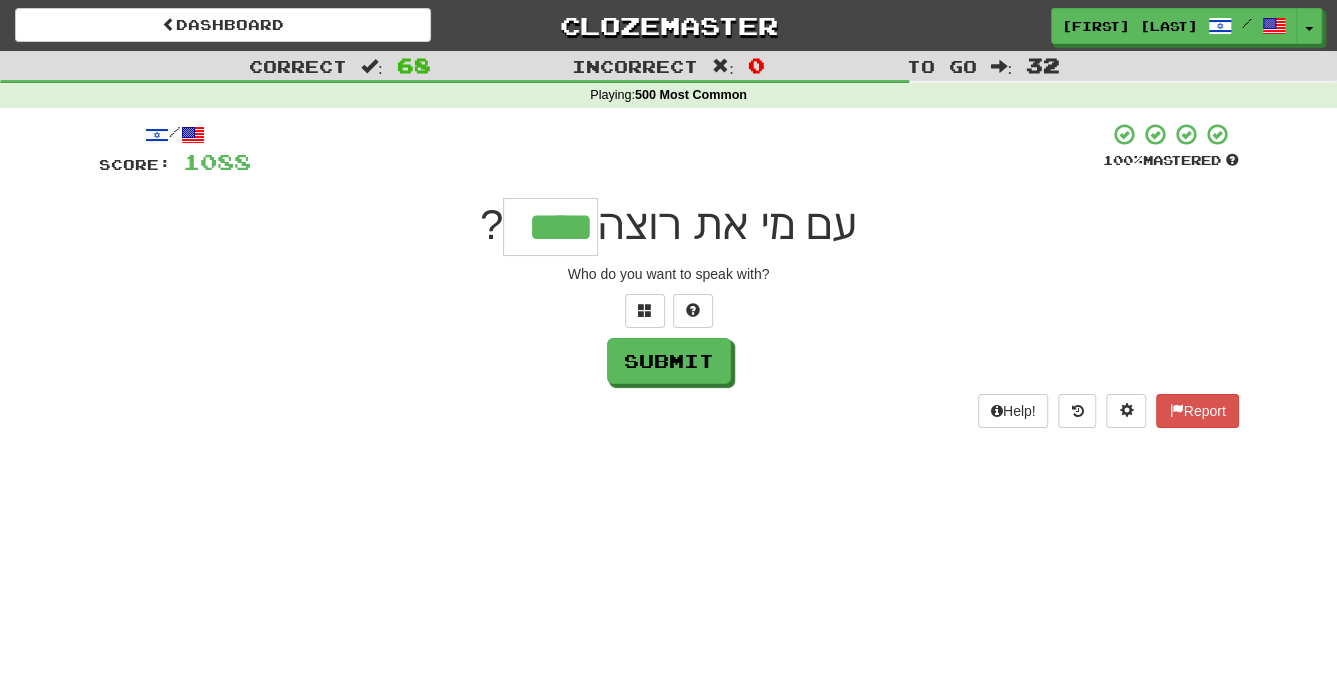 type on "****" 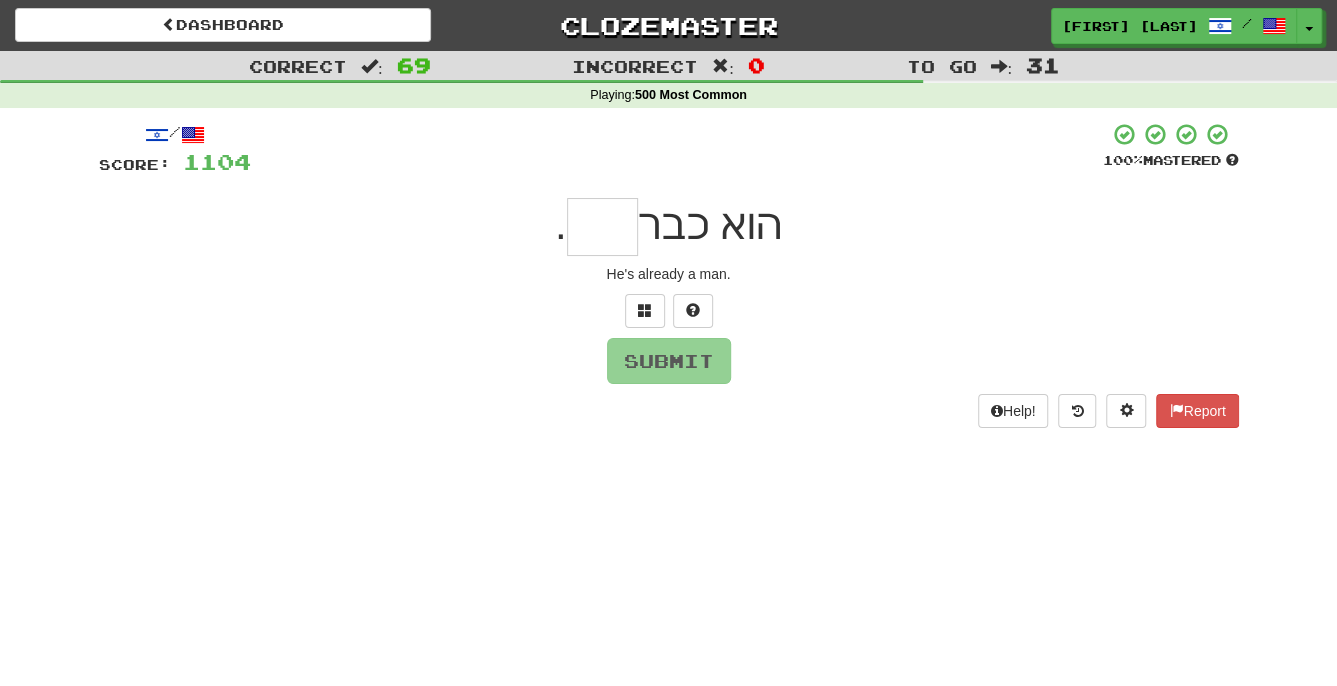 type on "*" 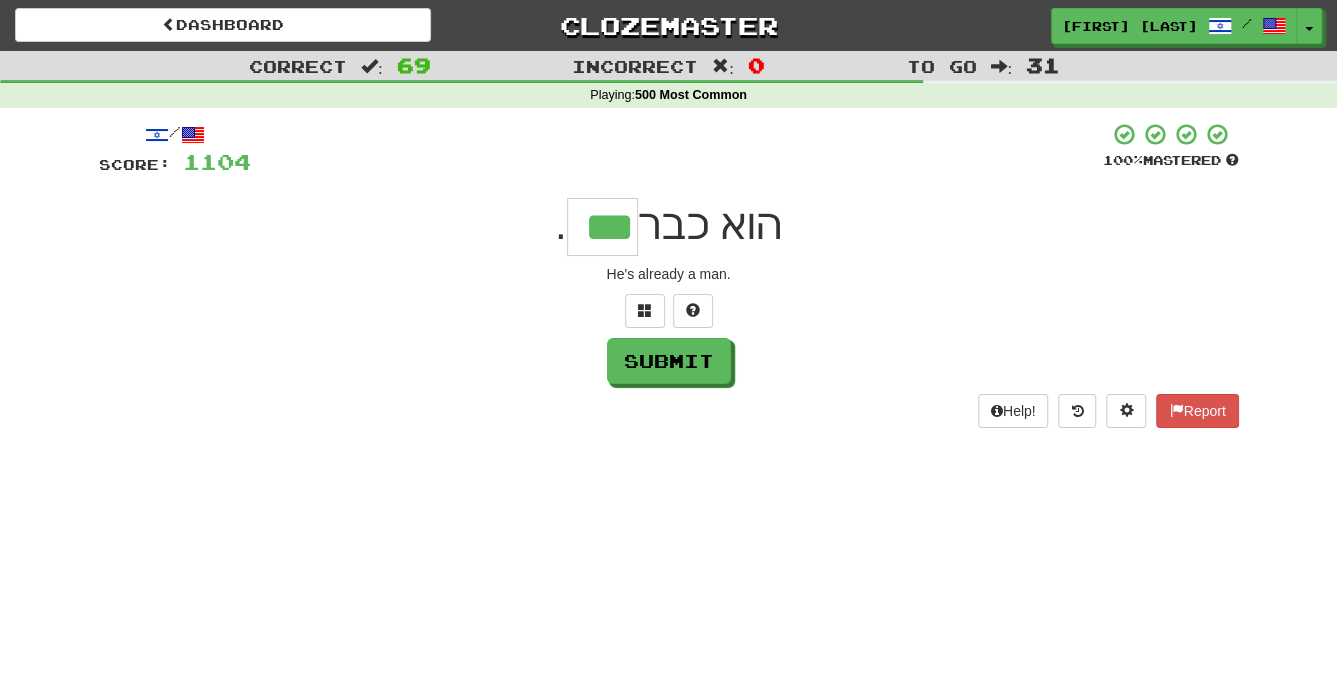 type on "***" 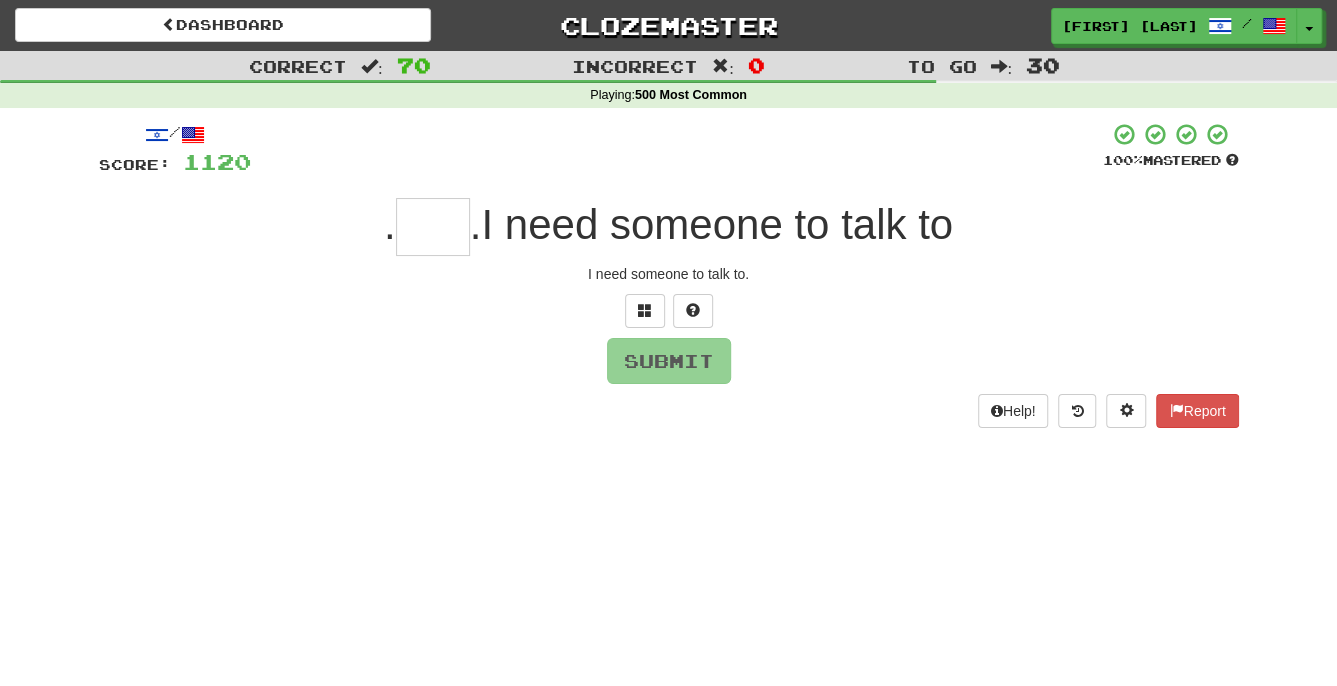 type on "*" 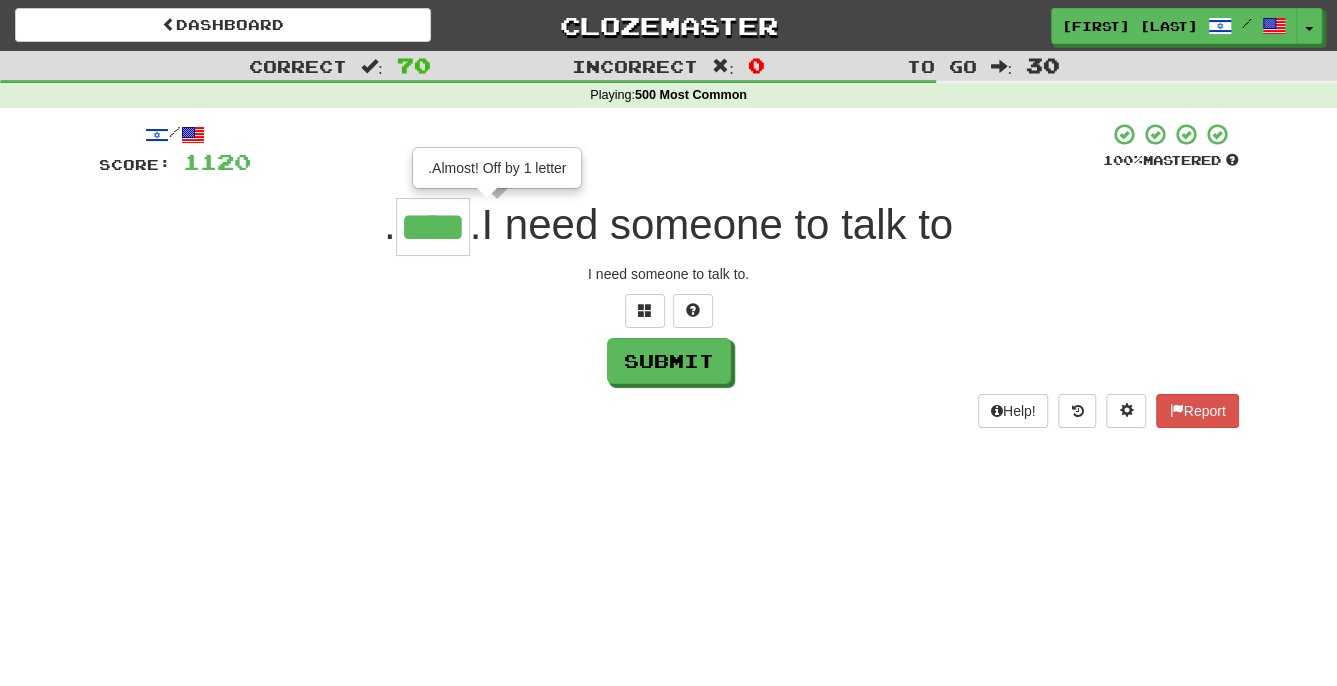type on "****" 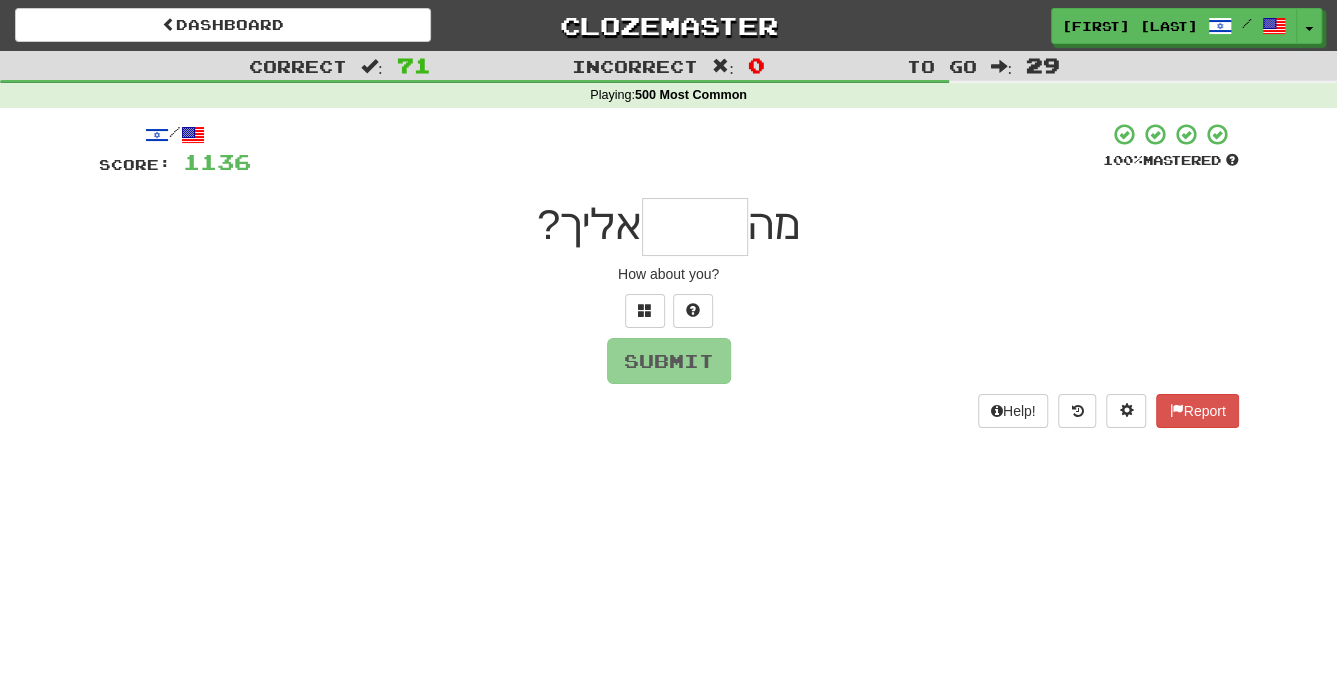 type on "*" 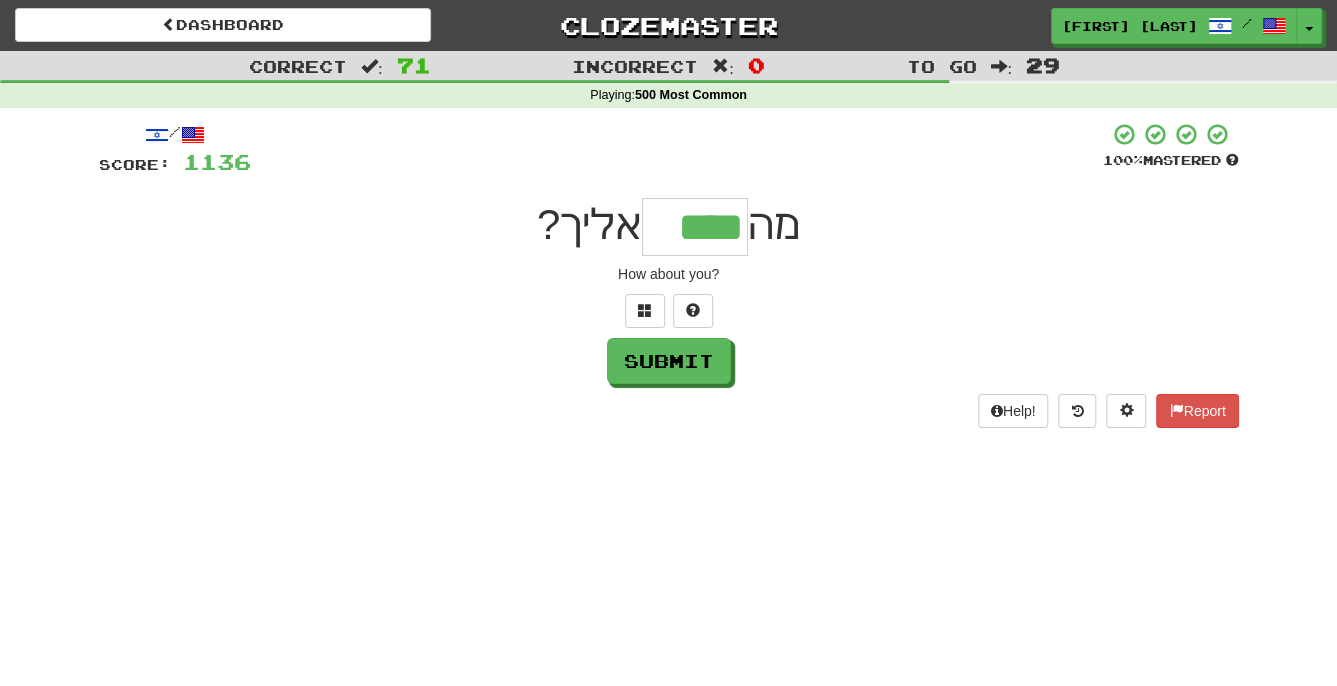 type on "****" 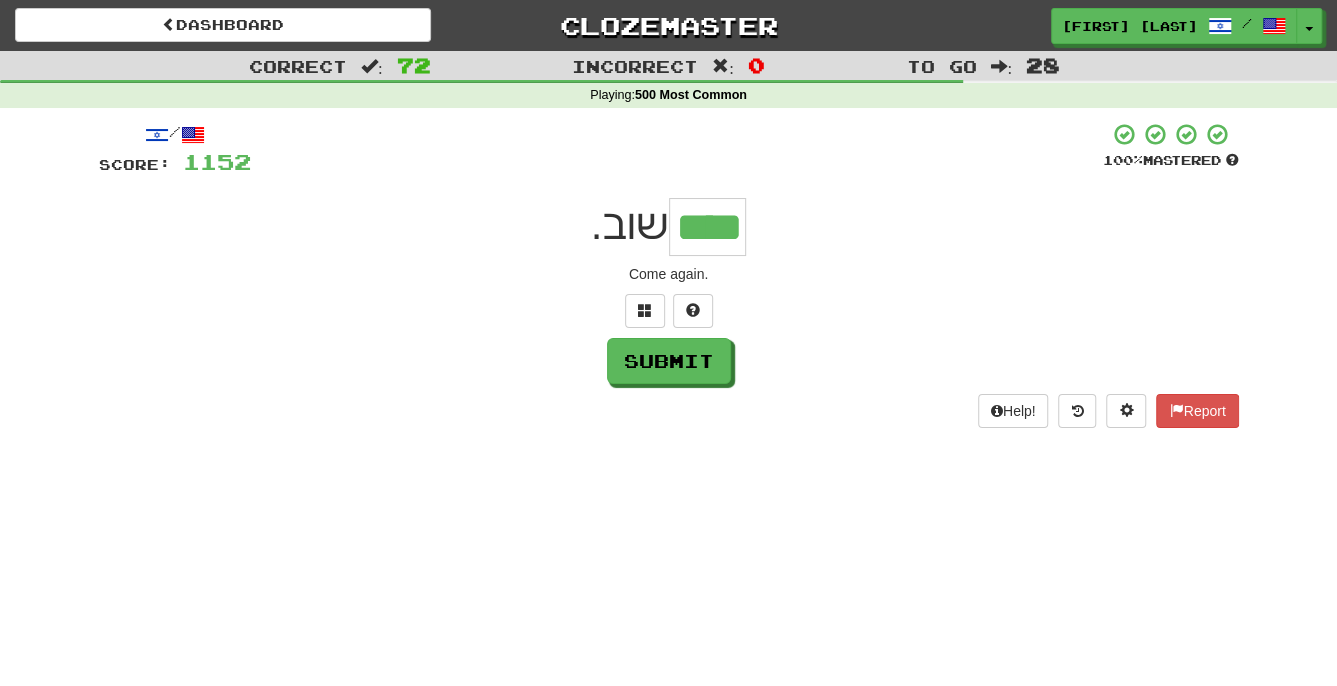 type on "****" 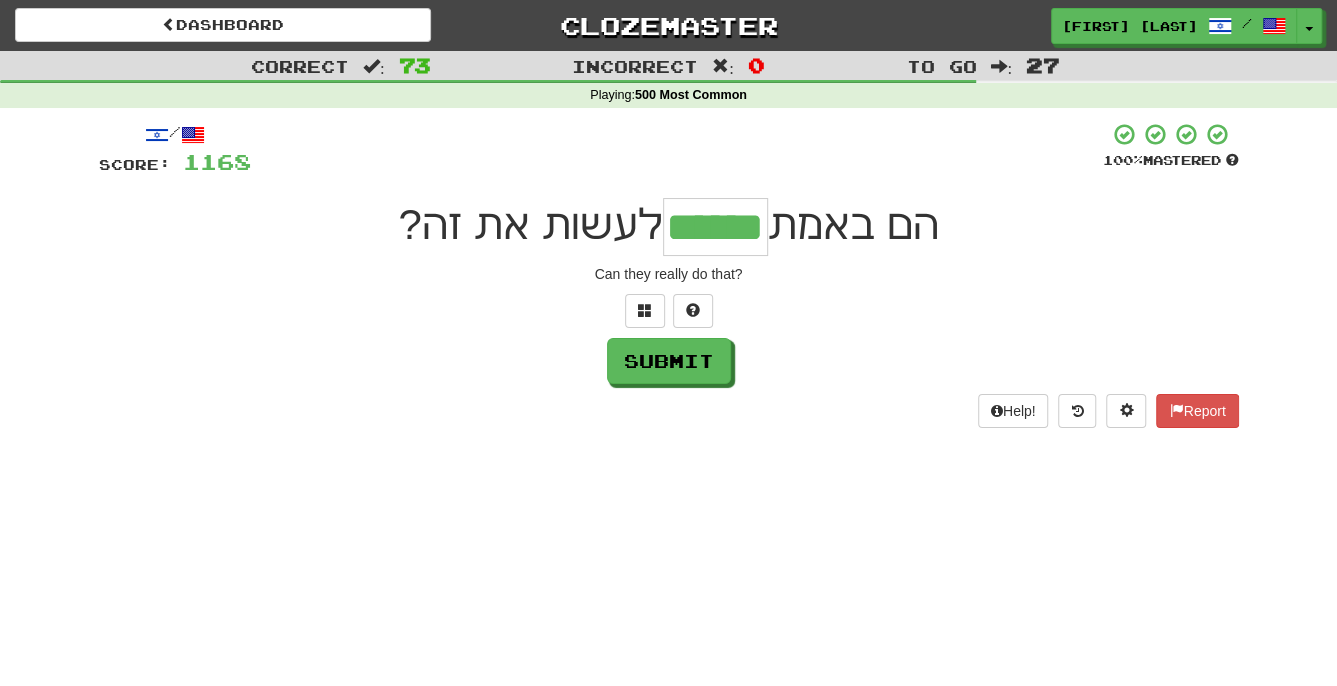 type on "******" 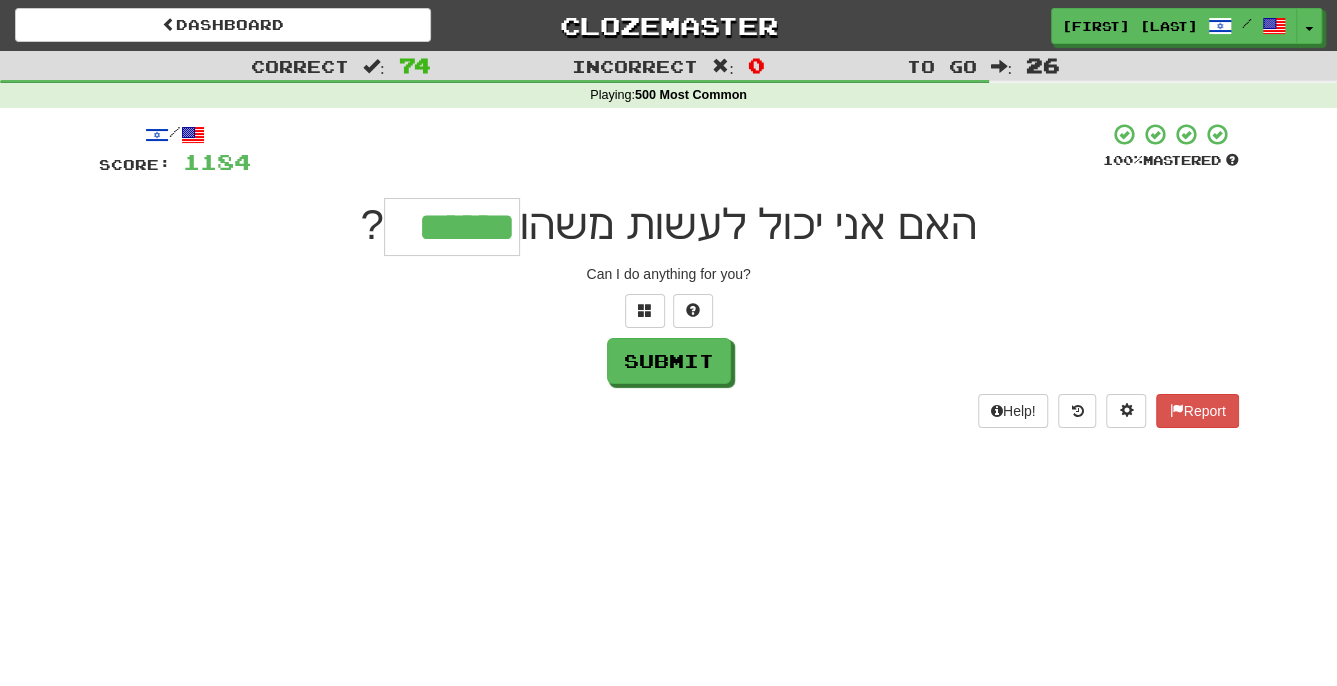 type on "******" 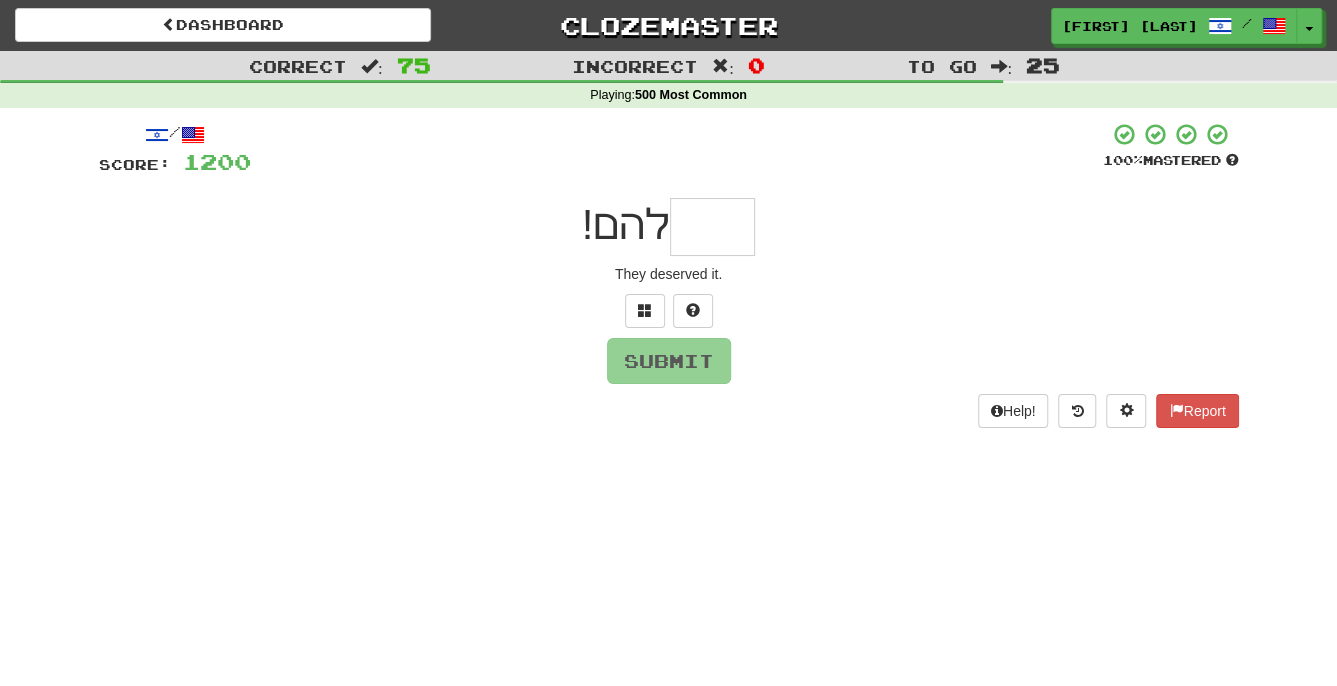 type on "*" 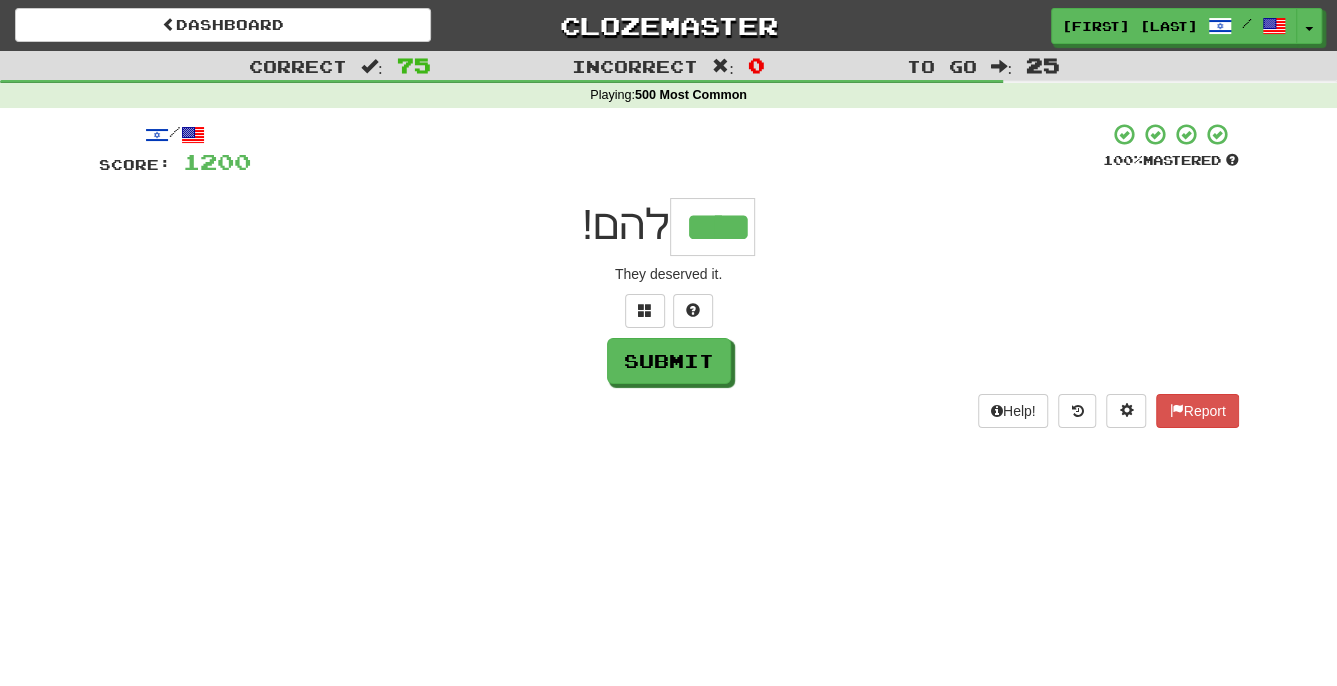 type on "****" 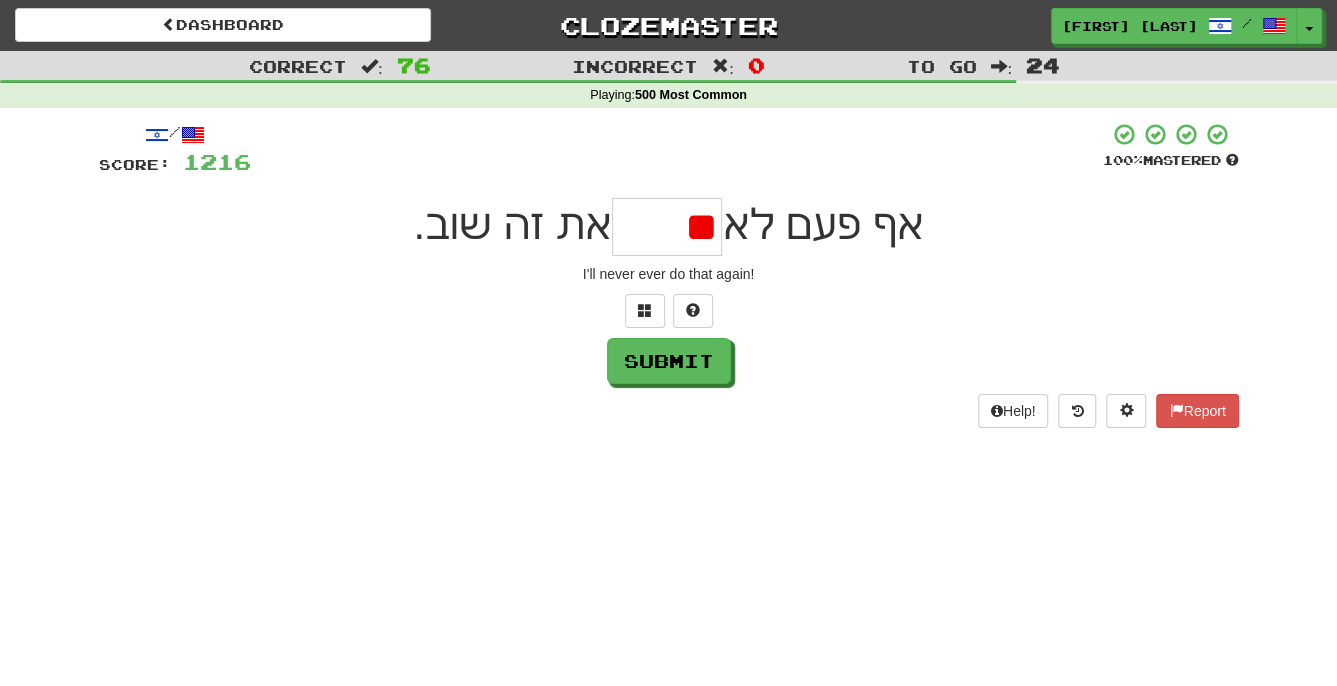 type on "*" 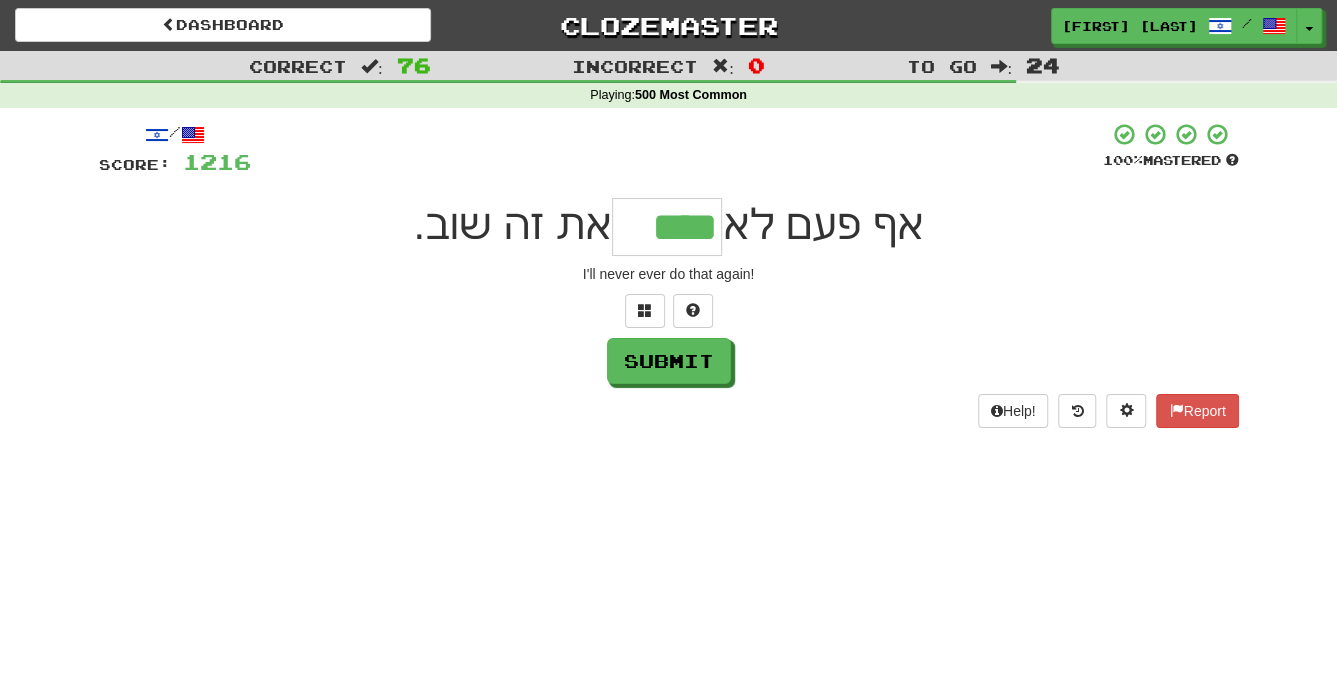 type on "****" 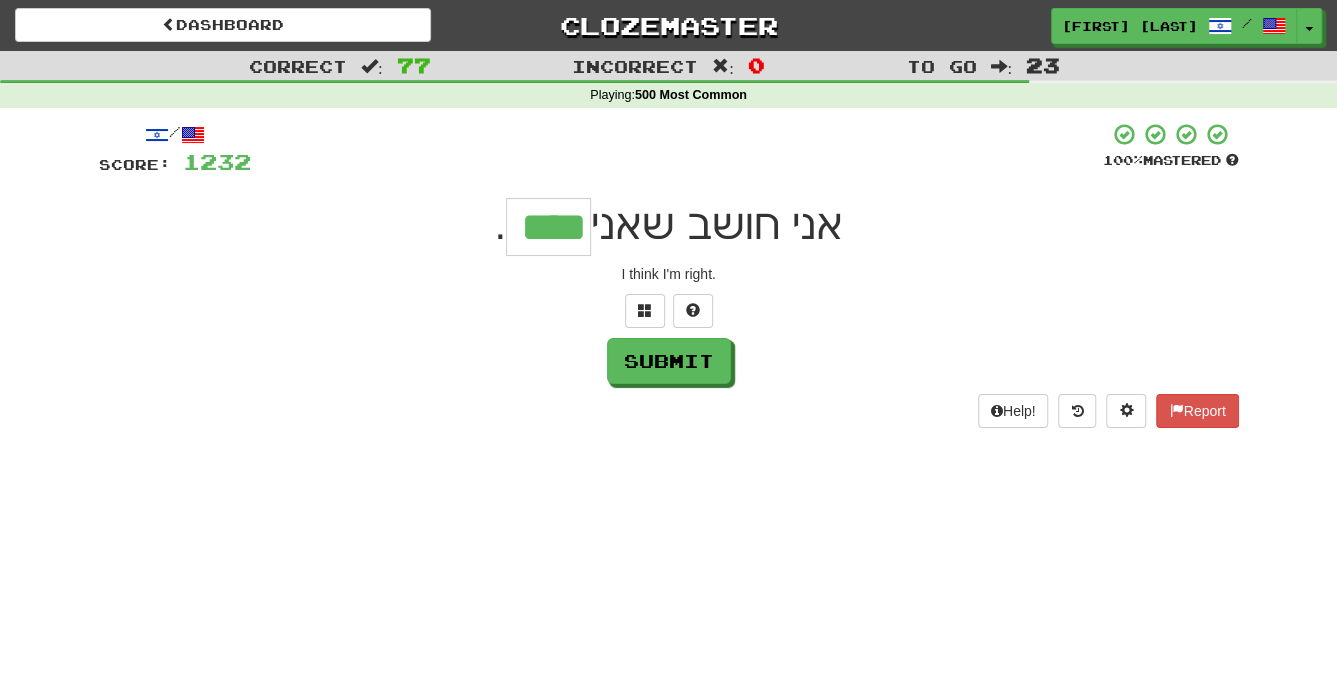 type on "****" 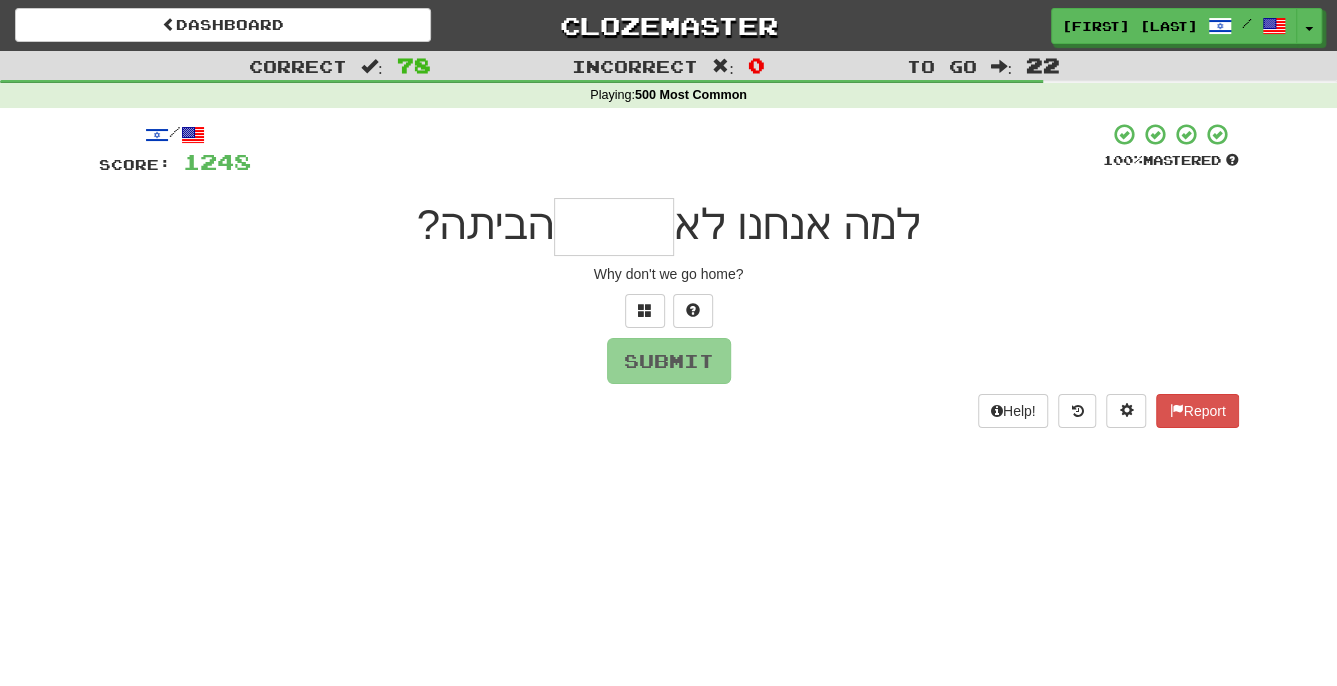 type on "*" 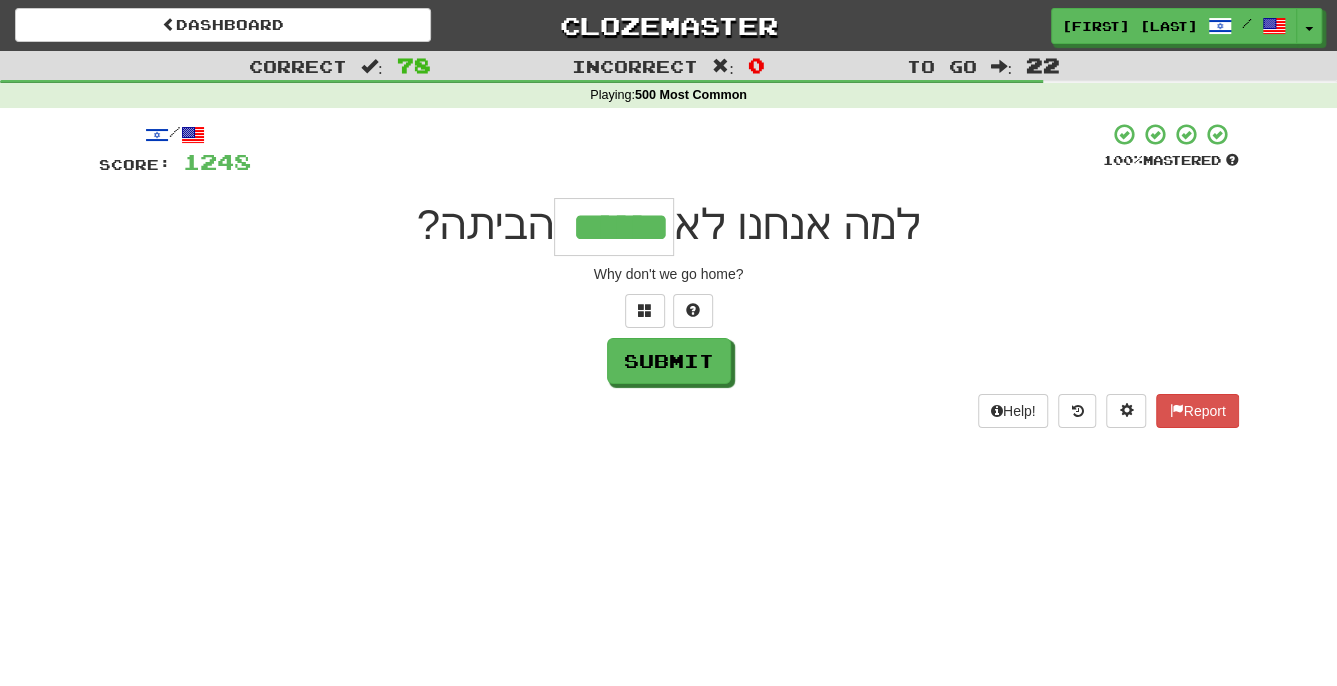 type on "******" 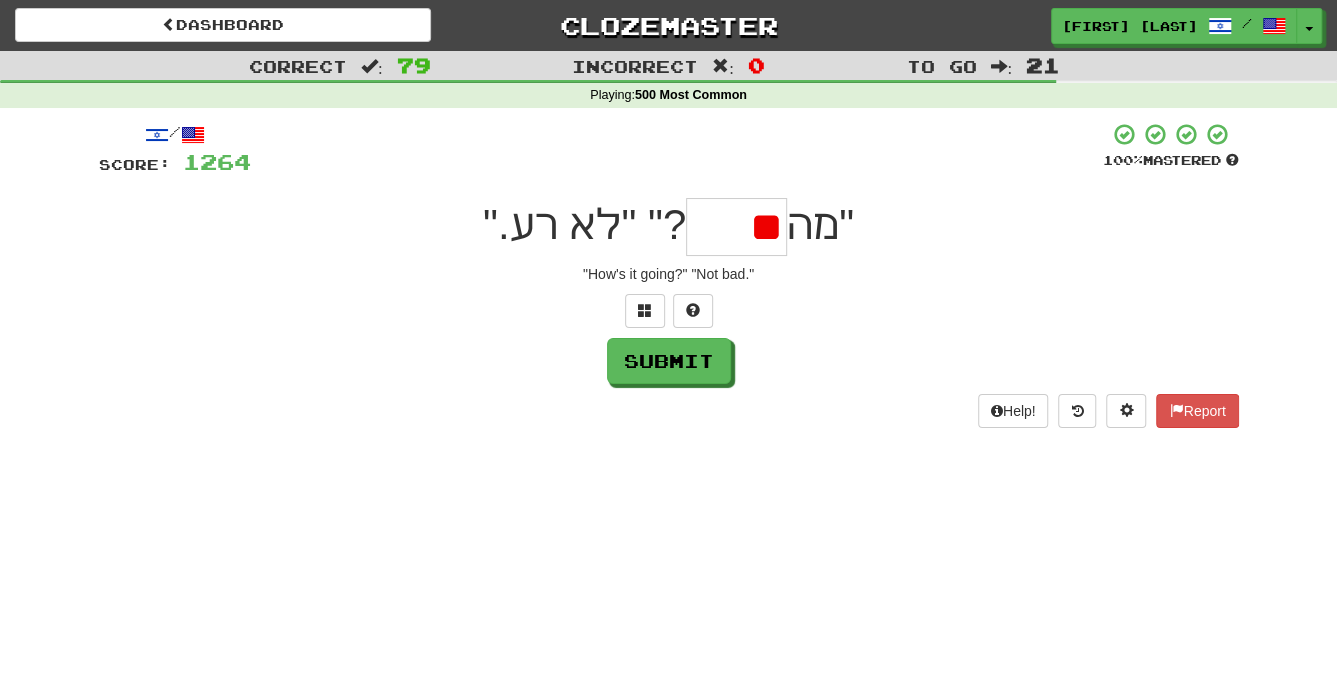 type on "*" 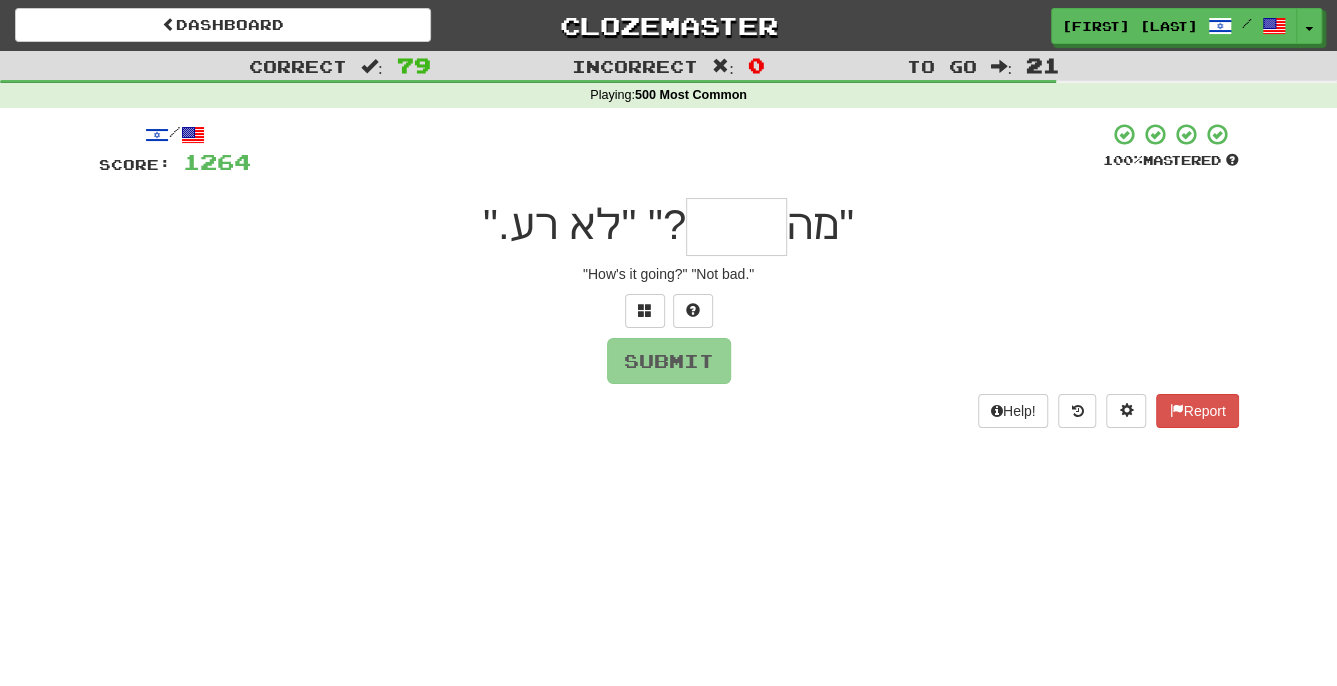type on "*" 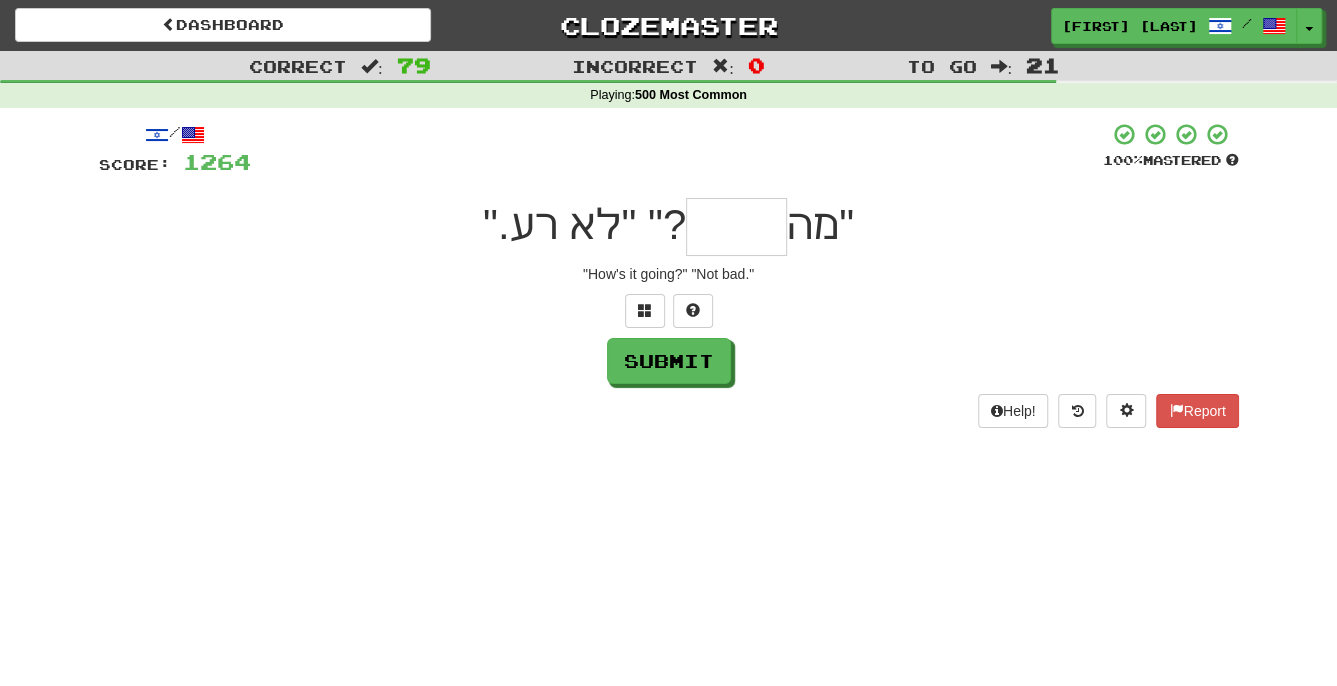type on "*" 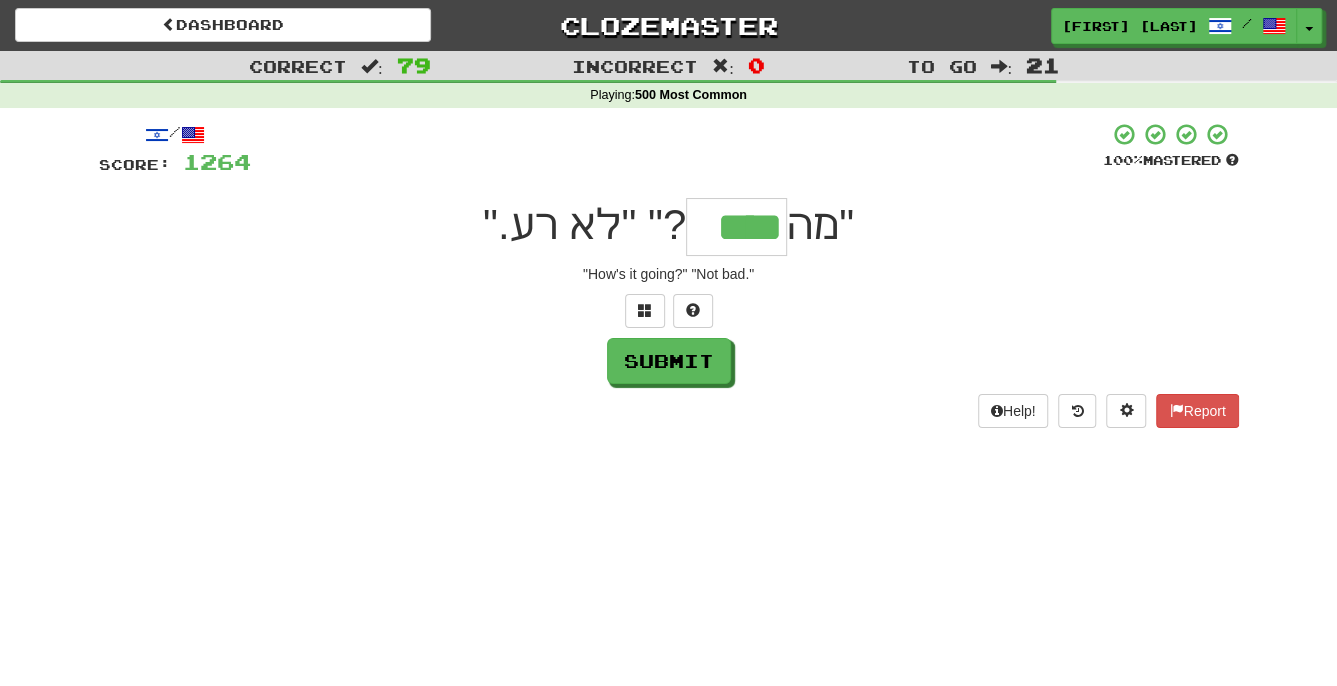 type on "****" 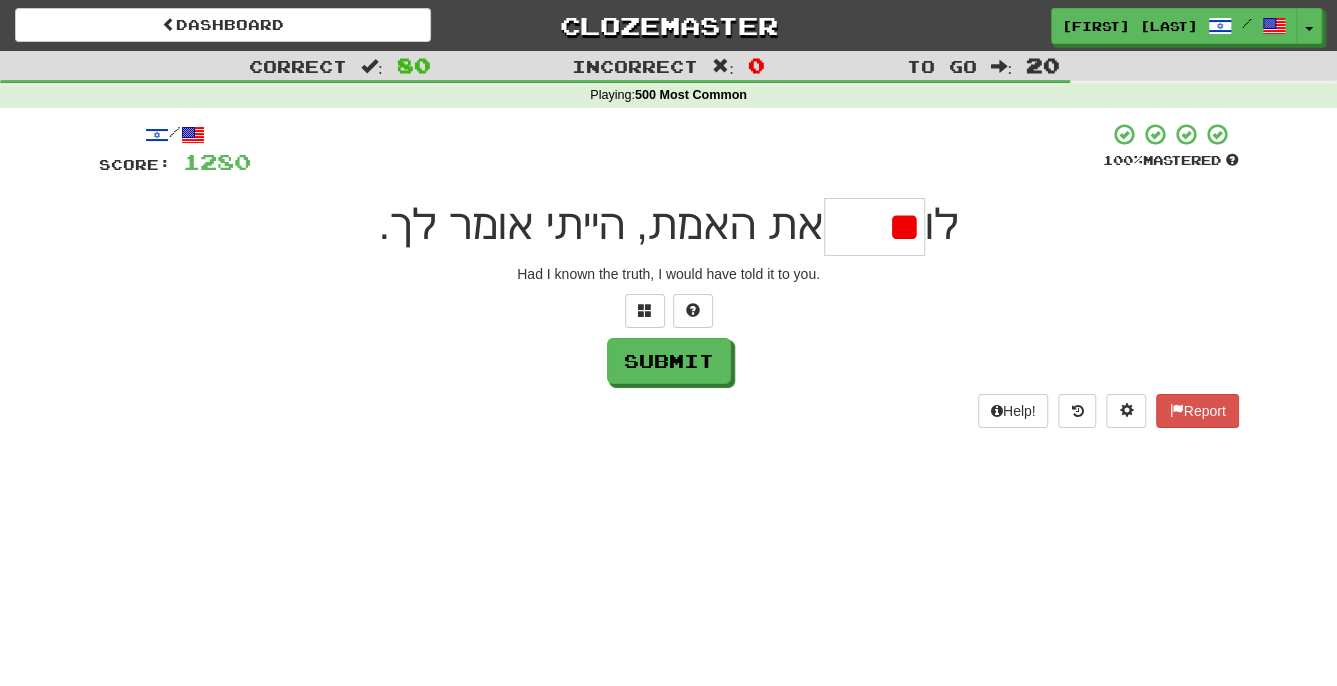 type on "*" 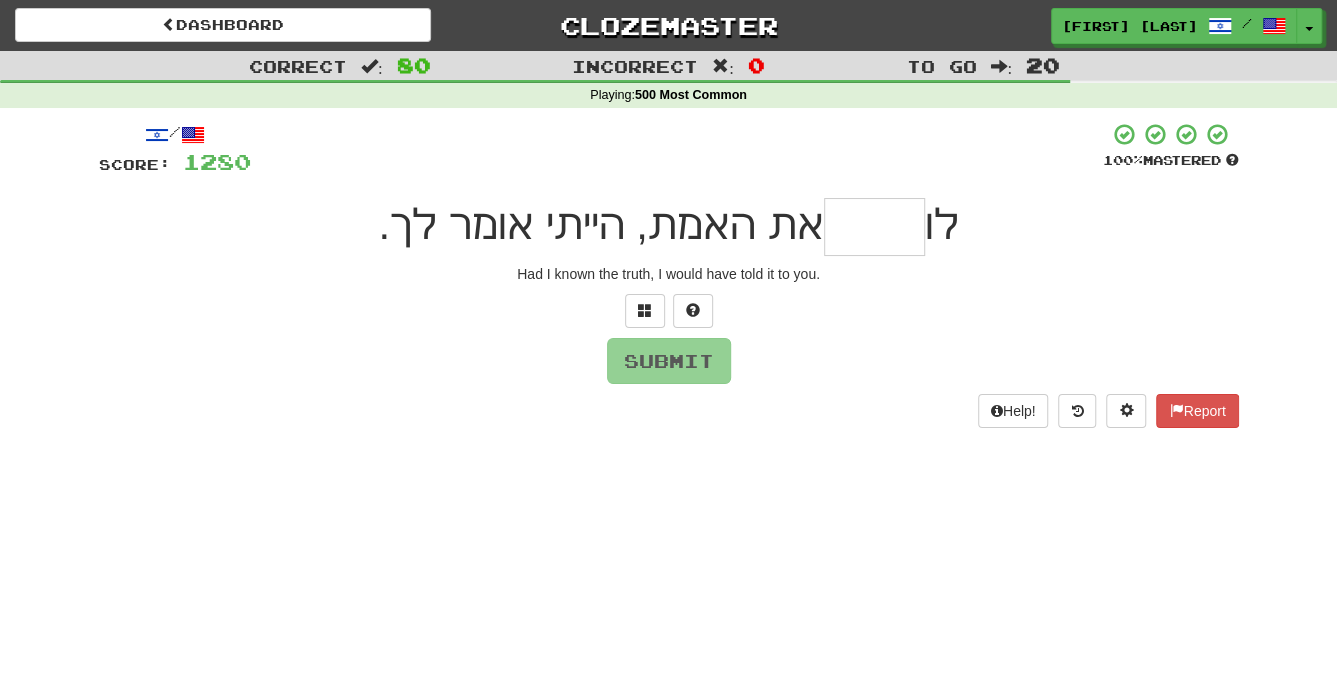 type on "*" 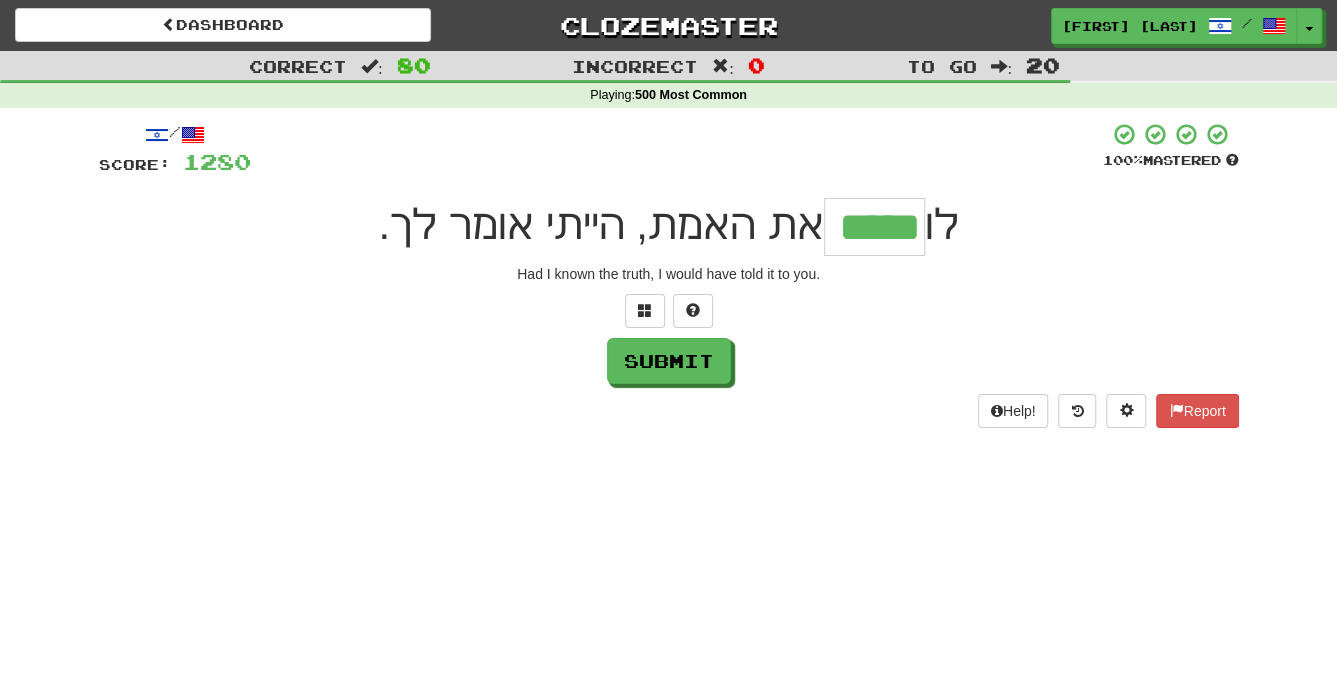 type on "*****" 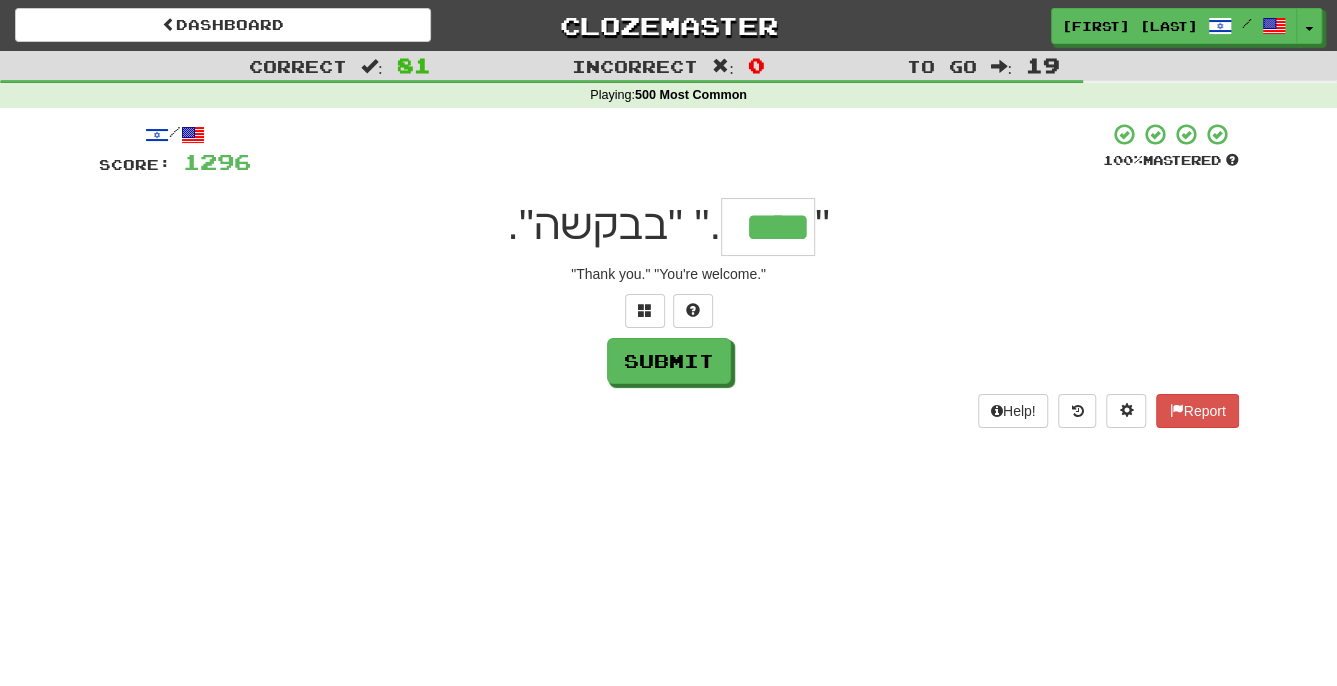 type on "****" 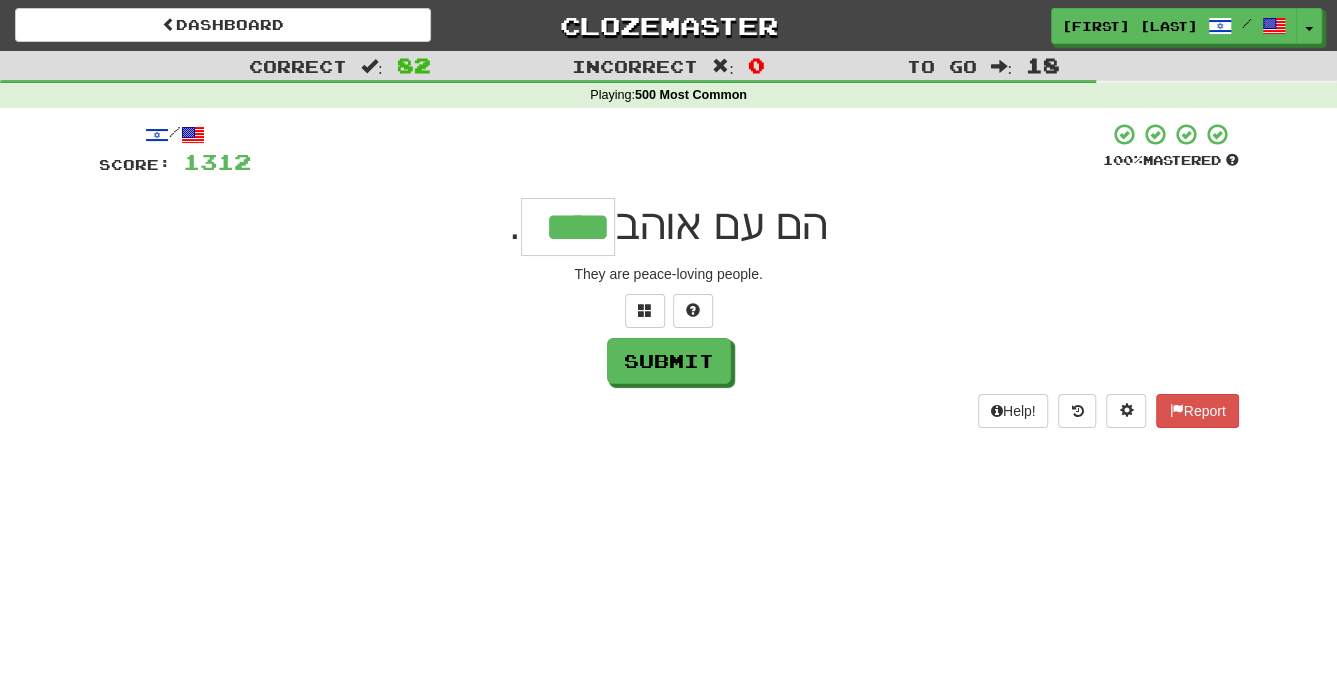 type on "****" 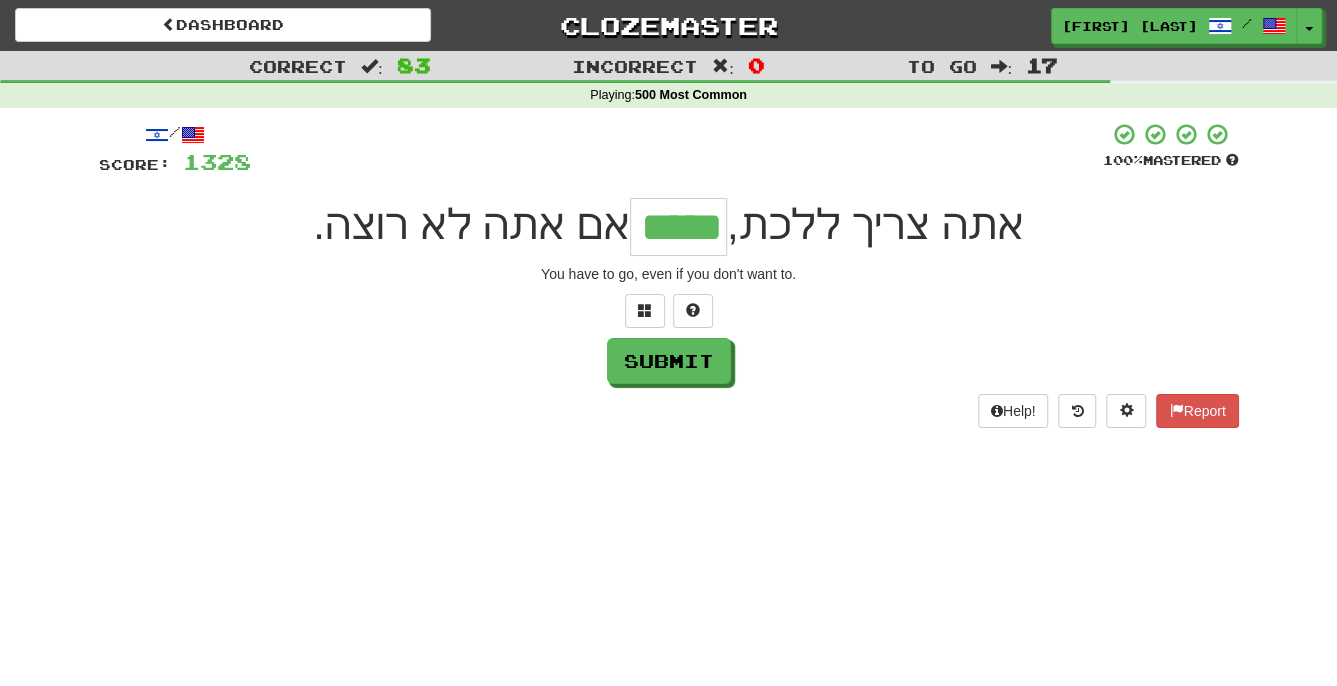 type on "*****" 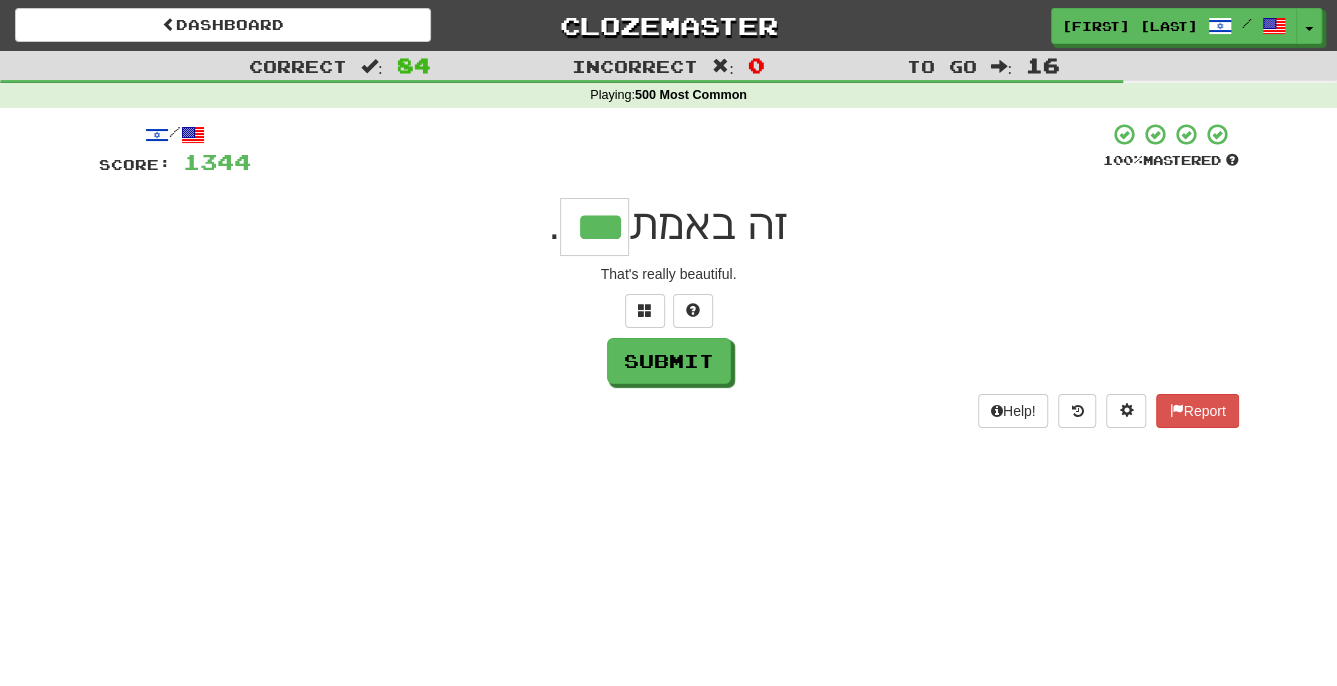 type on "***" 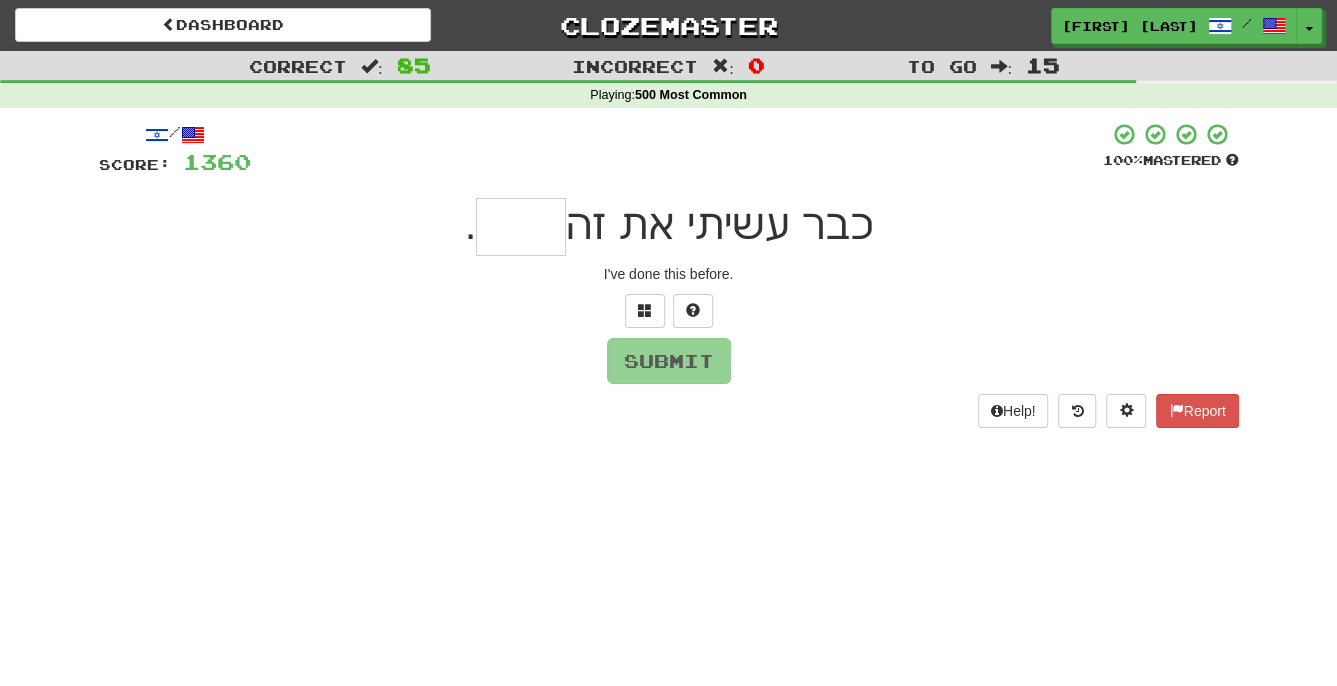 type on "*" 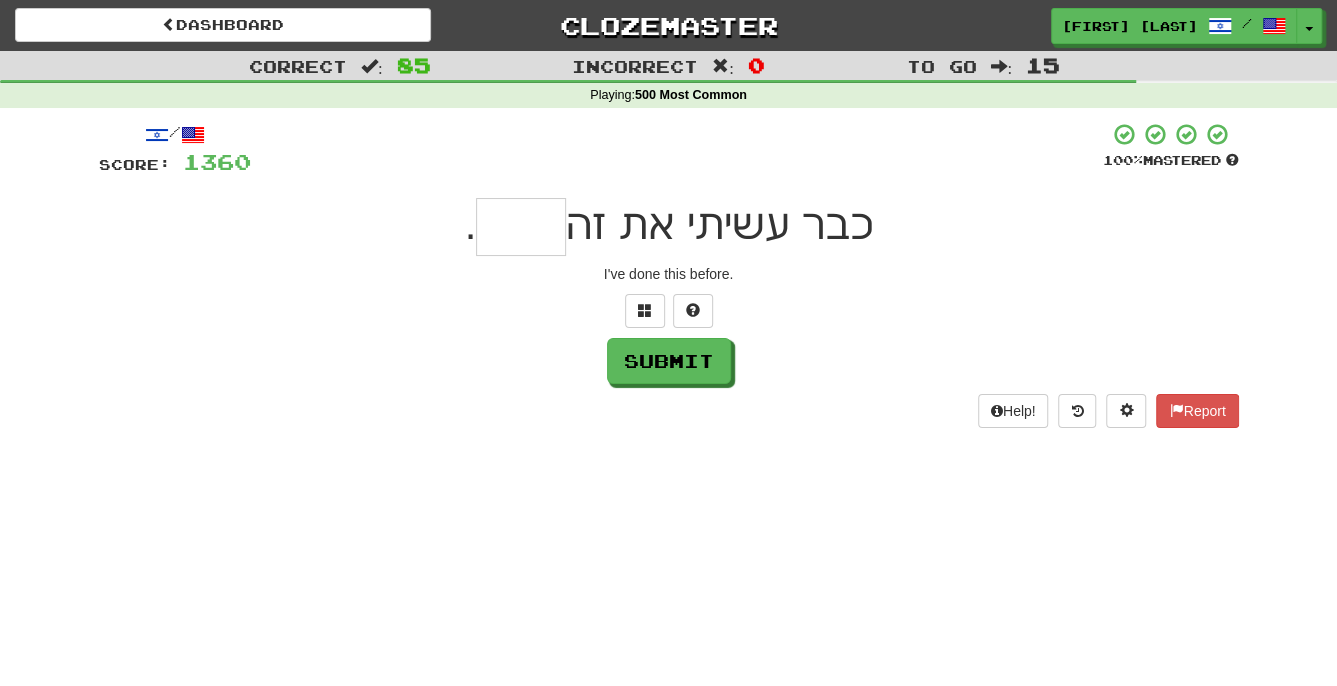 type on "*" 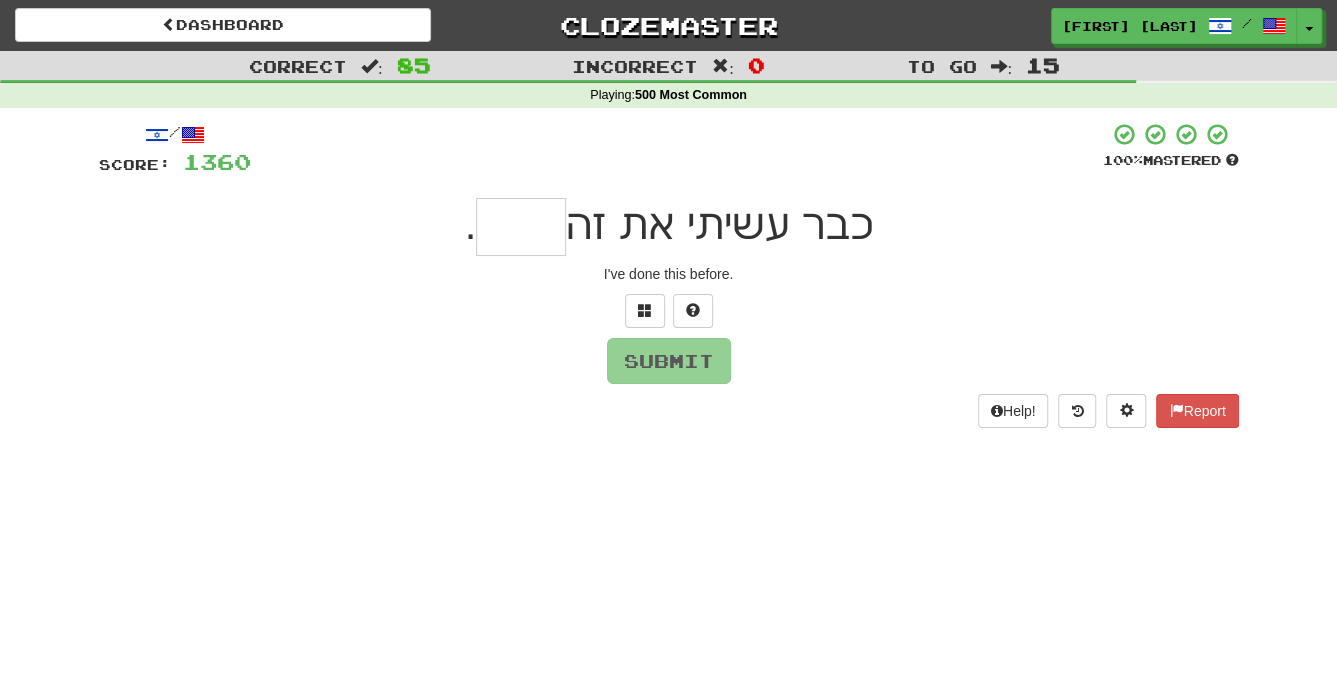 type on "*" 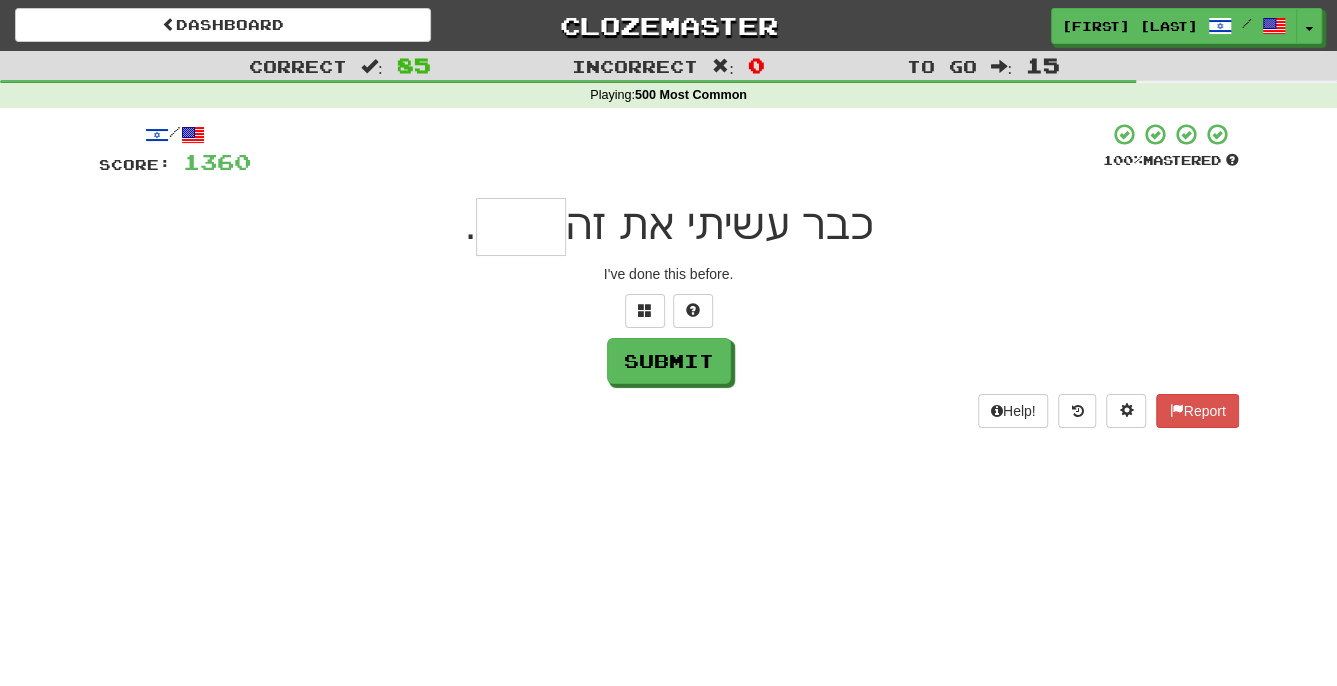 type on "*" 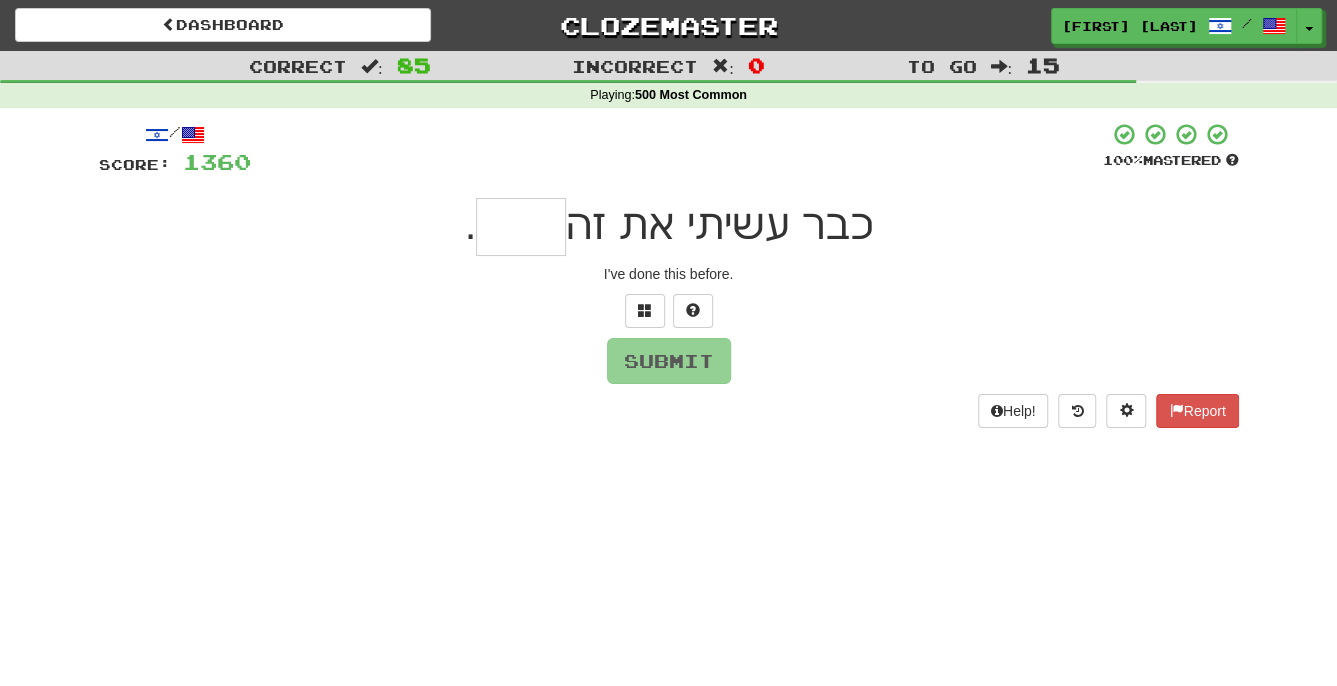 type on "*" 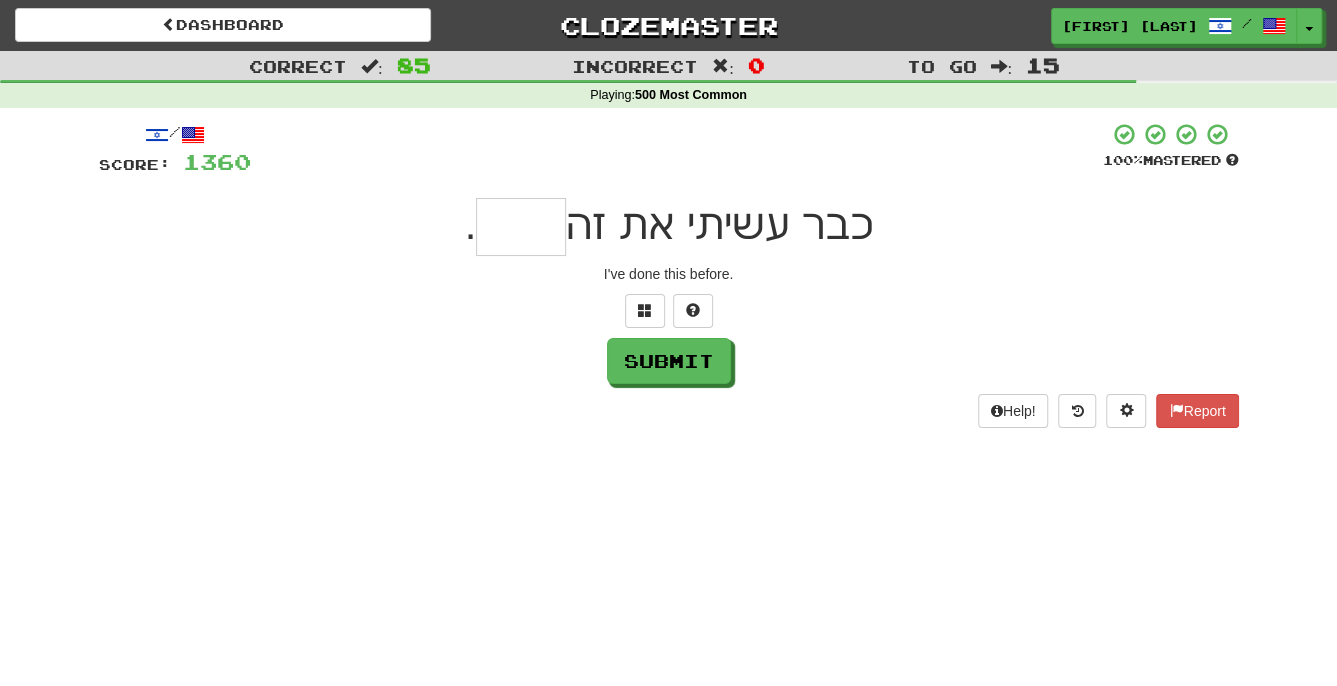 type on "*" 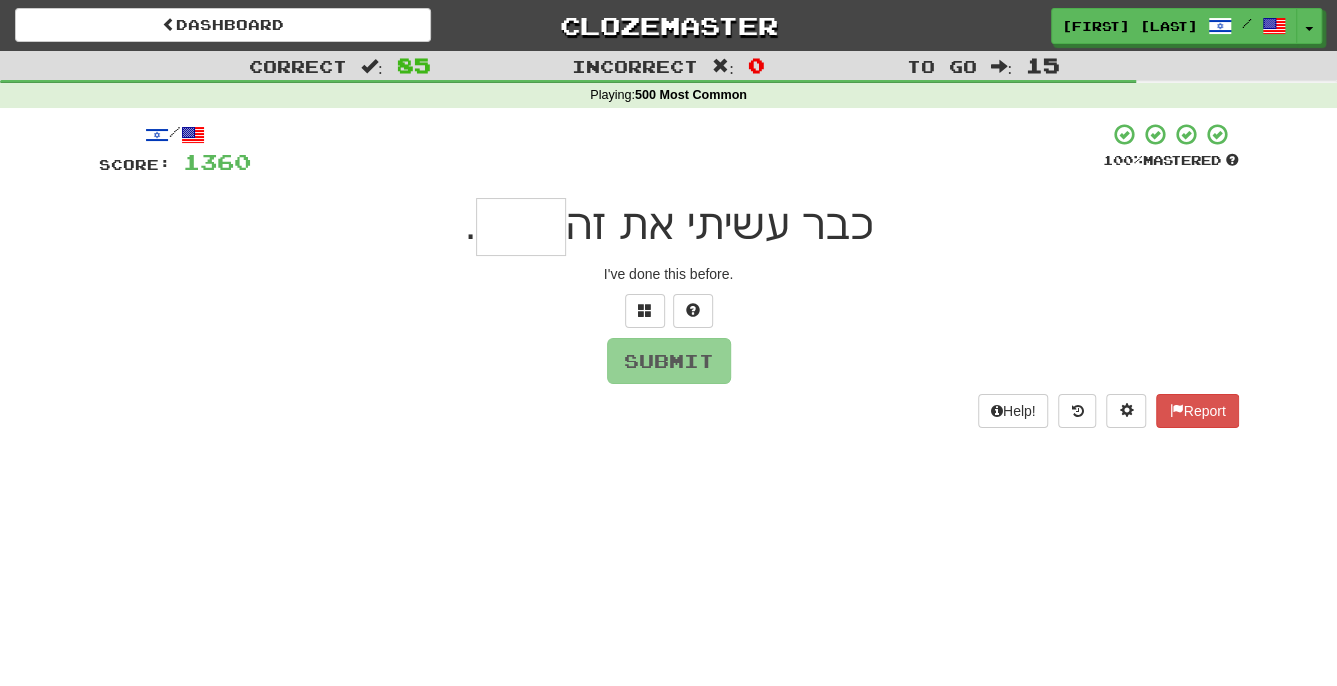 type on "*" 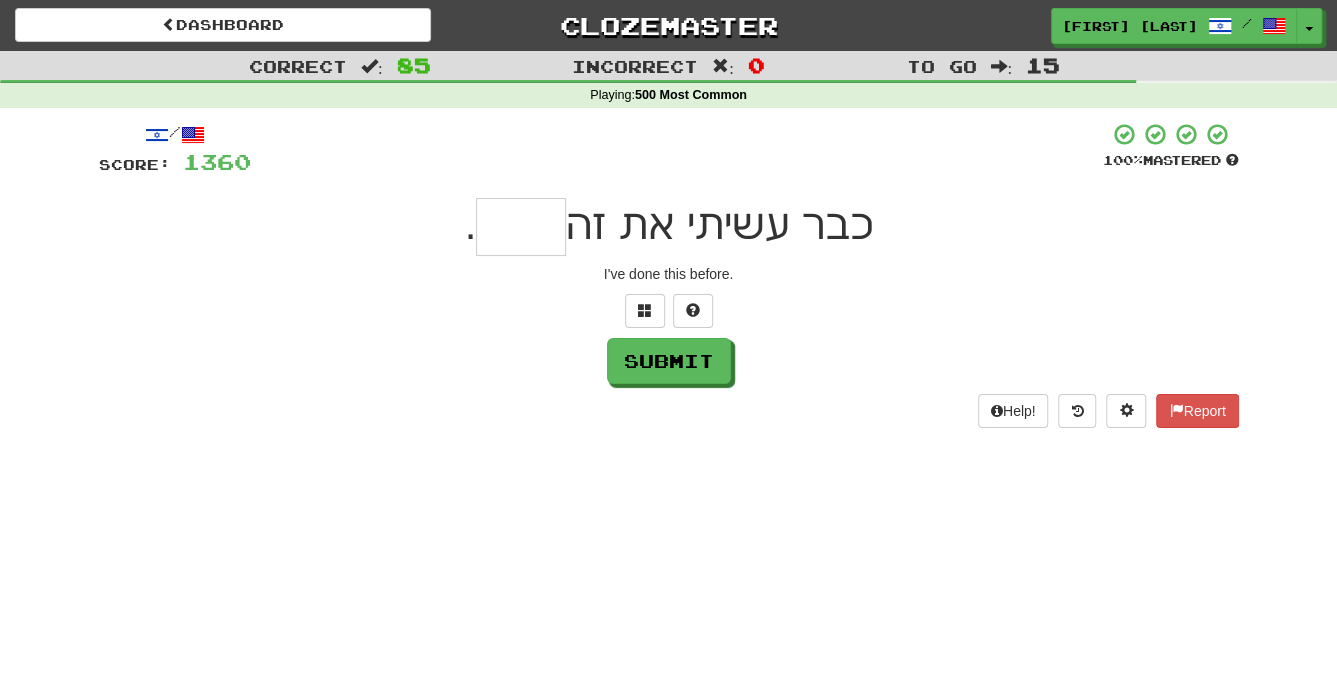 type on "*" 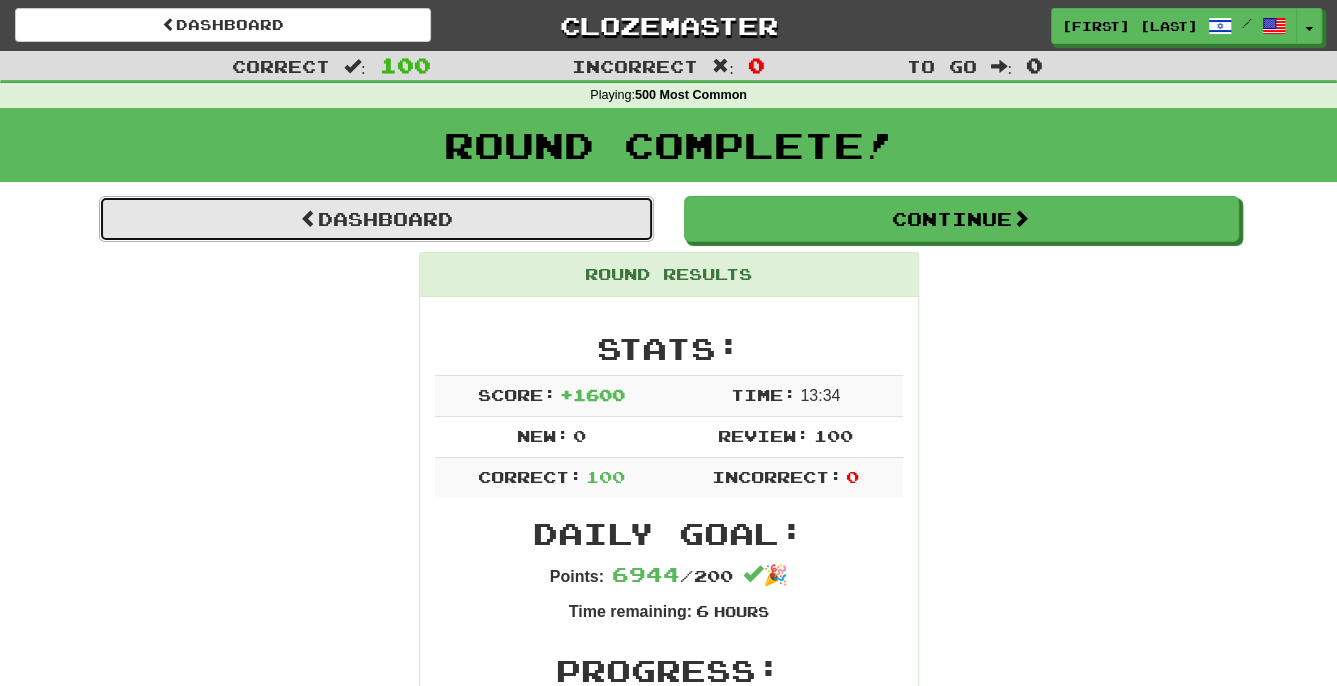 click on "Dashboard" at bounding box center (376, 219) 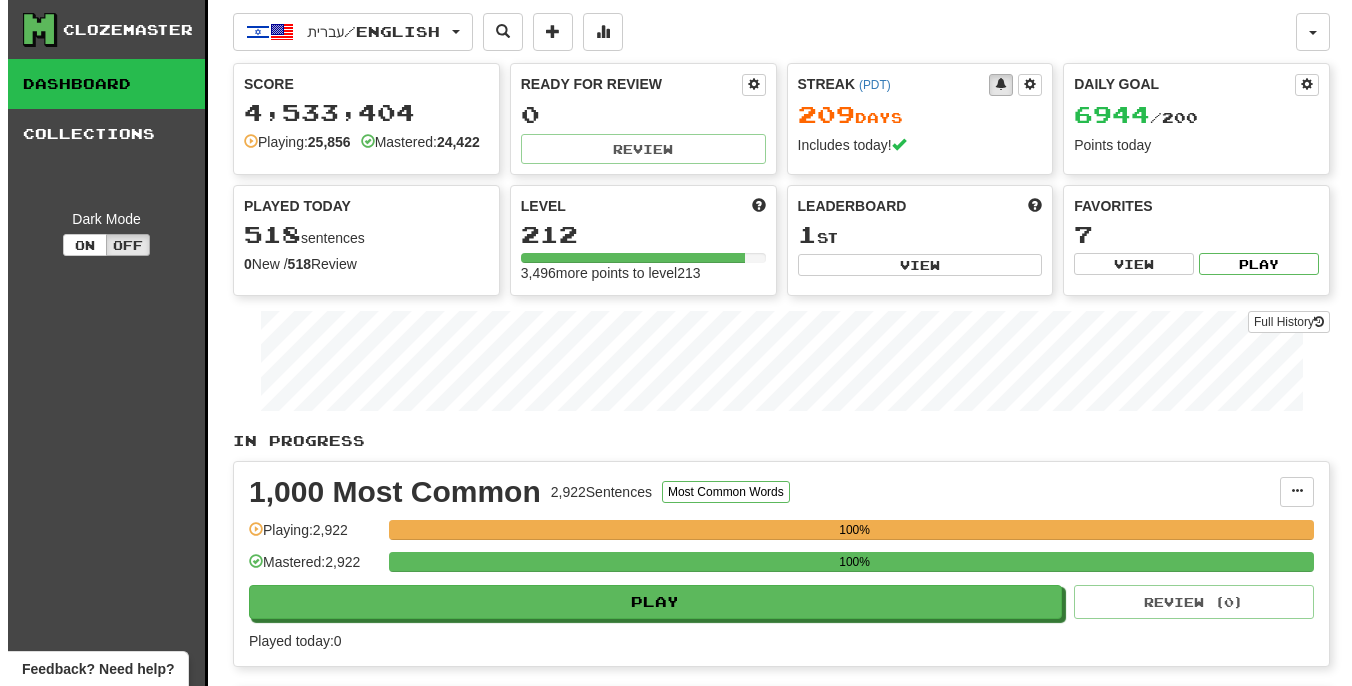 scroll, scrollTop: 0, scrollLeft: 0, axis: both 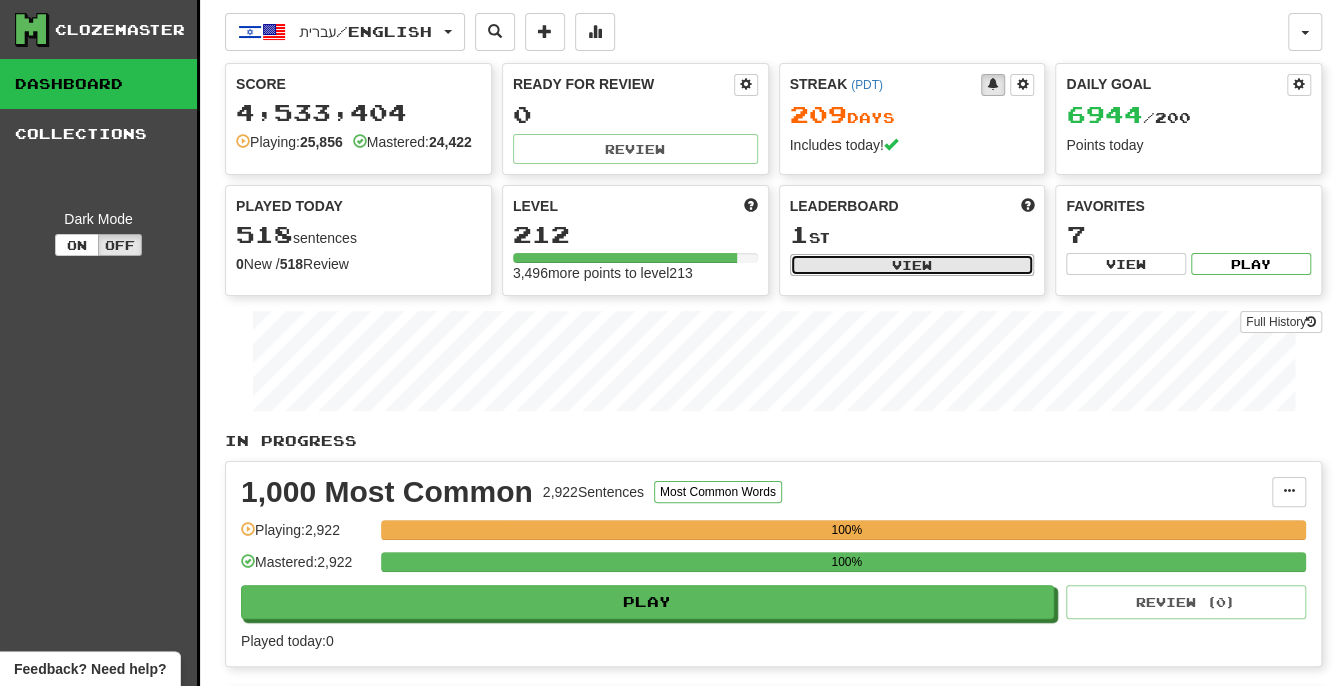 click on "View" at bounding box center (912, 265) 